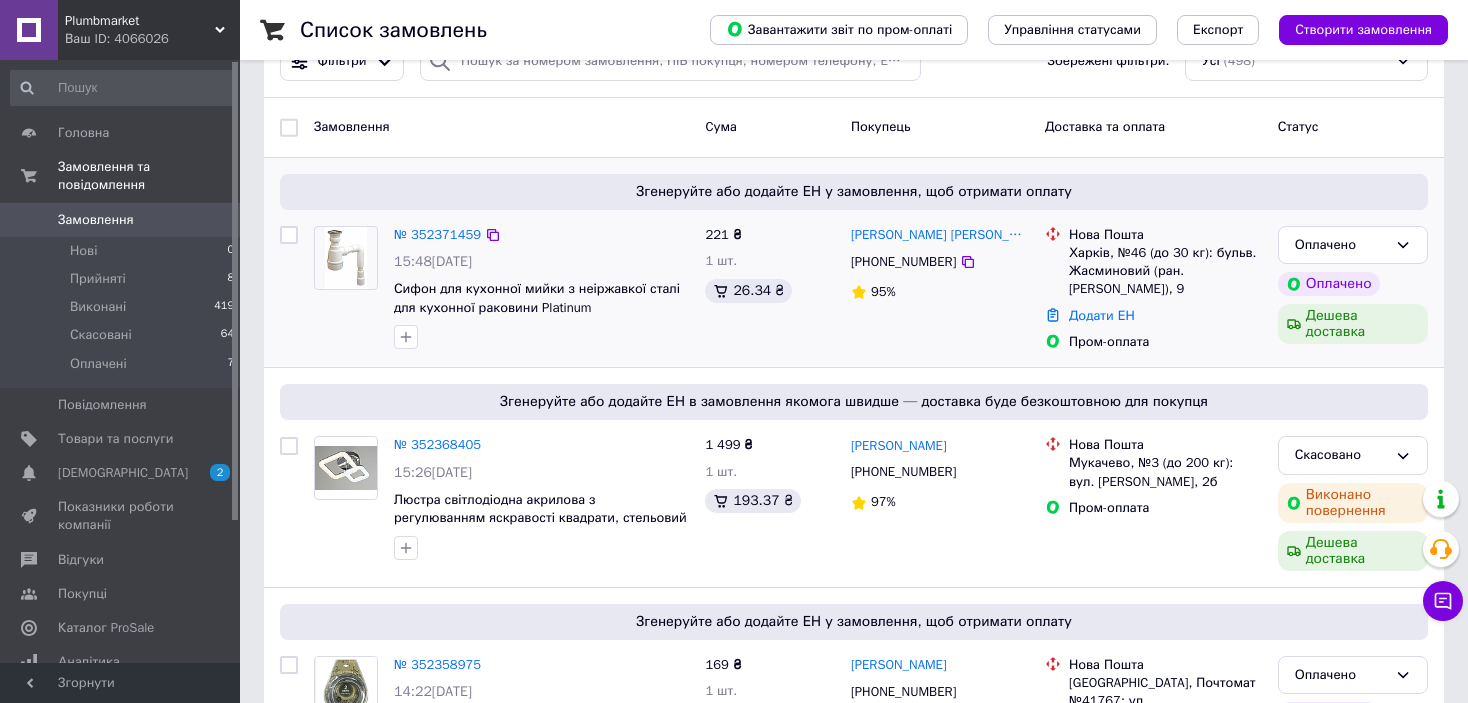 scroll, scrollTop: 100, scrollLeft: 0, axis: vertical 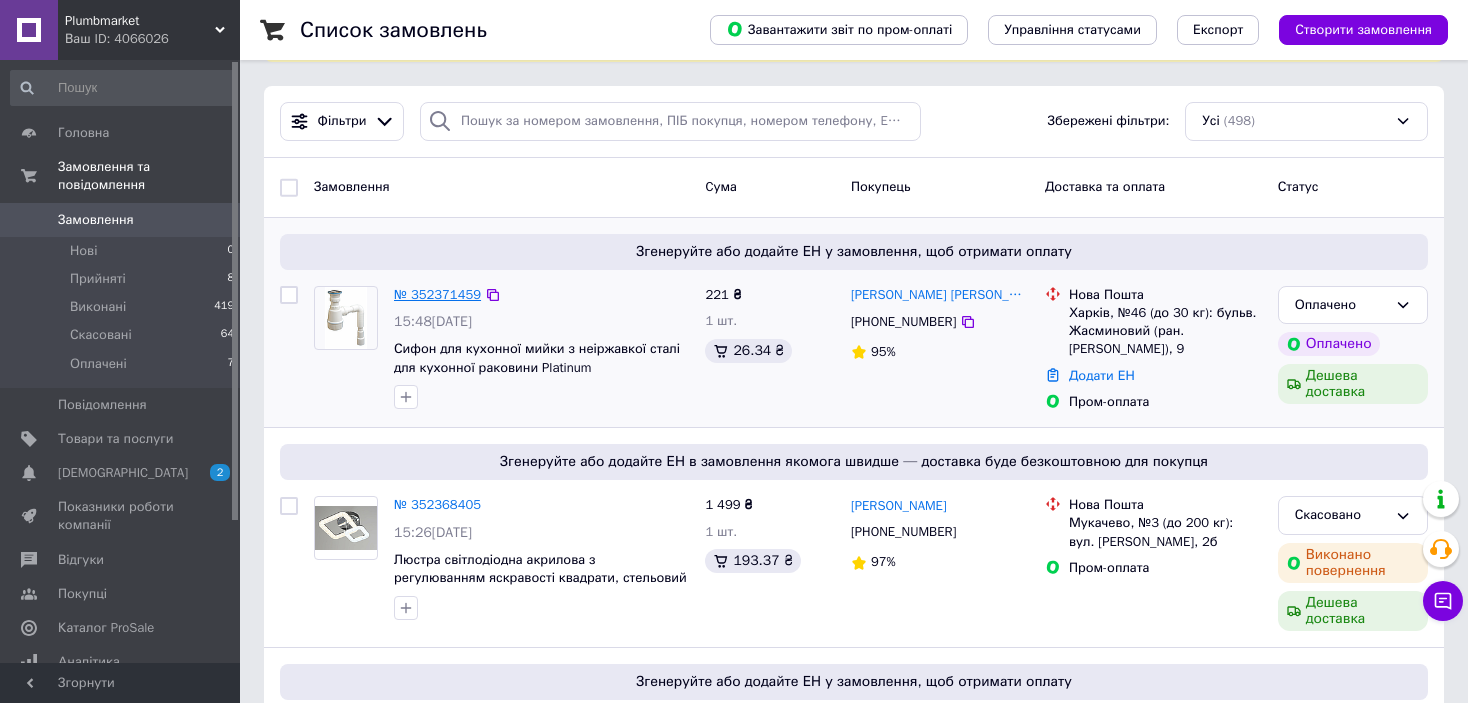 click on "№ 352371459" at bounding box center (437, 294) 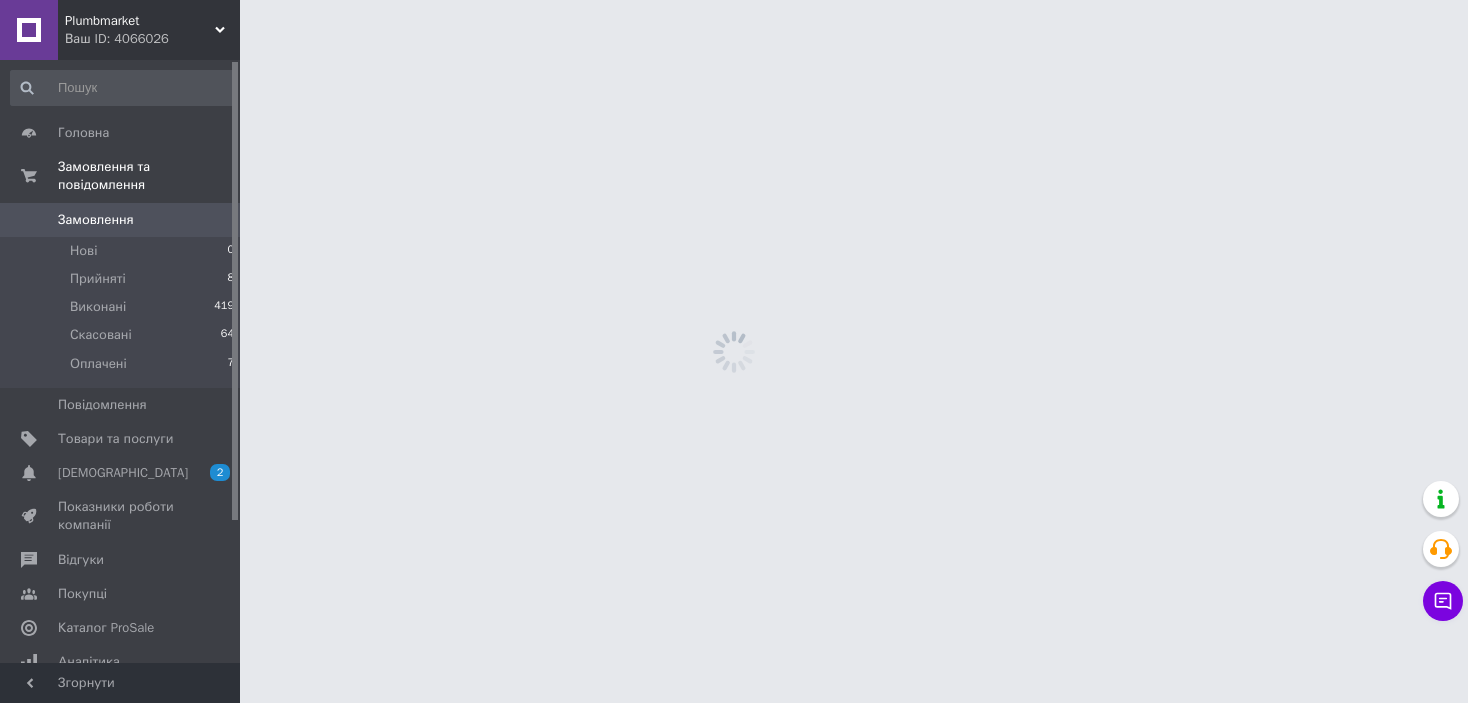 scroll, scrollTop: 0, scrollLeft: 0, axis: both 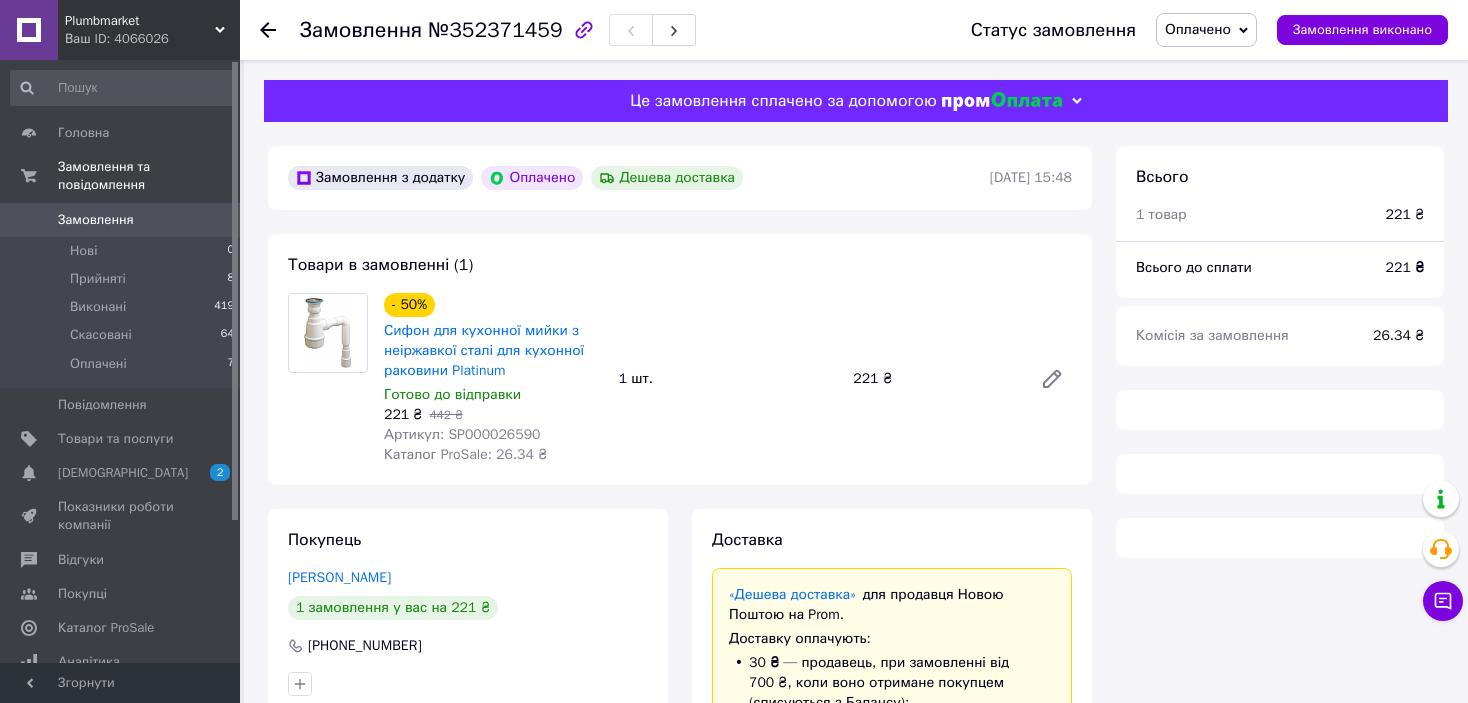 click on "Артикул: SP000026590" at bounding box center [462, 434] 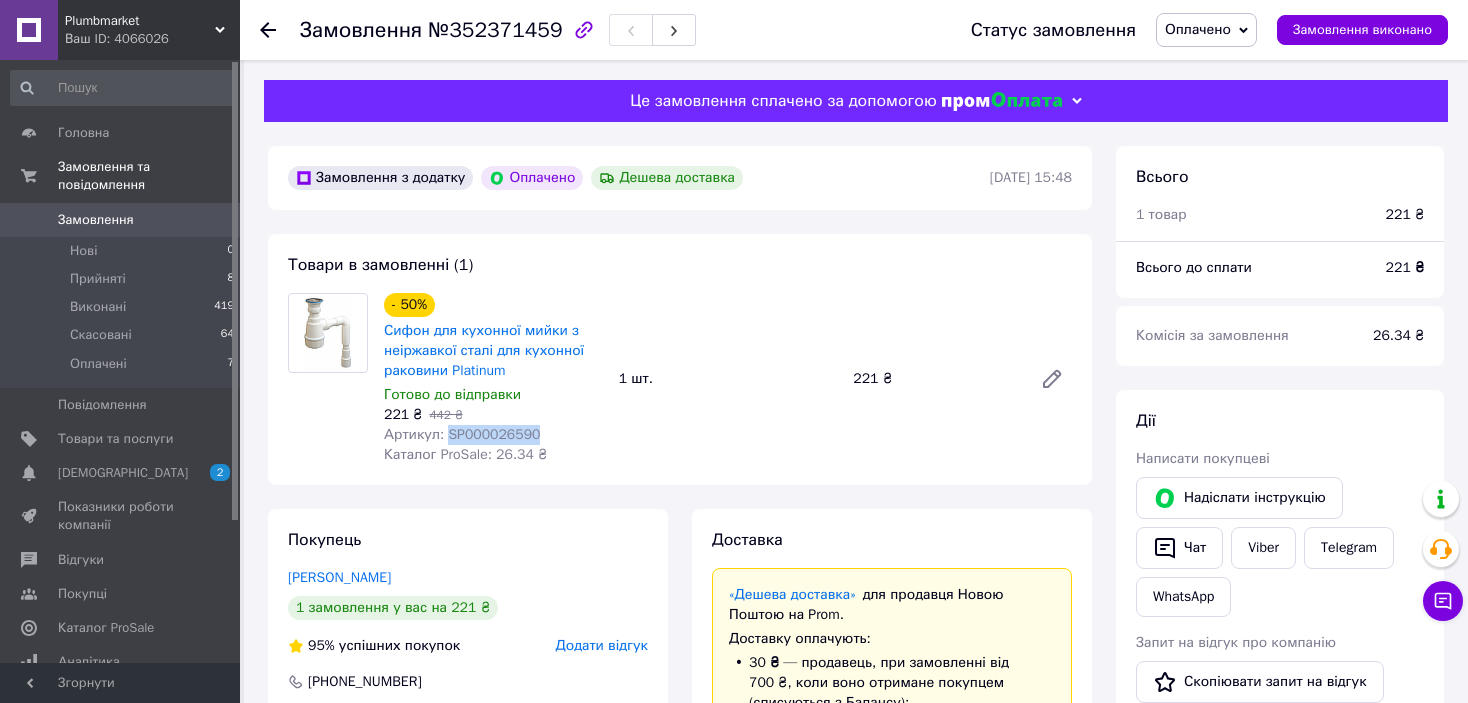 click on "Артикул: SP000026590" at bounding box center [462, 434] 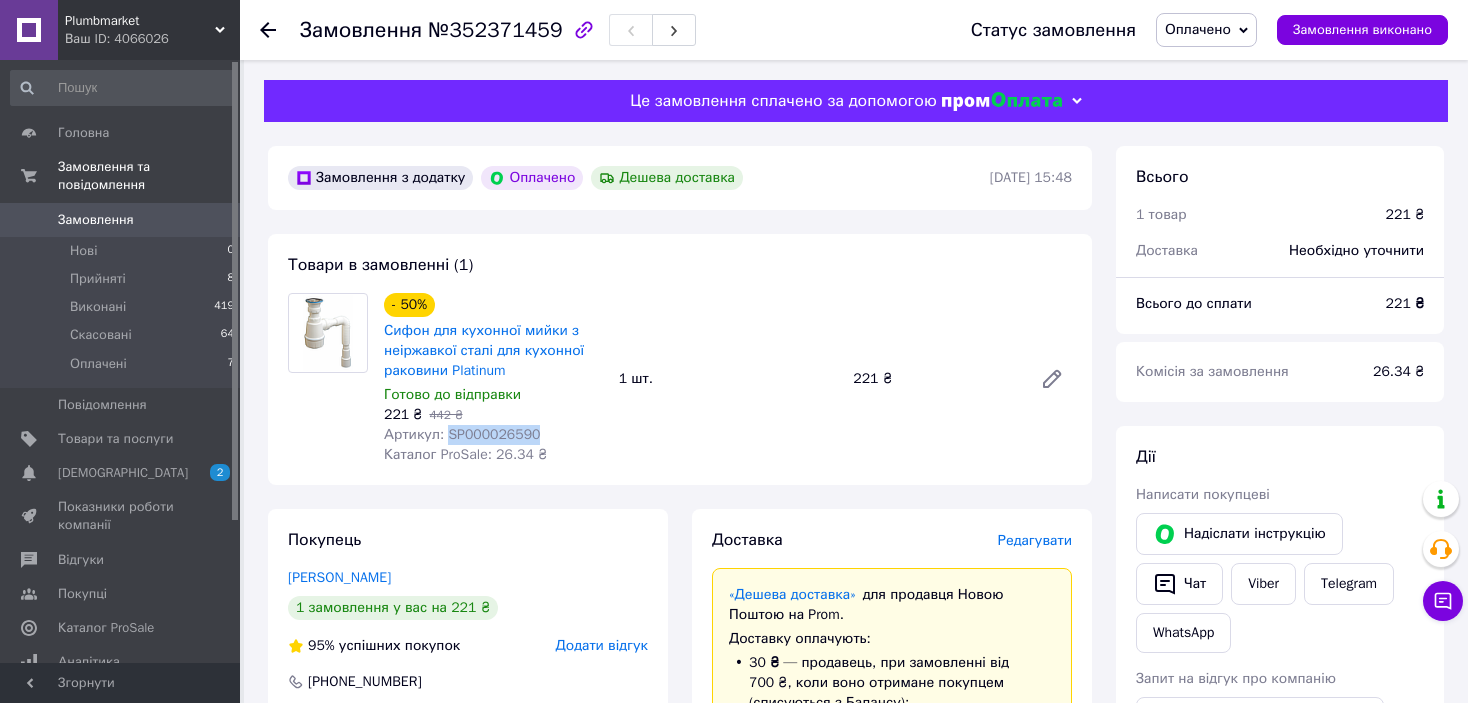 copy on "SP000026590" 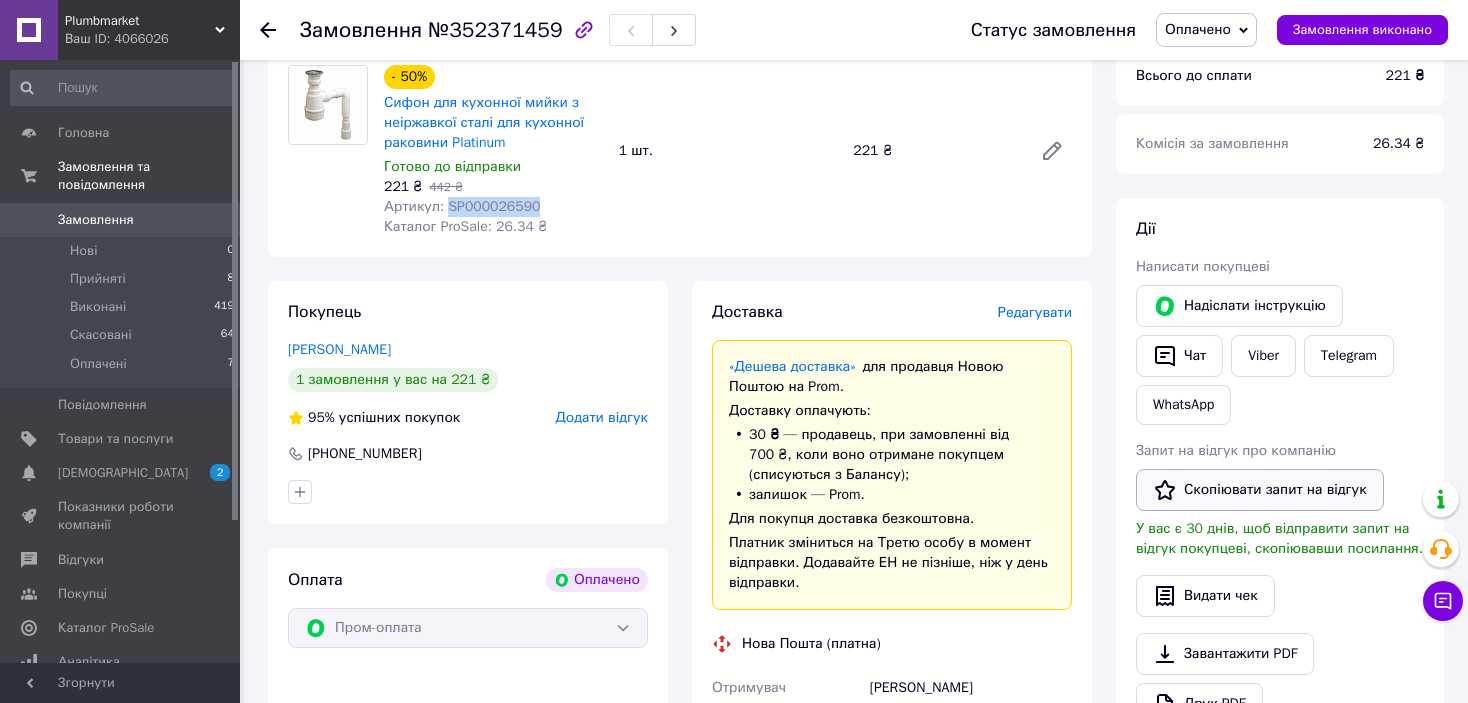 scroll, scrollTop: 300, scrollLeft: 0, axis: vertical 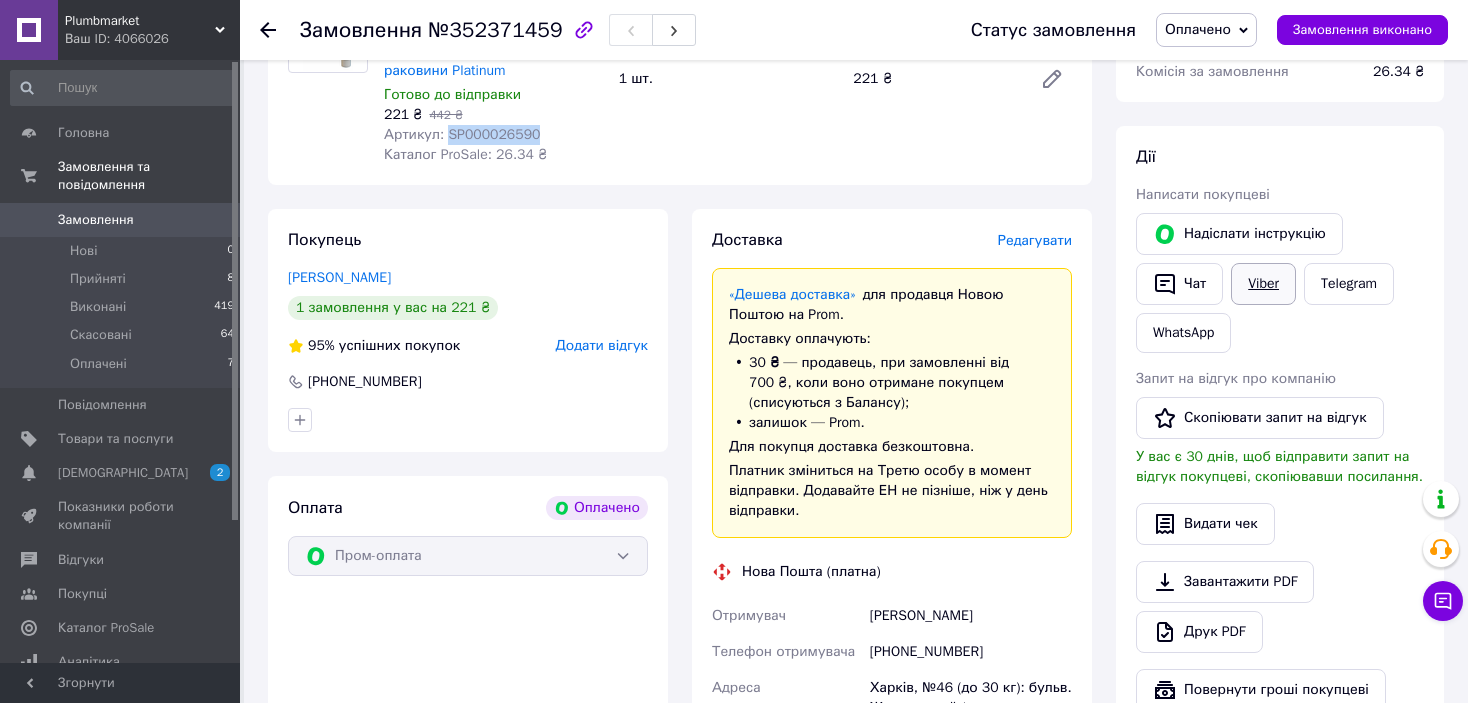 click on "Viber" at bounding box center (1263, 284) 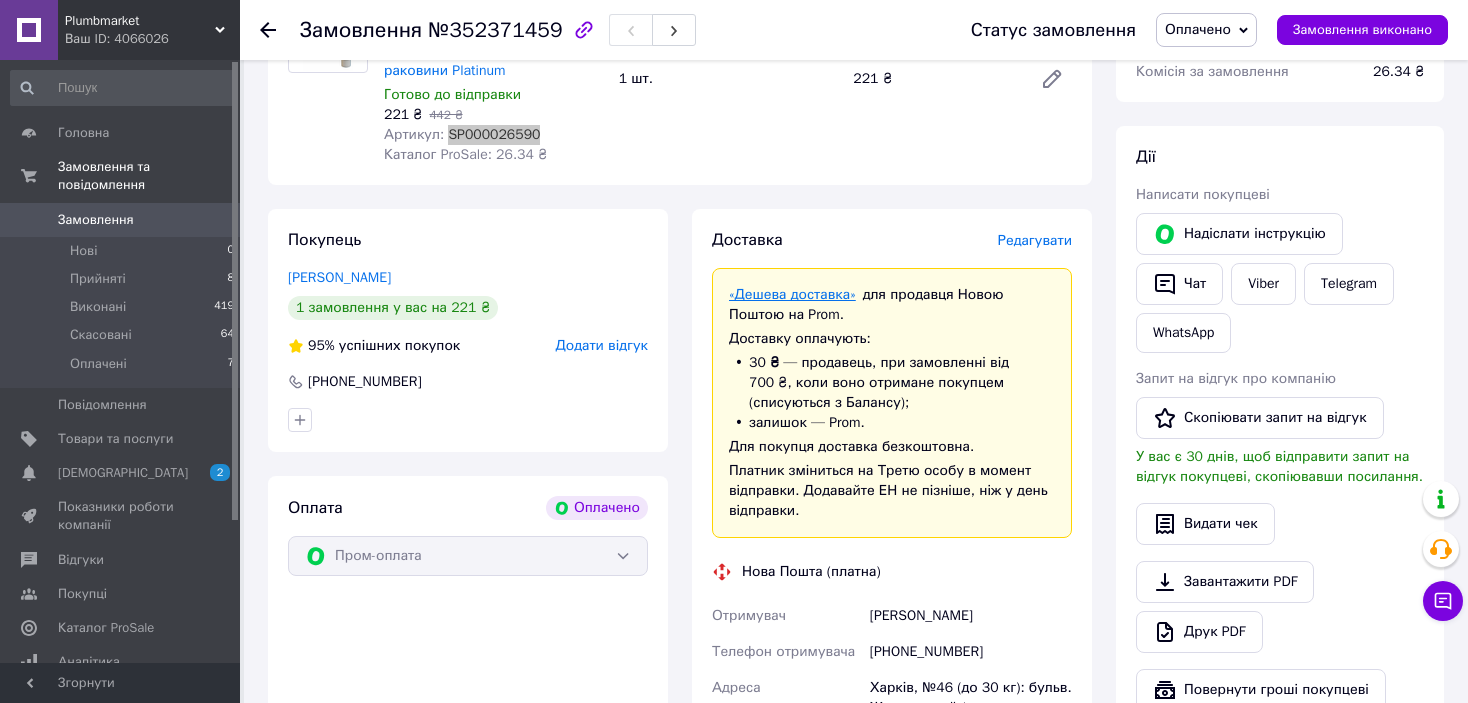 scroll, scrollTop: 0, scrollLeft: 0, axis: both 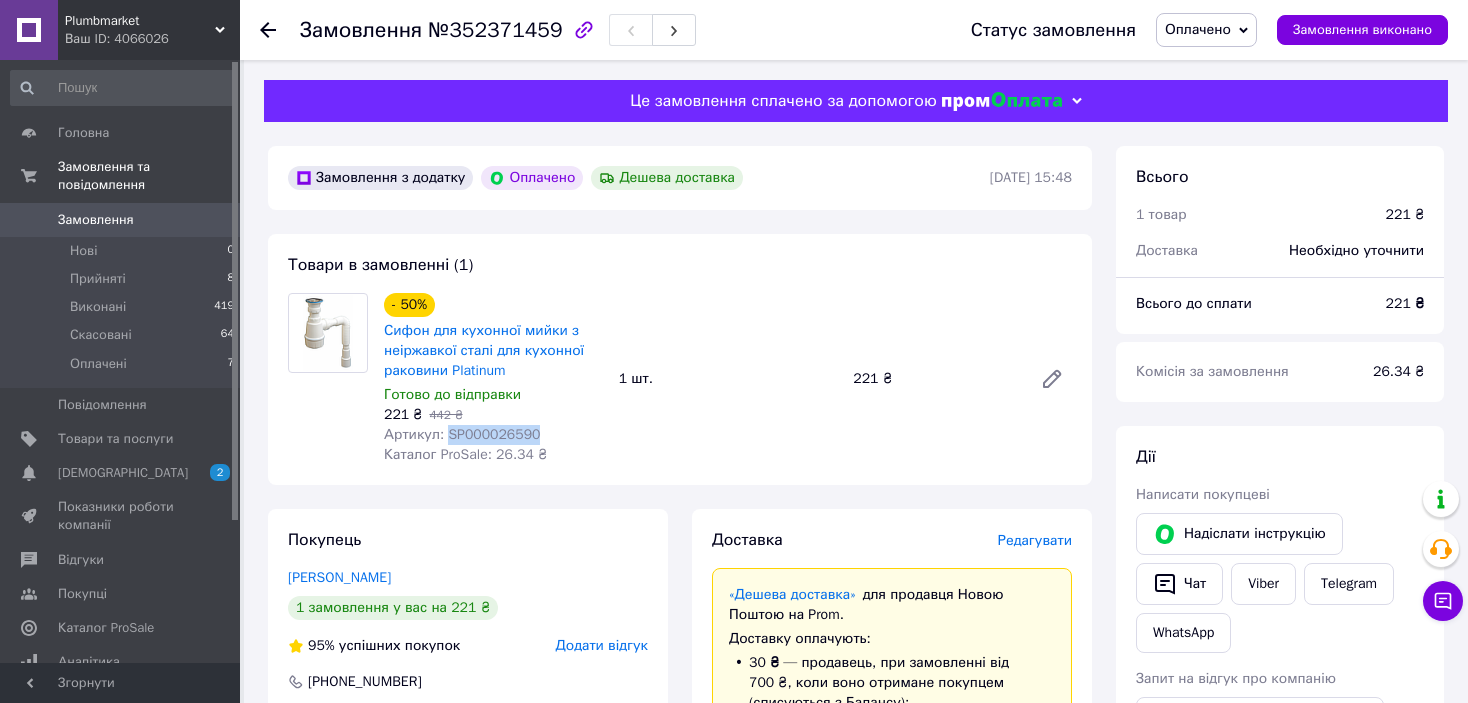 click on "Замовлення" at bounding box center [121, 220] 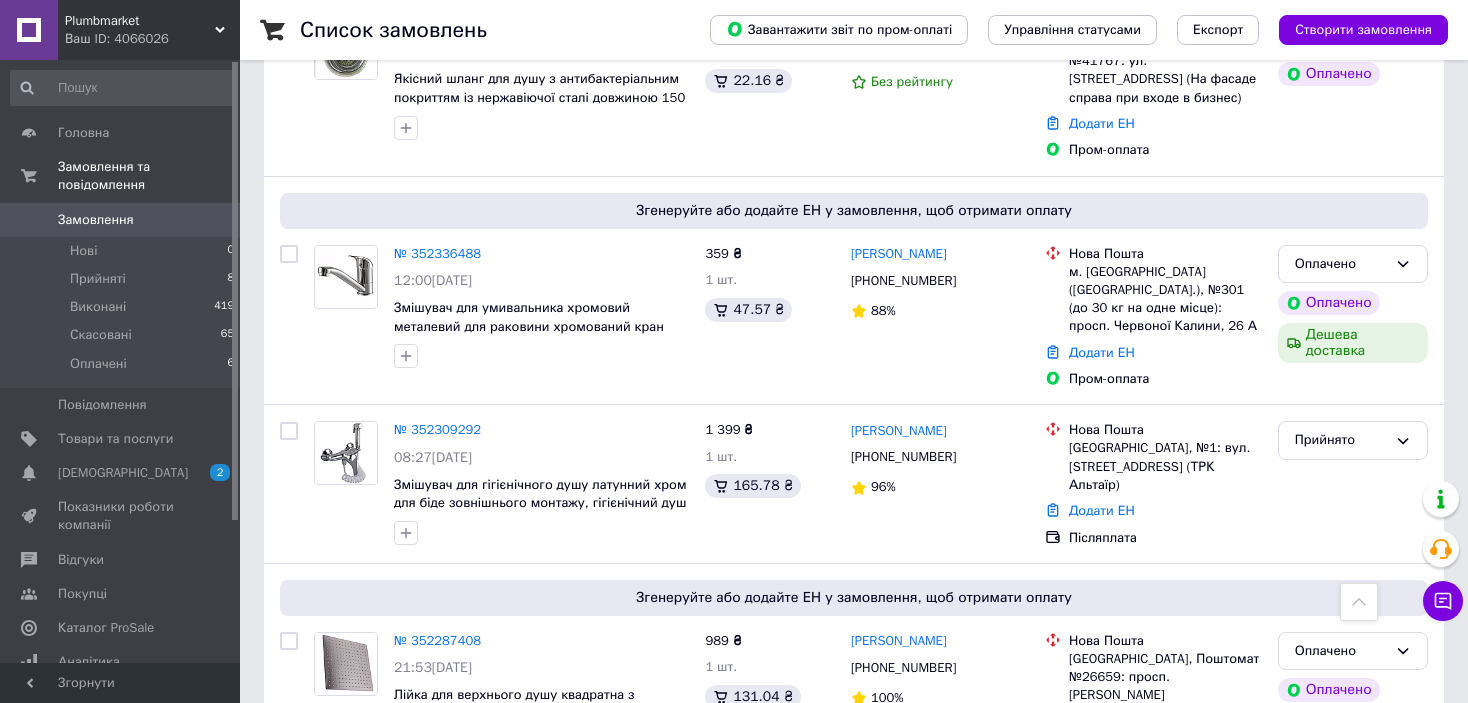 scroll, scrollTop: 1100, scrollLeft: 0, axis: vertical 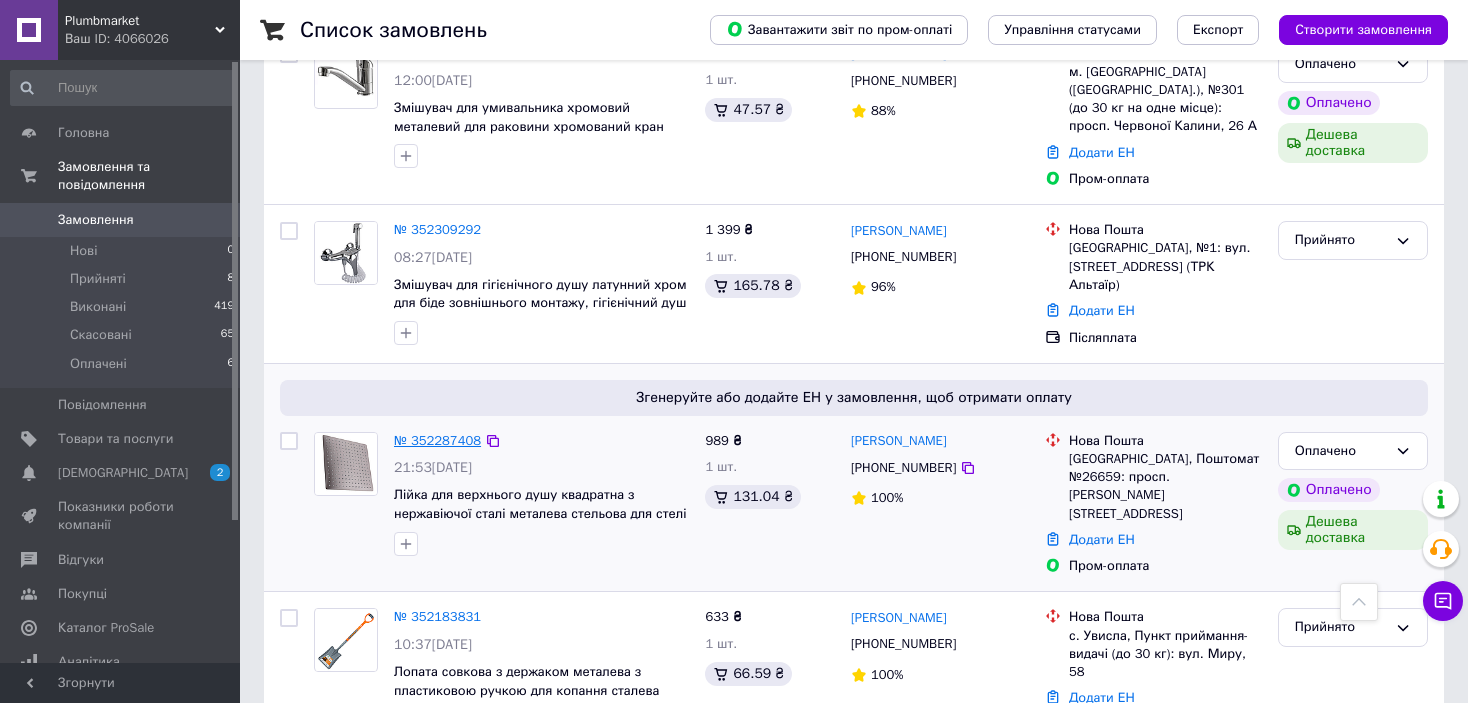 click on "№ 352287408" at bounding box center [437, 440] 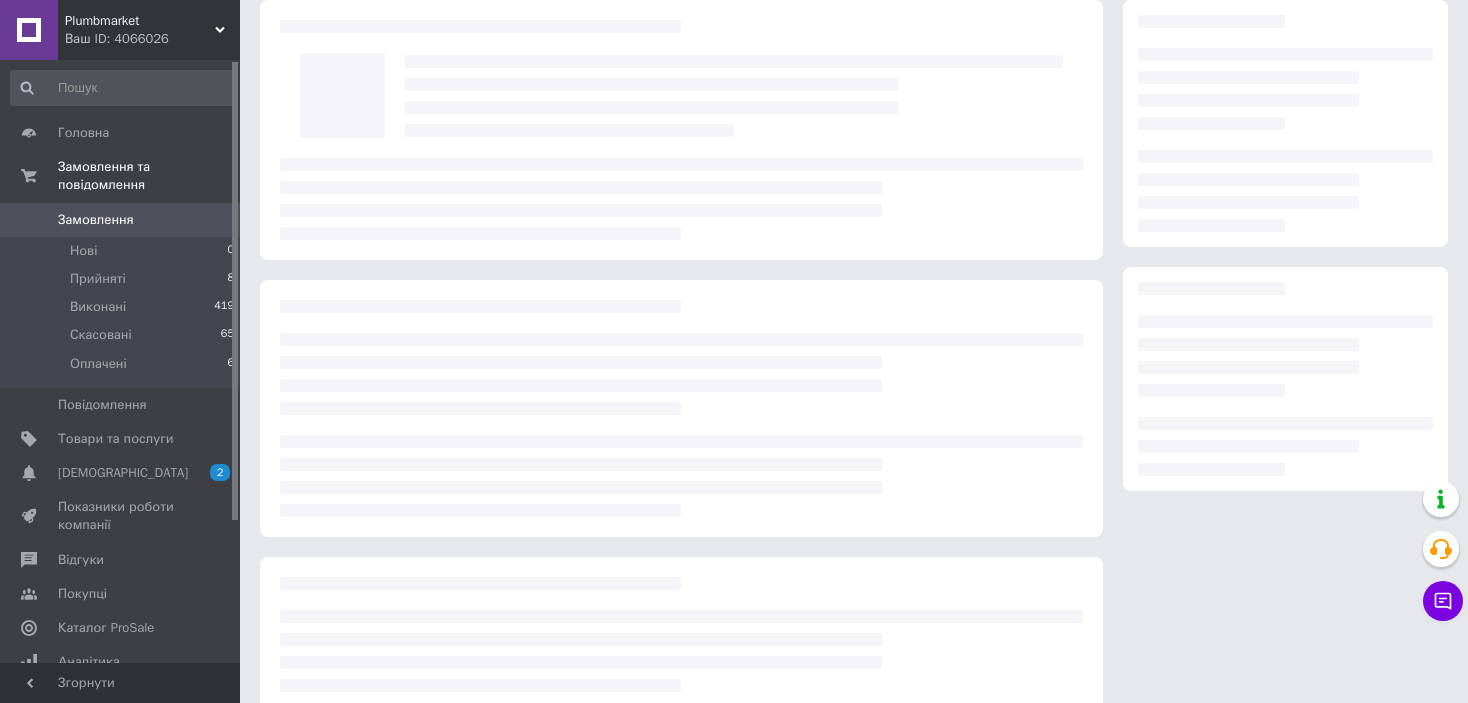 scroll, scrollTop: 0, scrollLeft: 0, axis: both 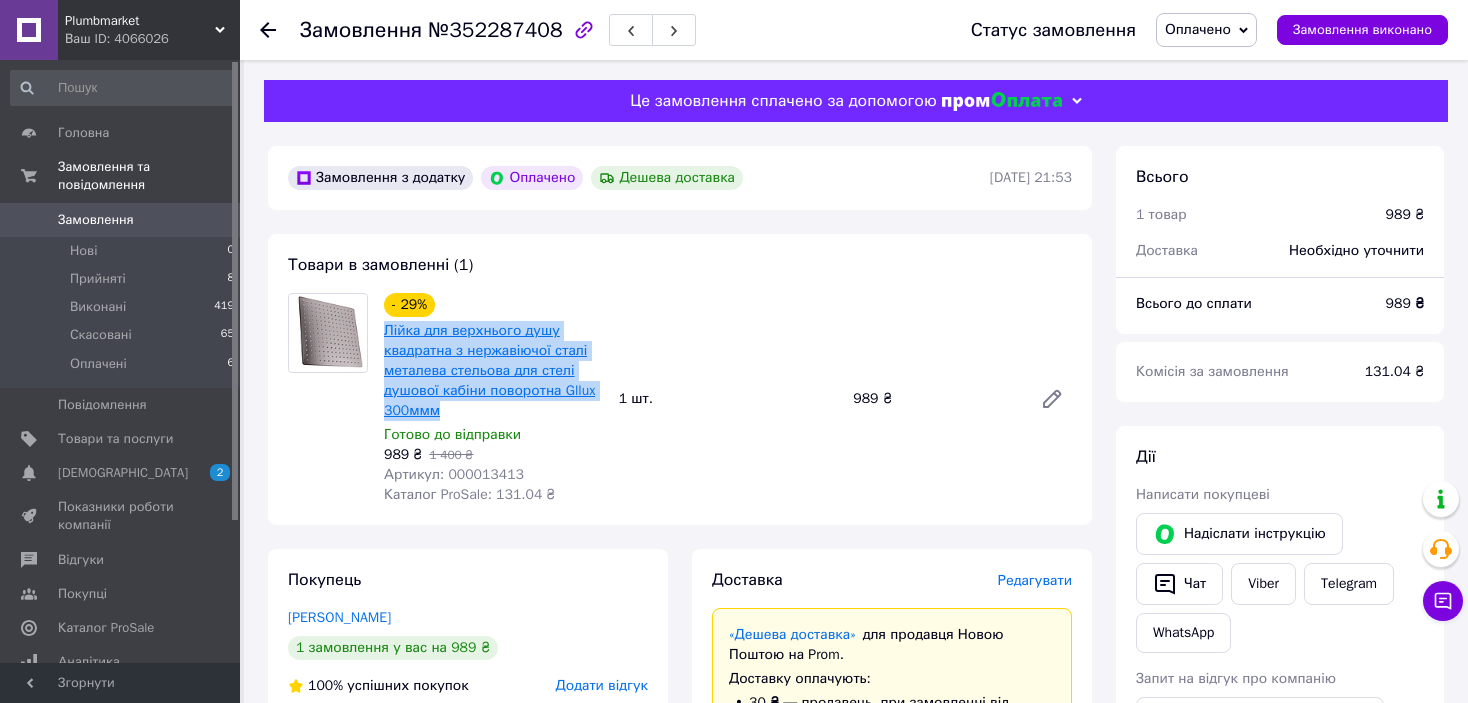 drag, startPoint x: 447, startPoint y: 416, endPoint x: 402, endPoint y: 344, distance: 84.90583 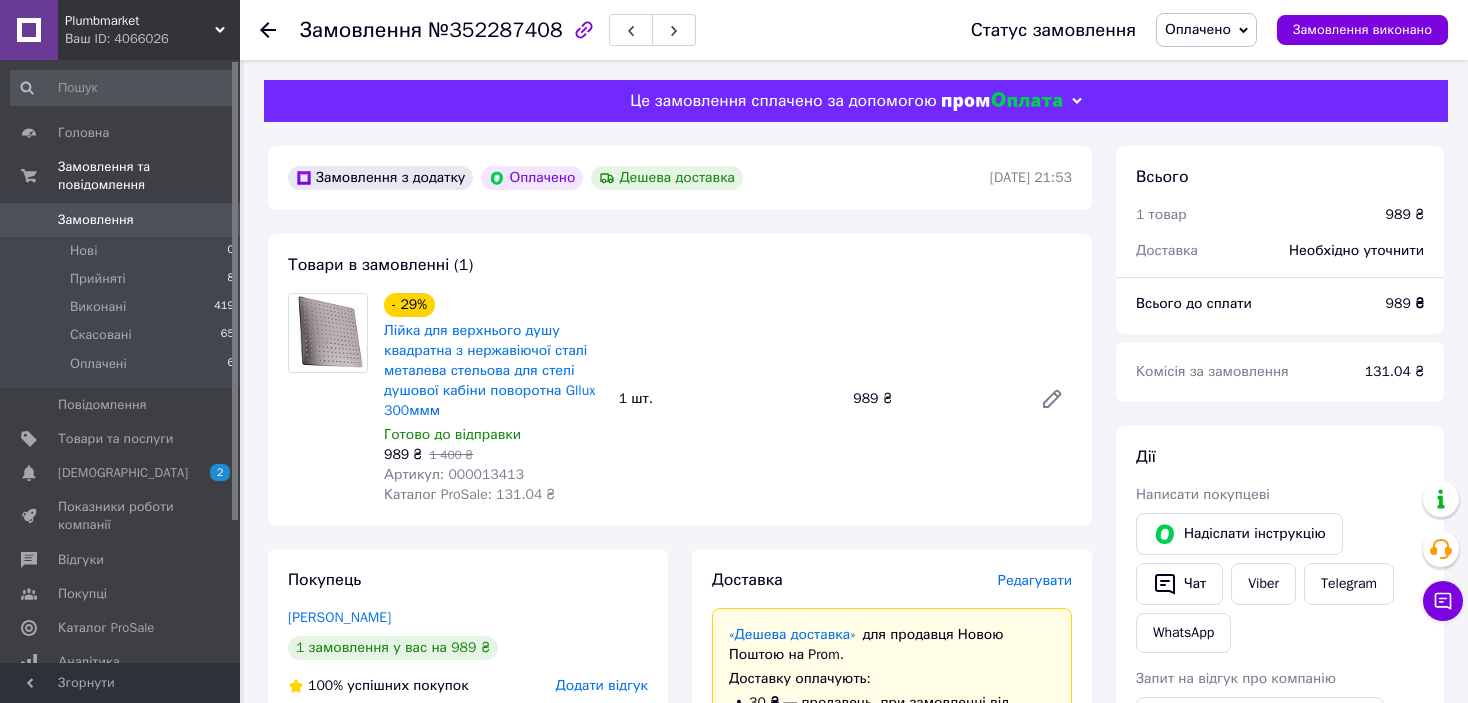 click on "Артикул: 000013413" at bounding box center [454, 474] 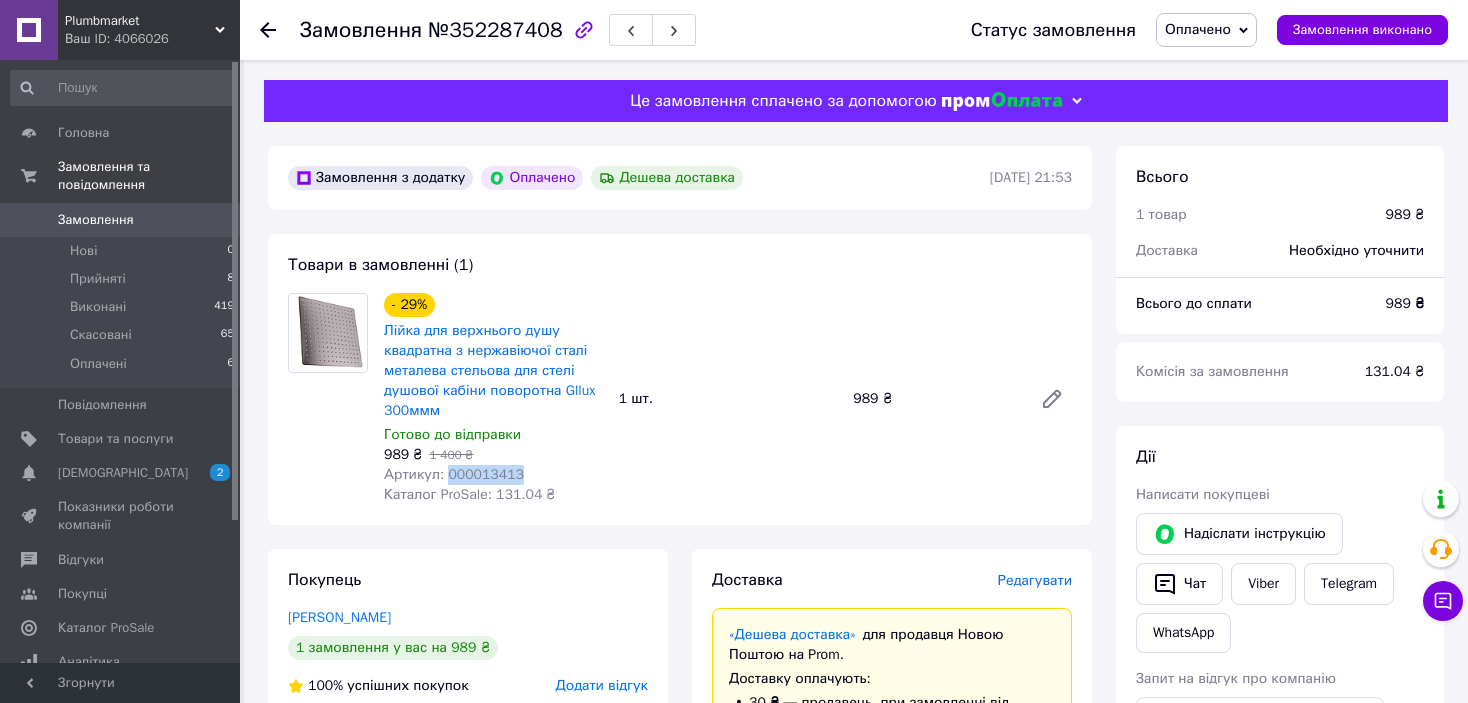 click on "Артикул: 000013413" at bounding box center (454, 474) 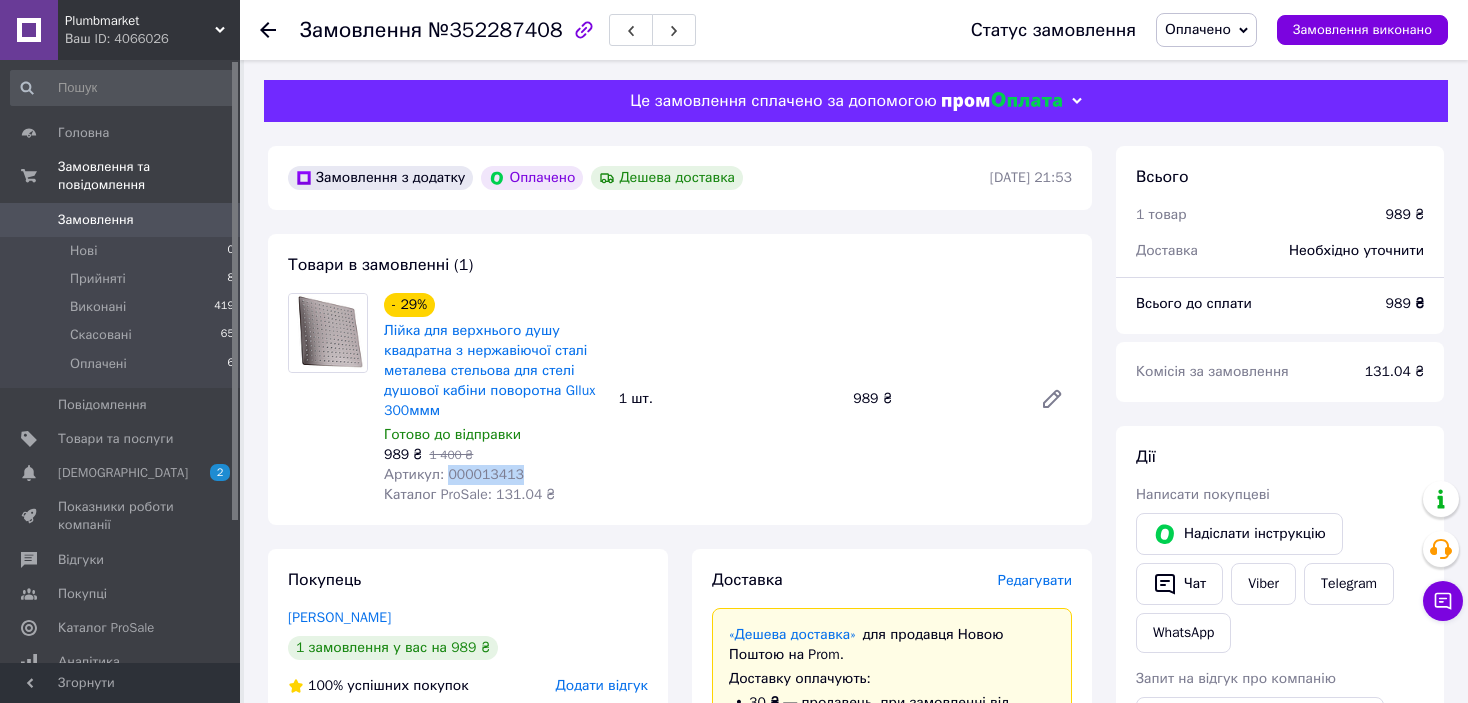 copy on "000013413" 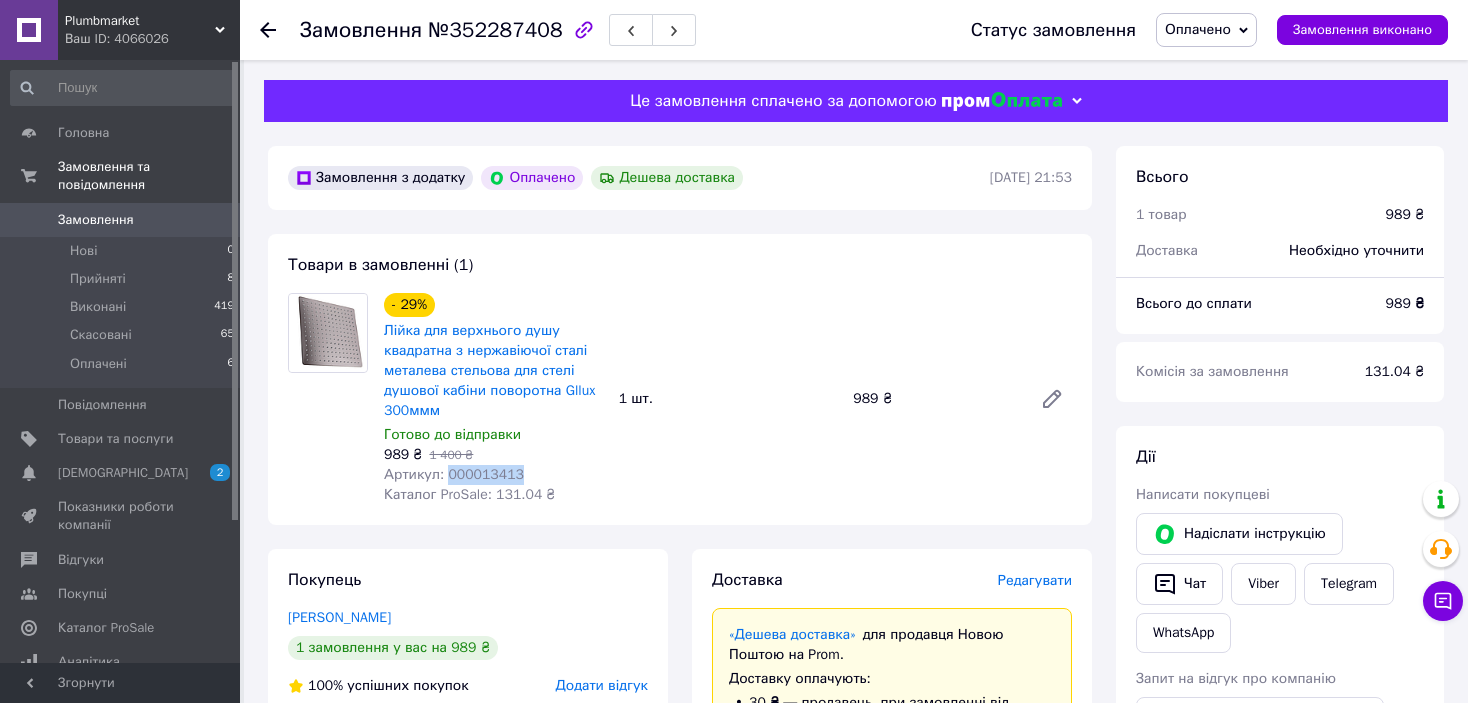 click on "Замовлення" at bounding box center [96, 220] 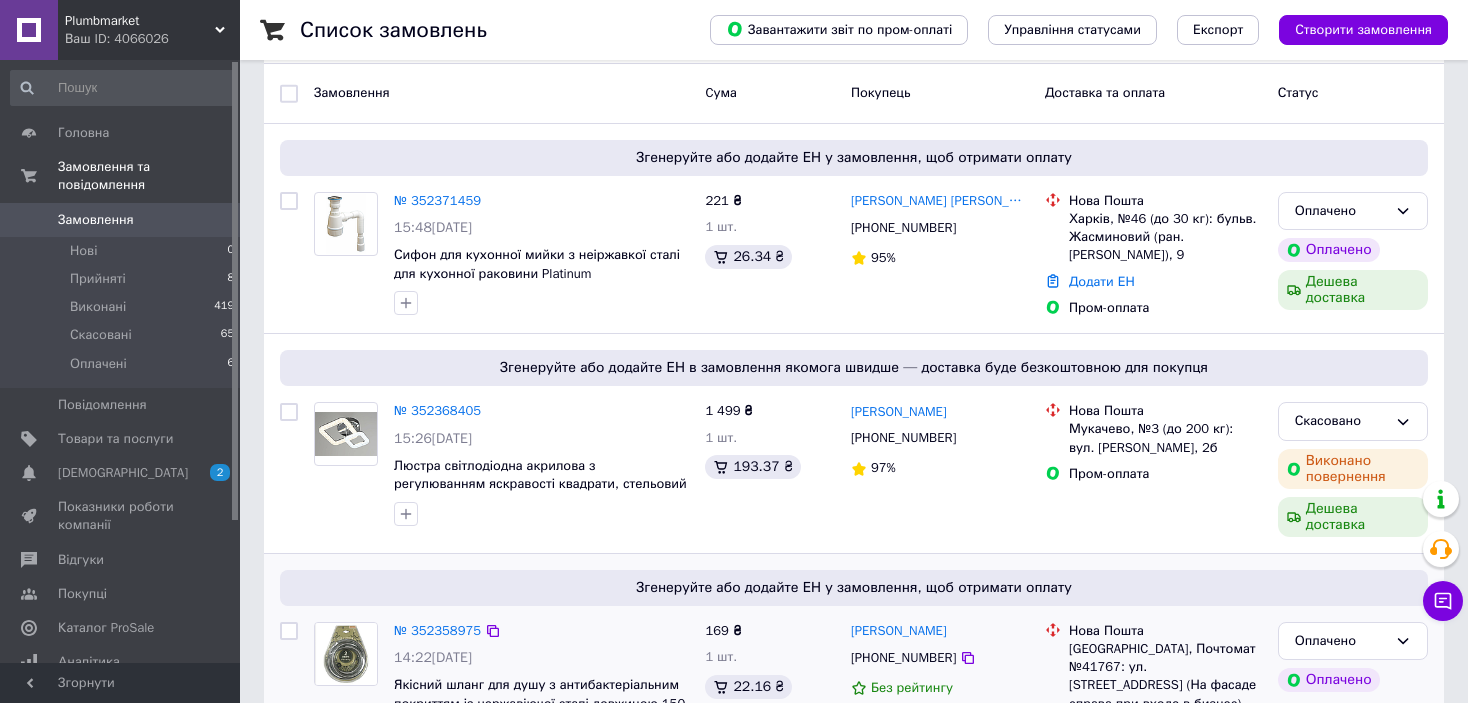 scroll, scrollTop: 200, scrollLeft: 0, axis: vertical 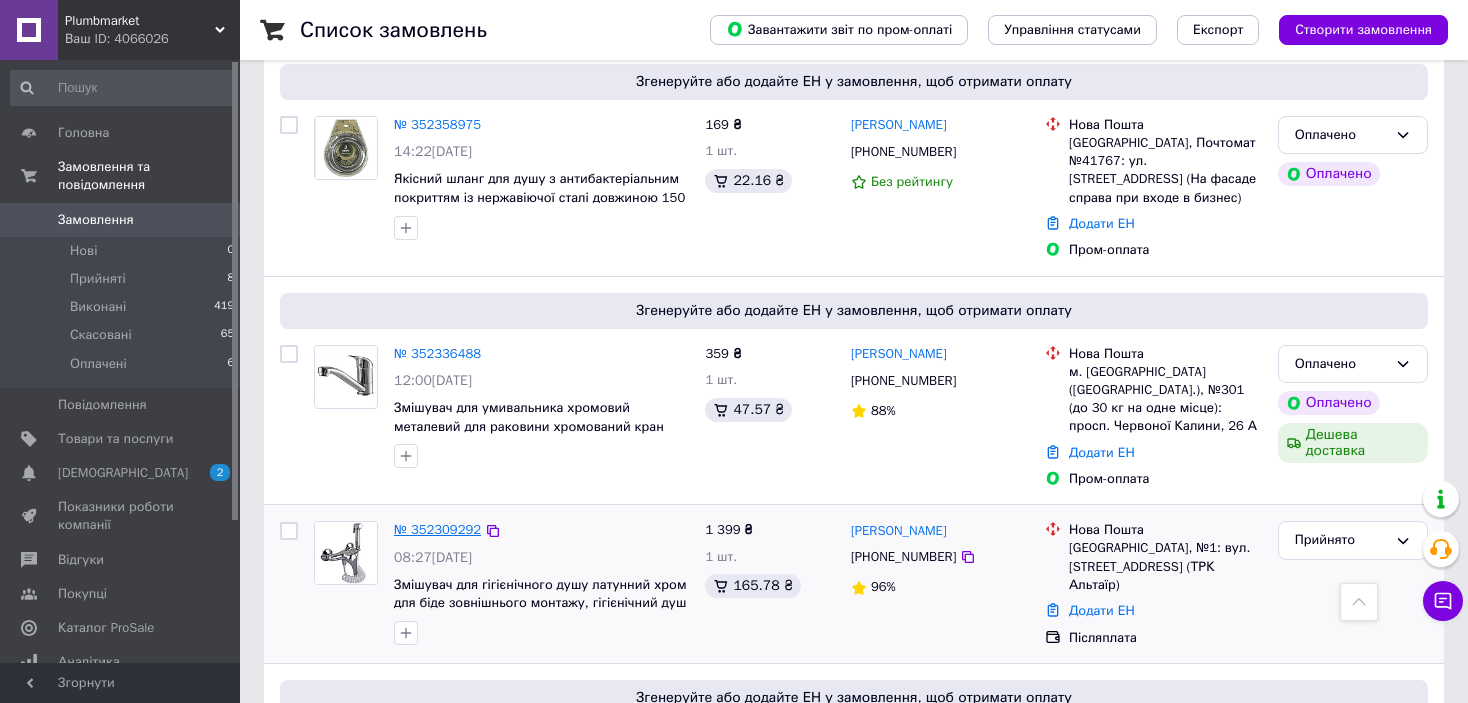 click on "№ 352309292" at bounding box center [437, 529] 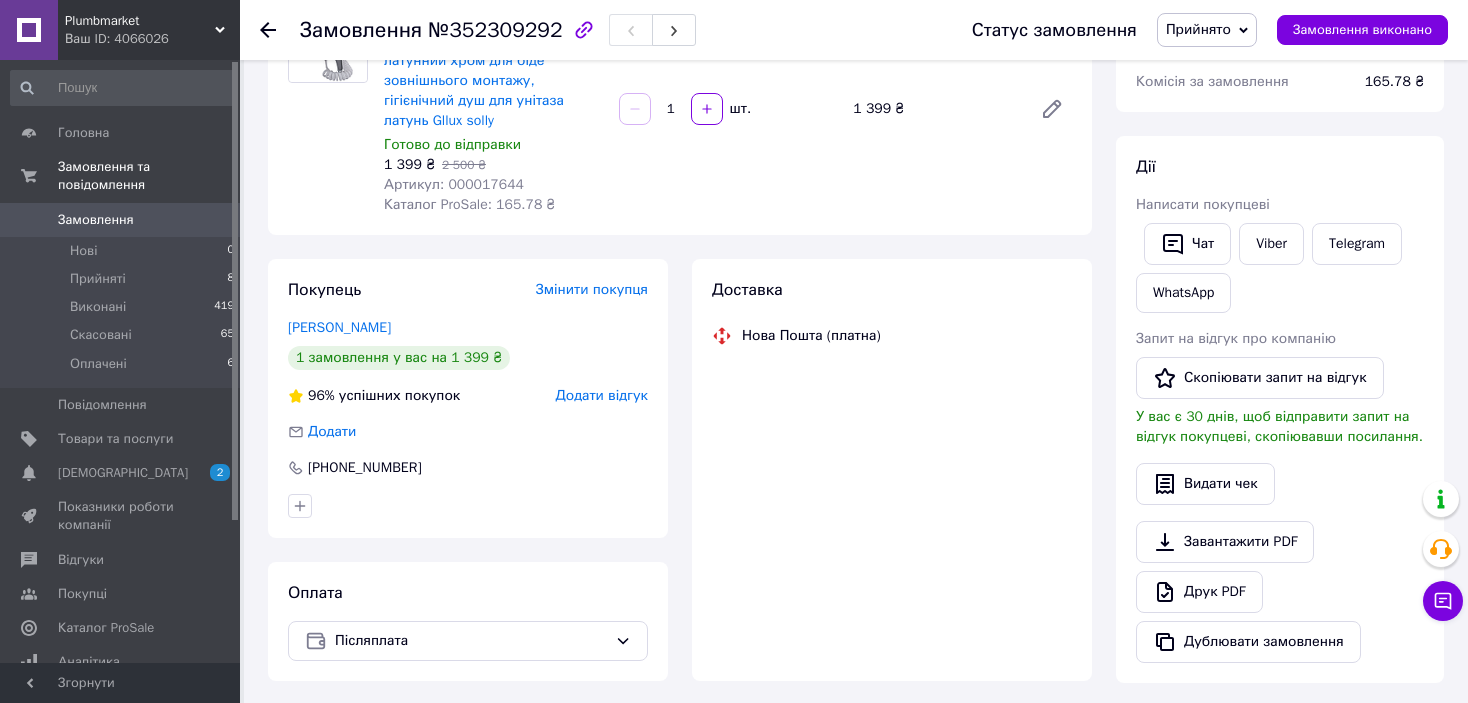scroll, scrollTop: 92, scrollLeft: 0, axis: vertical 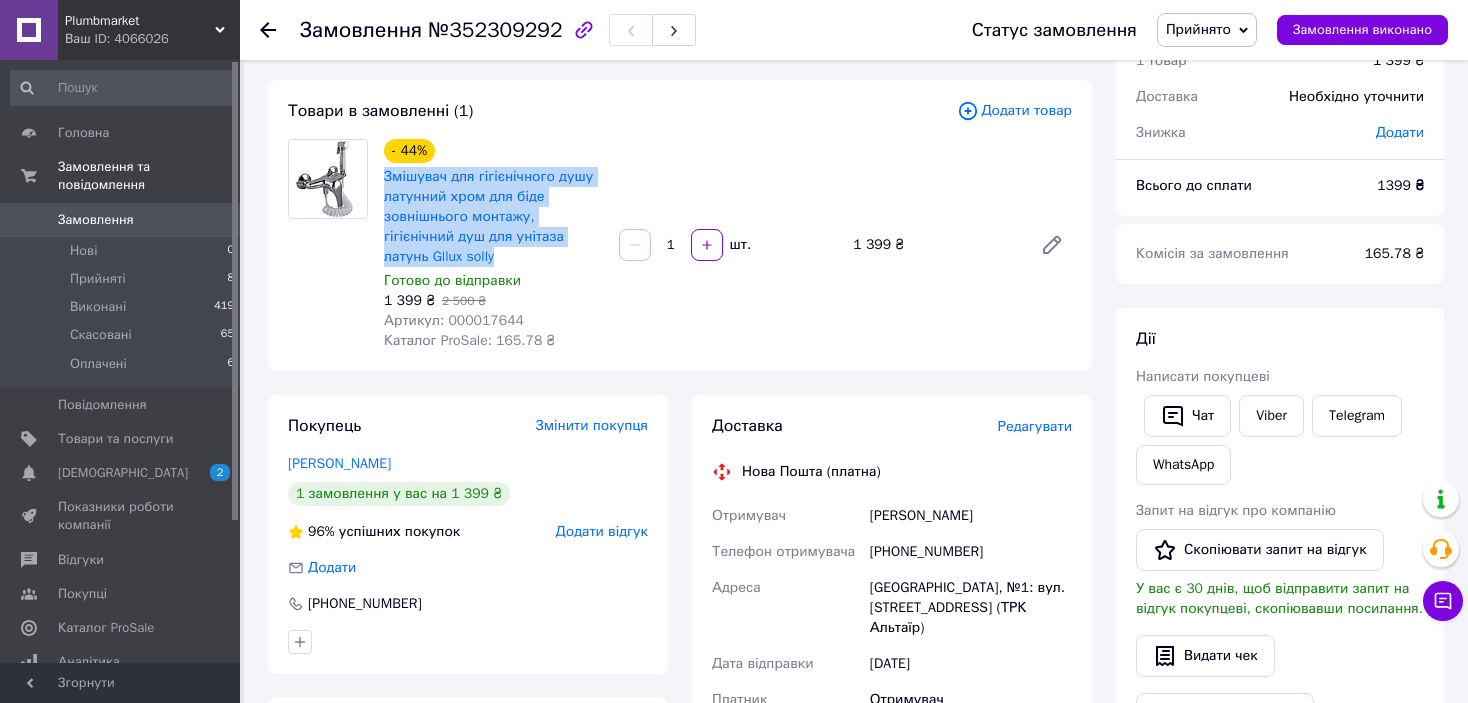 drag, startPoint x: 599, startPoint y: 238, endPoint x: 379, endPoint y: 180, distance: 227.51703 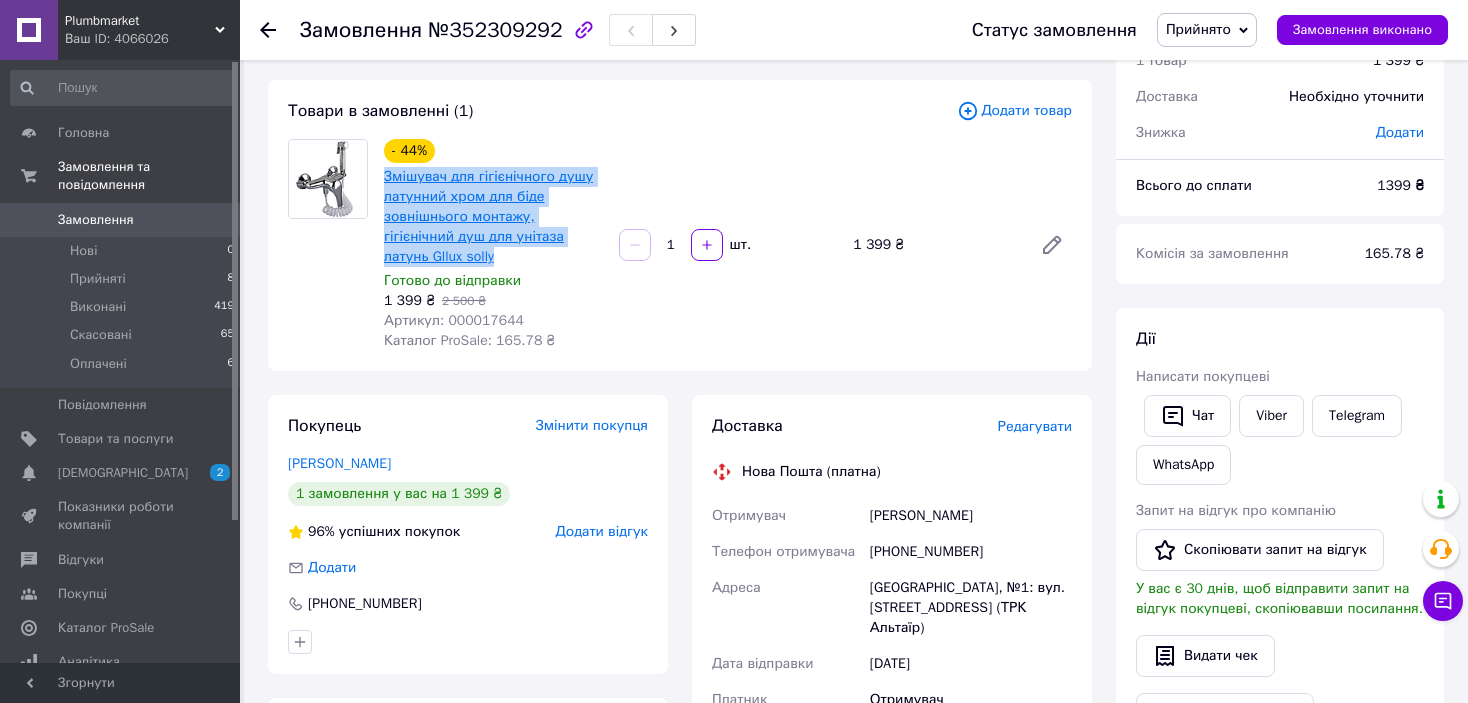 copy on "Змішувач для гігієнічного душу латунний хром для біде зовнішнього монтажу, гігієнічний душ для унітаза латунь Gllux solly" 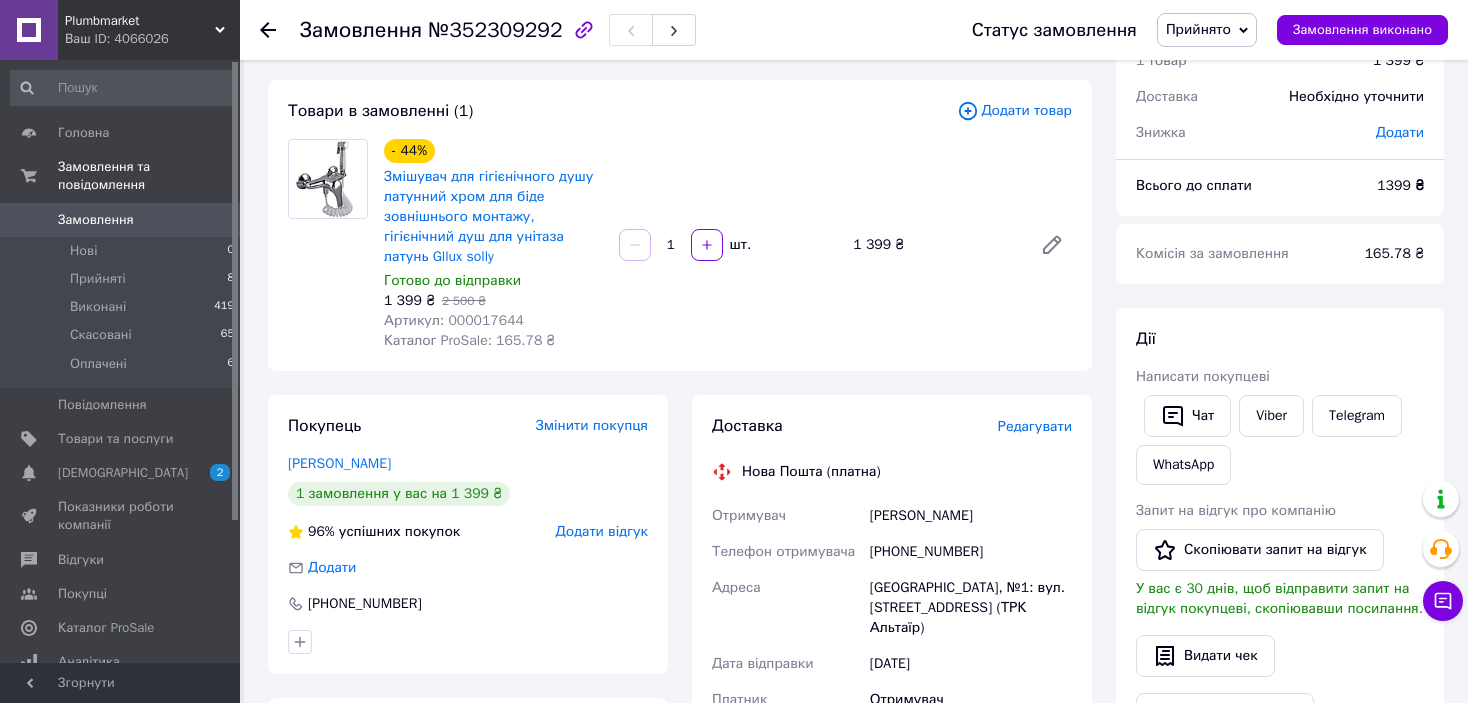 click on "Артикул: 000017644" at bounding box center [454, 320] 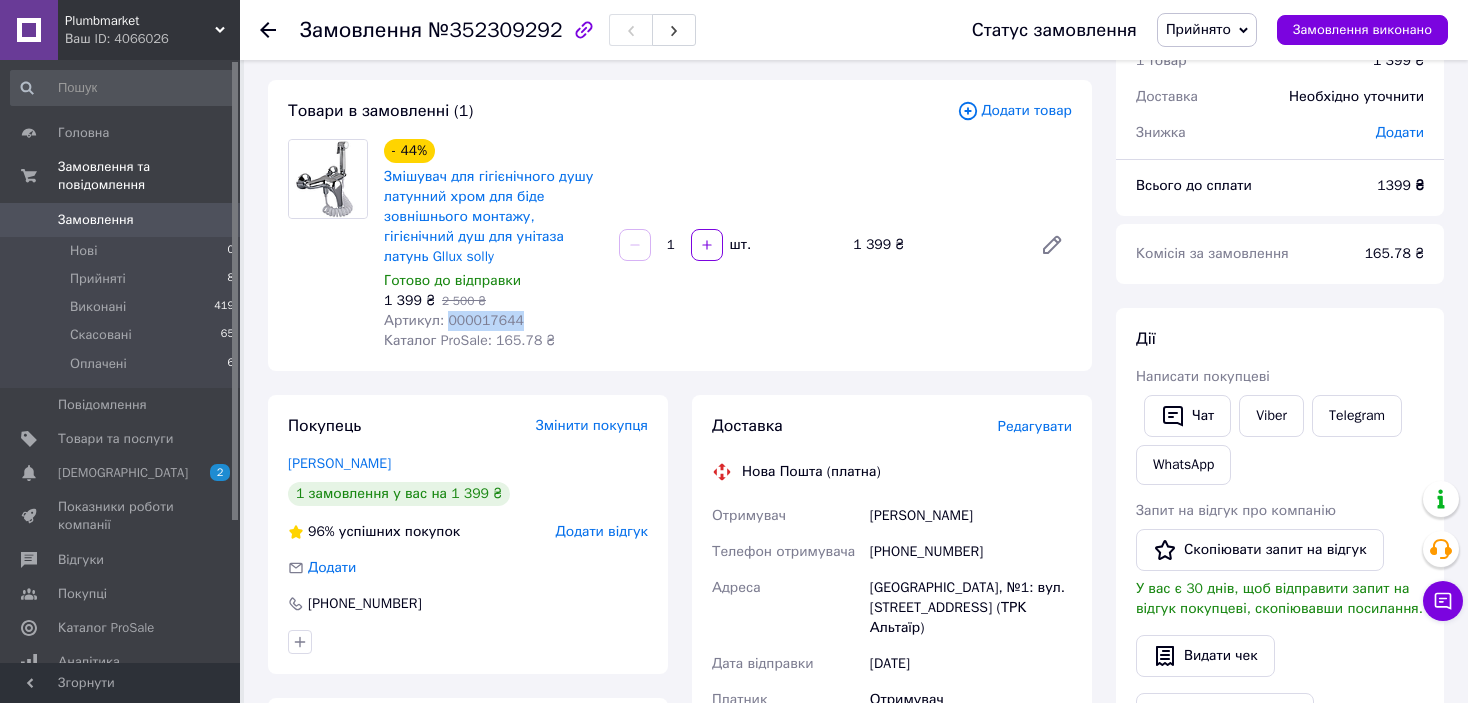 click on "Артикул: 000017644" at bounding box center [454, 320] 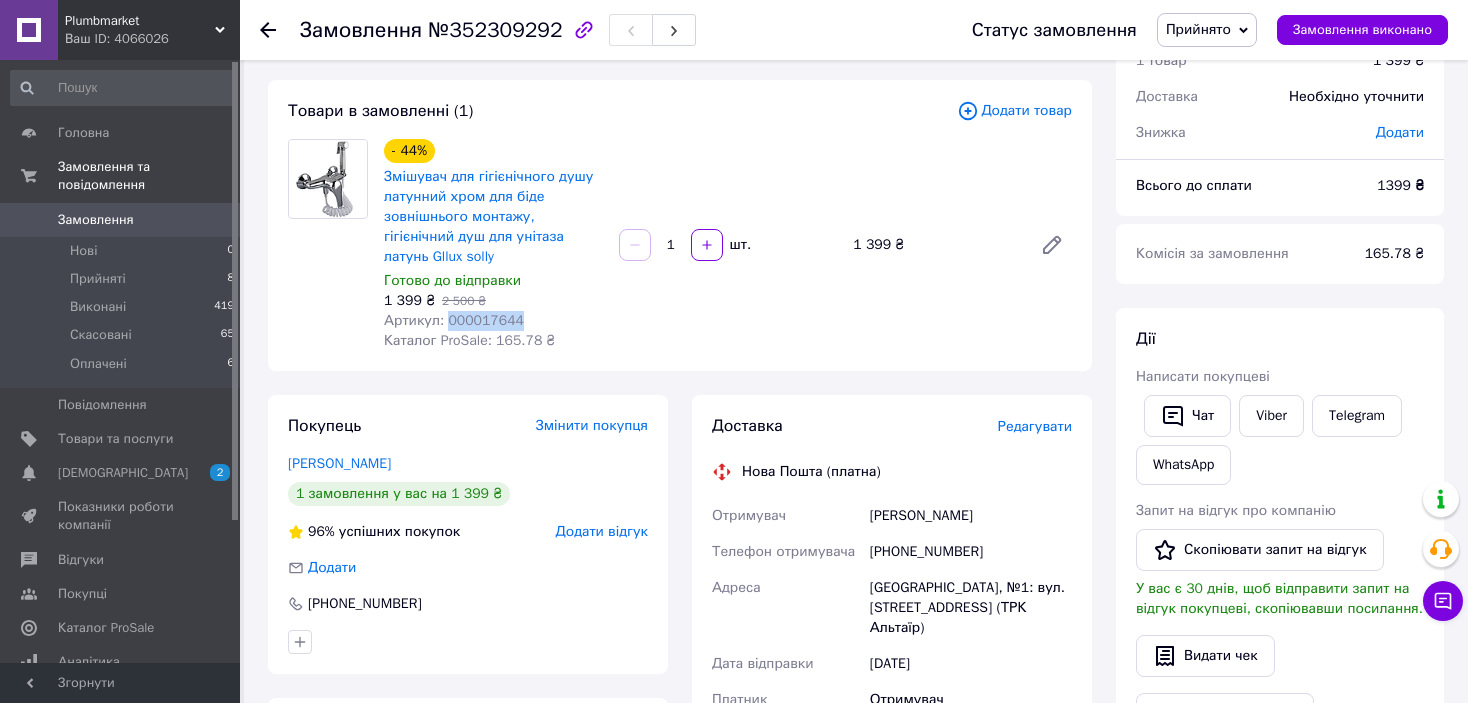 click on "Замовлення" at bounding box center (121, 220) 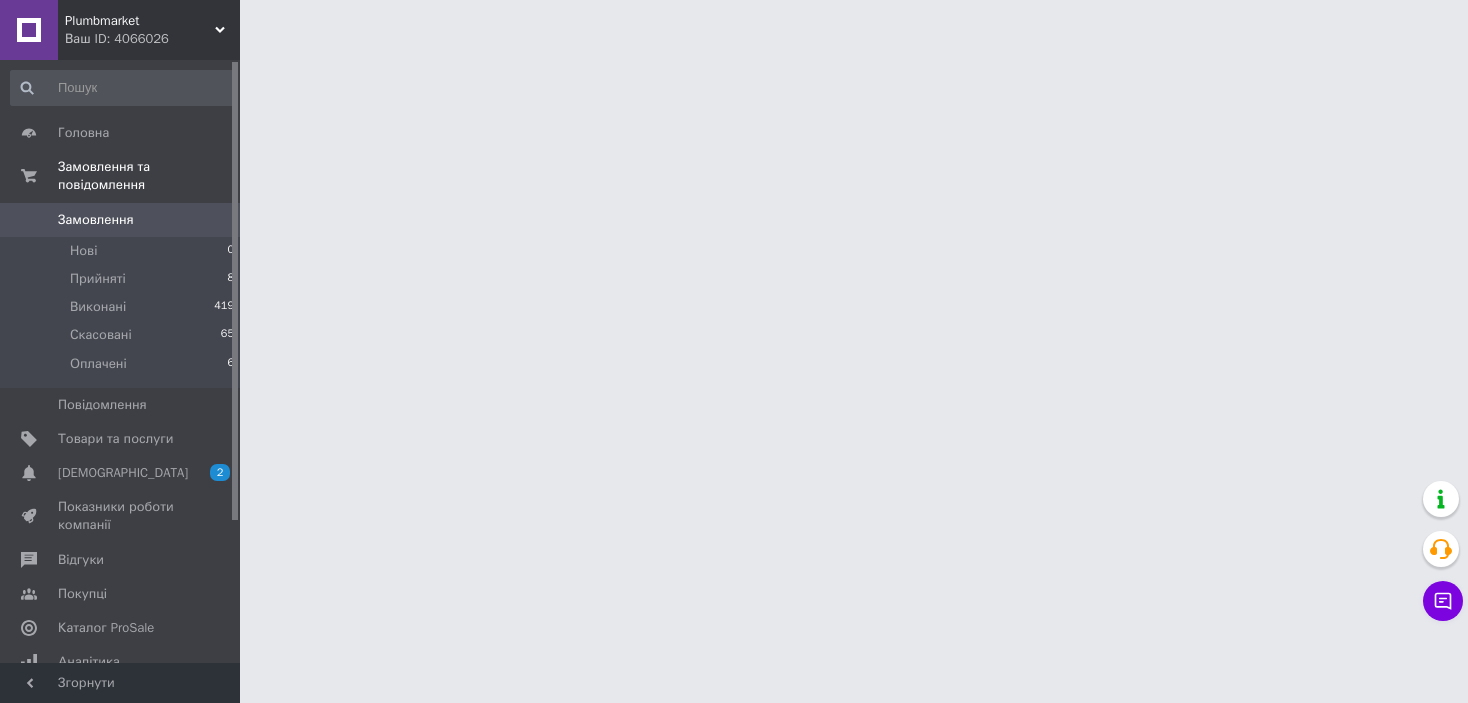 scroll, scrollTop: 0, scrollLeft: 0, axis: both 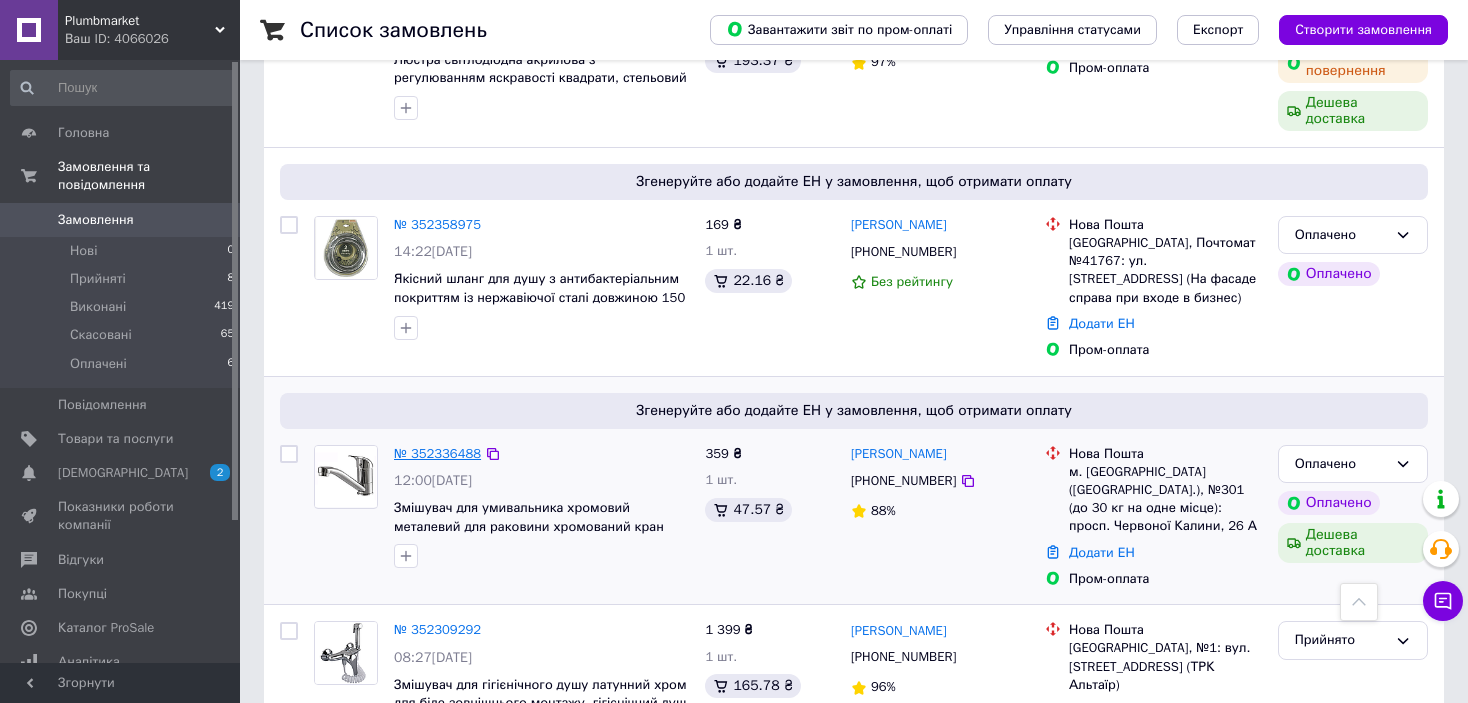 click on "№ 352336488" at bounding box center (437, 453) 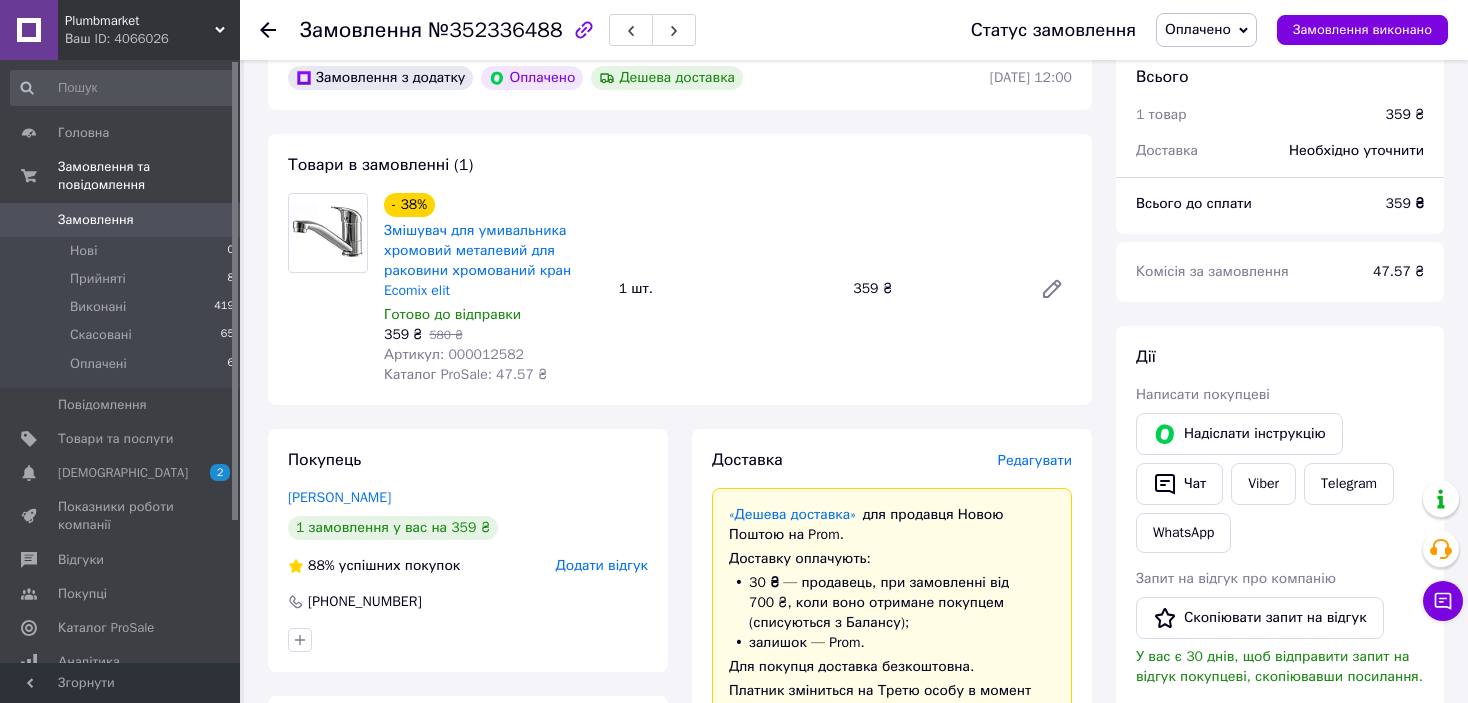 scroll, scrollTop: 0, scrollLeft: 0, axis: both 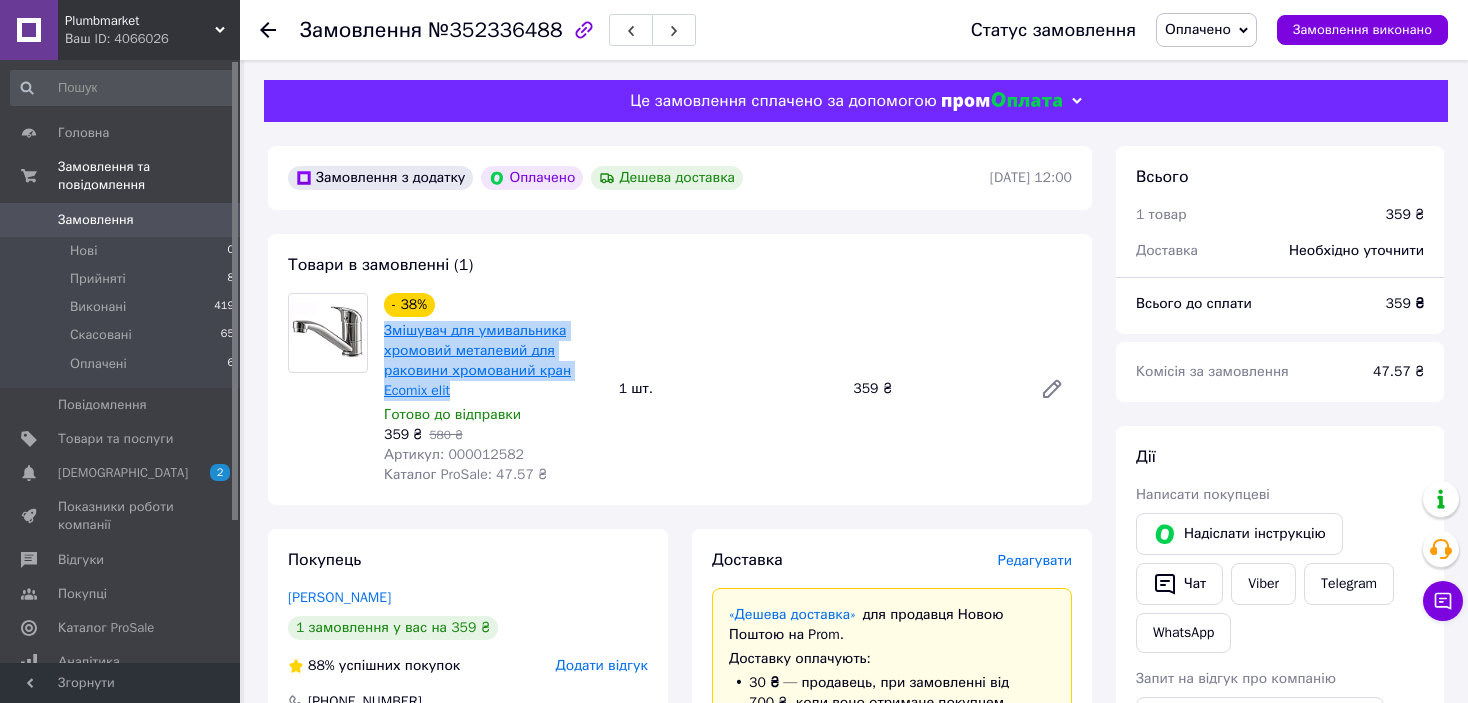 drag, startPoint x: 474, startPoint y: 388, endPoint x: 385, endPoint y: 328, distance: 107.33592 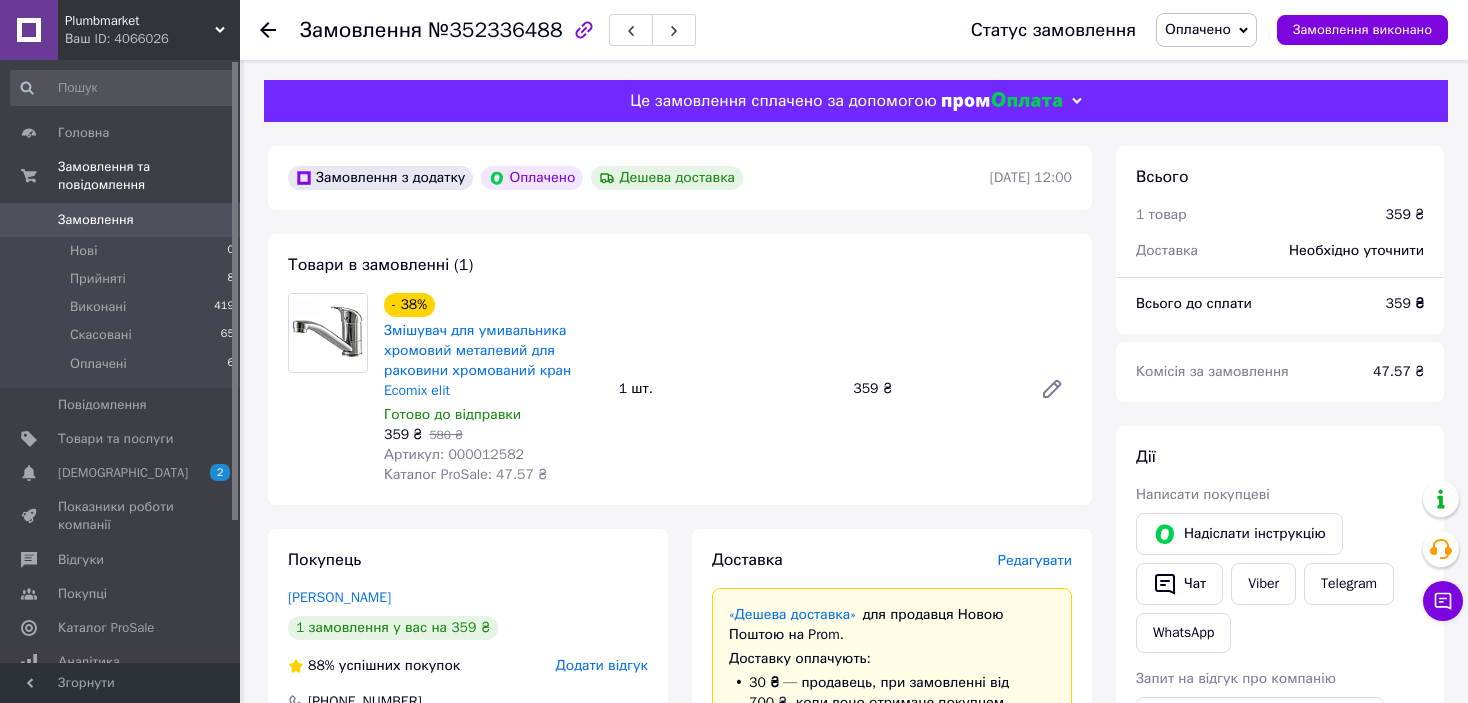 click on "Артикул: 000012582" at bounding box center [454, 454] 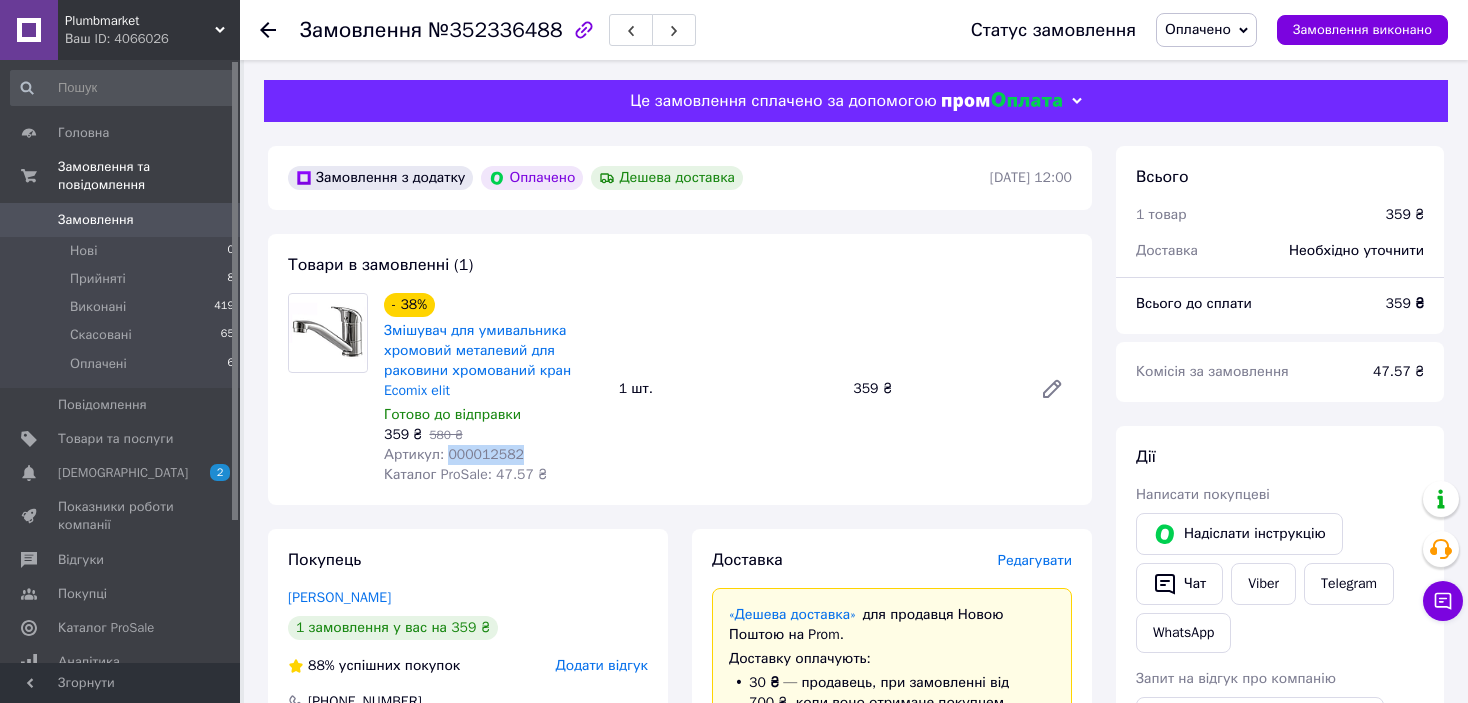 click on "Артикул: 000012582" at bounding box center (454, 454) 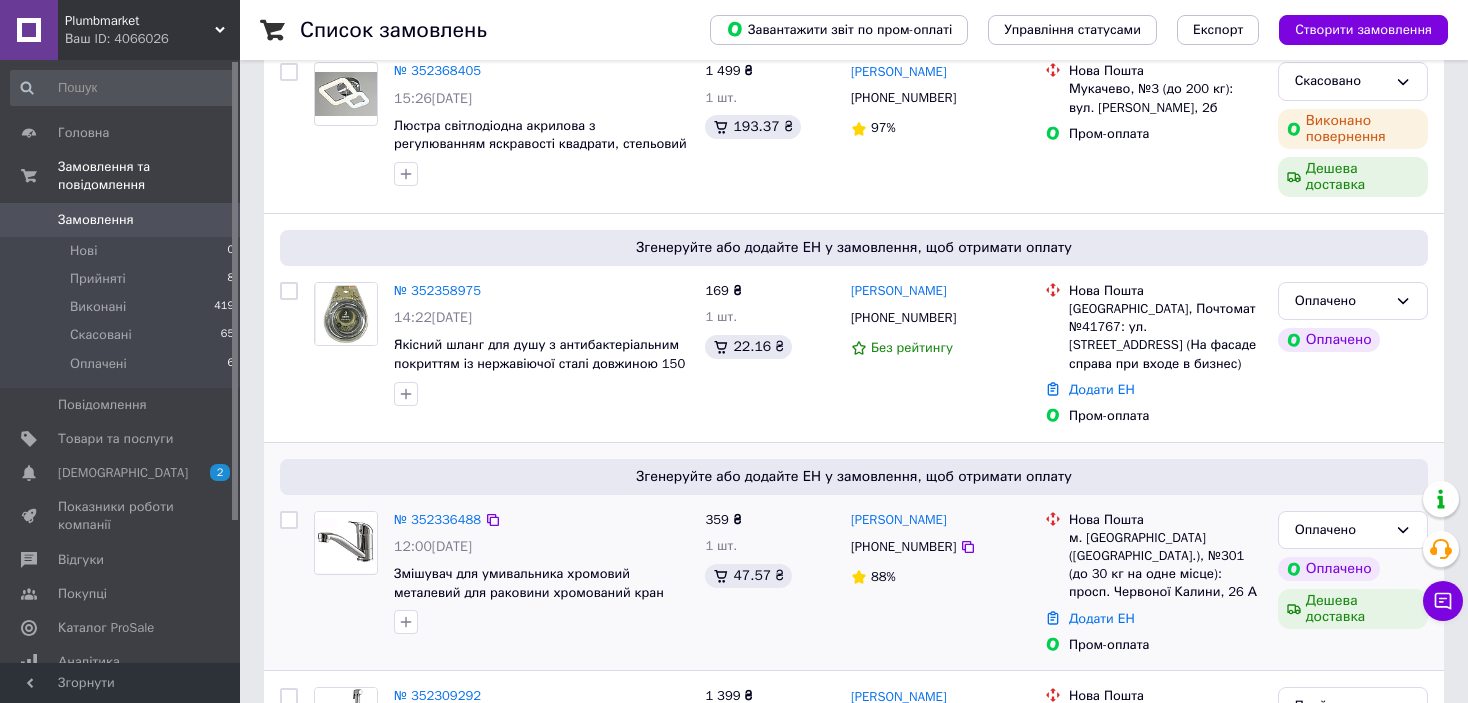 scroll, scrollTop: 600, scrollLeft: 0, axis: vertical 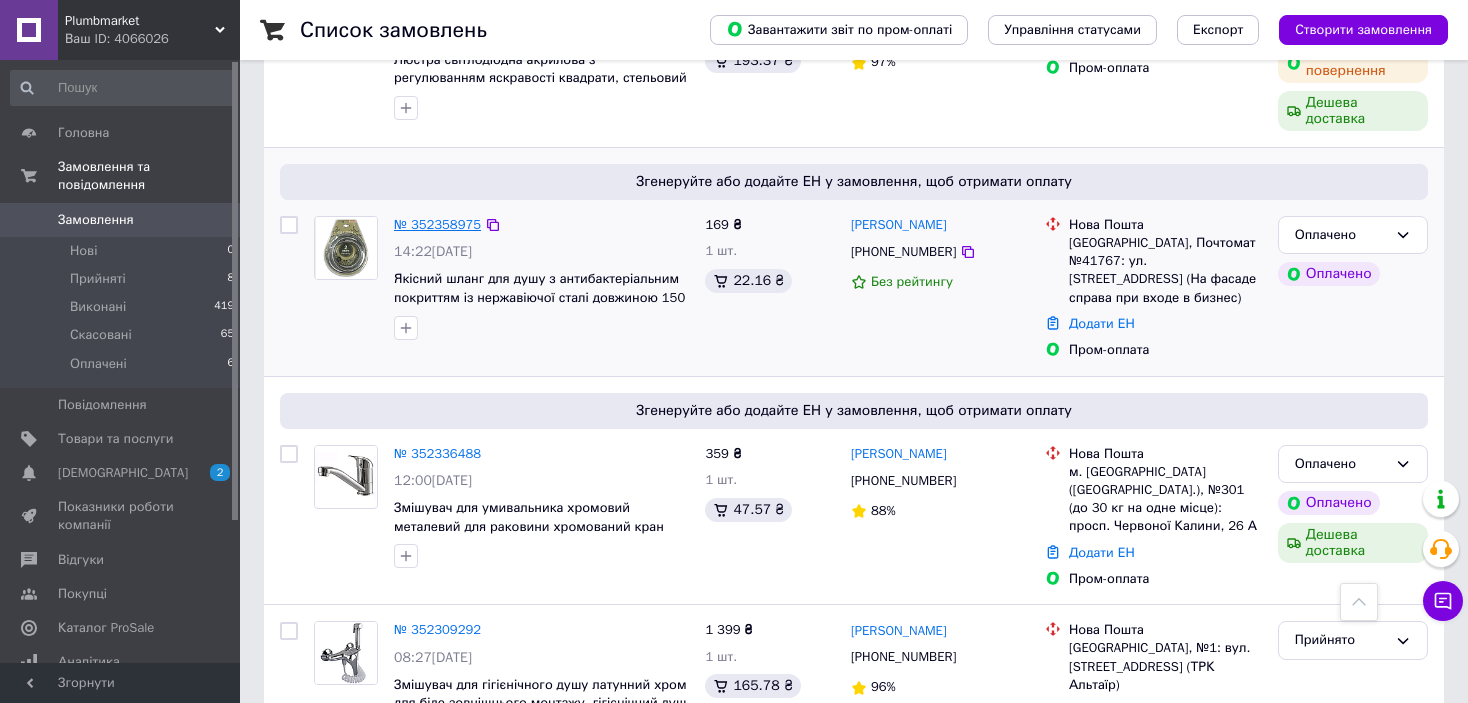 click on "№ 352358975" at bounding box center [437, 224] 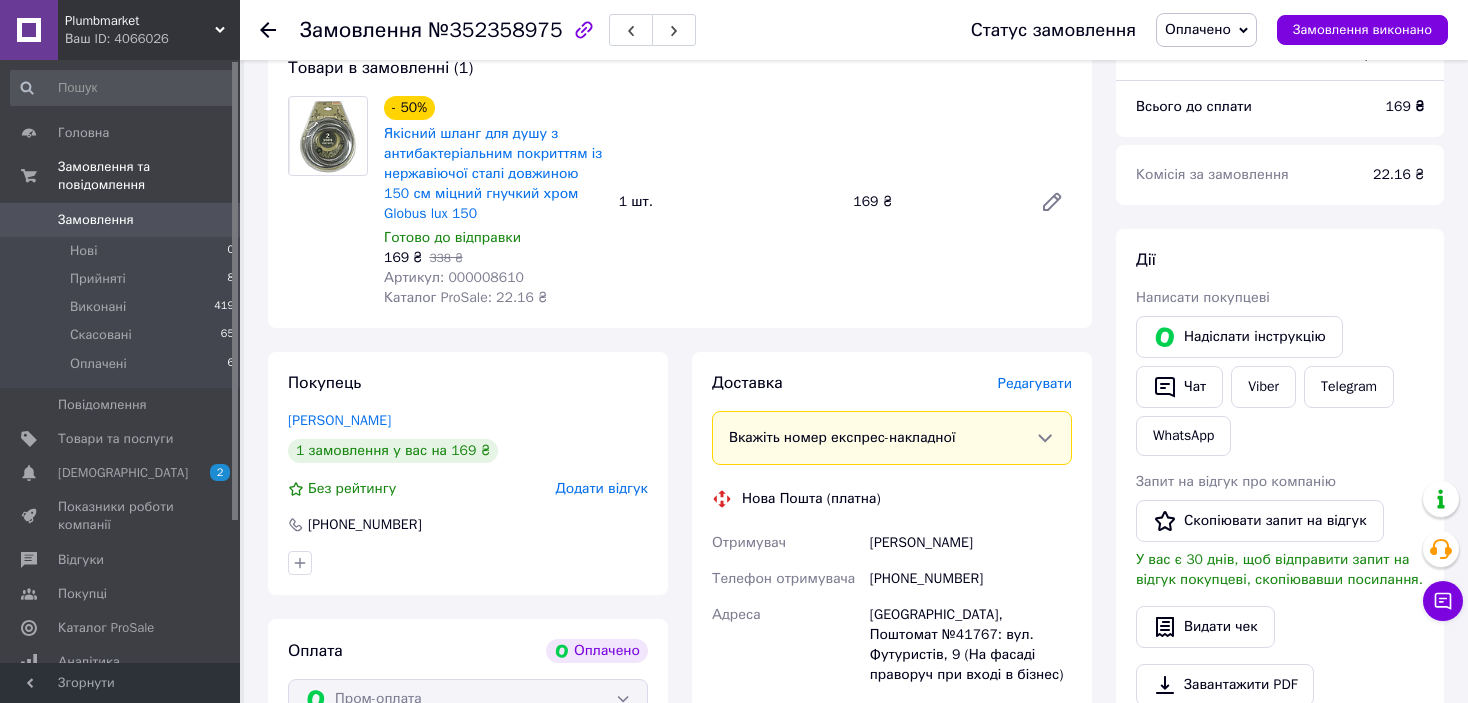 scroll, scrollTop: 100, scrollLeft: 0, axis: vertical 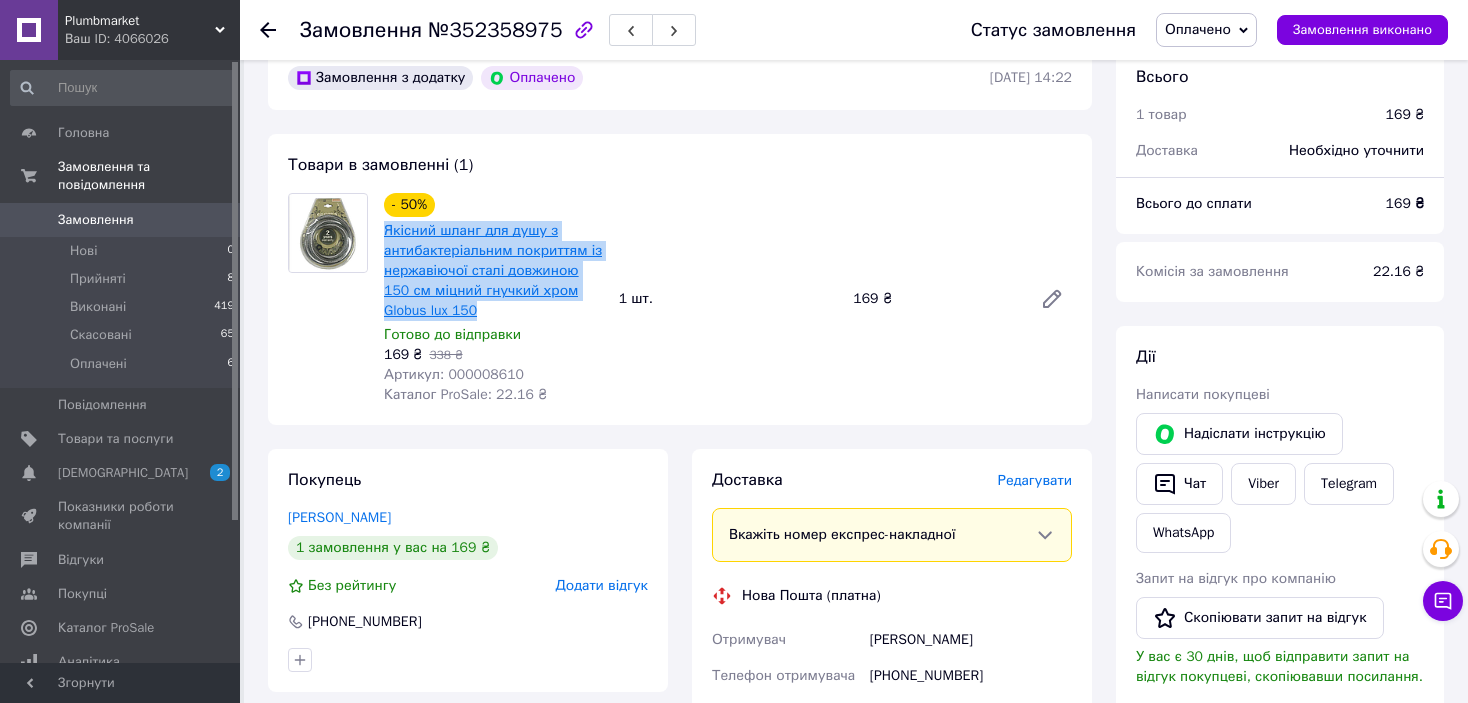 drag, startPoint x: 454, startPoint y: 311, endPoint x: 383, endPoint y: 237, distance: 102.55243 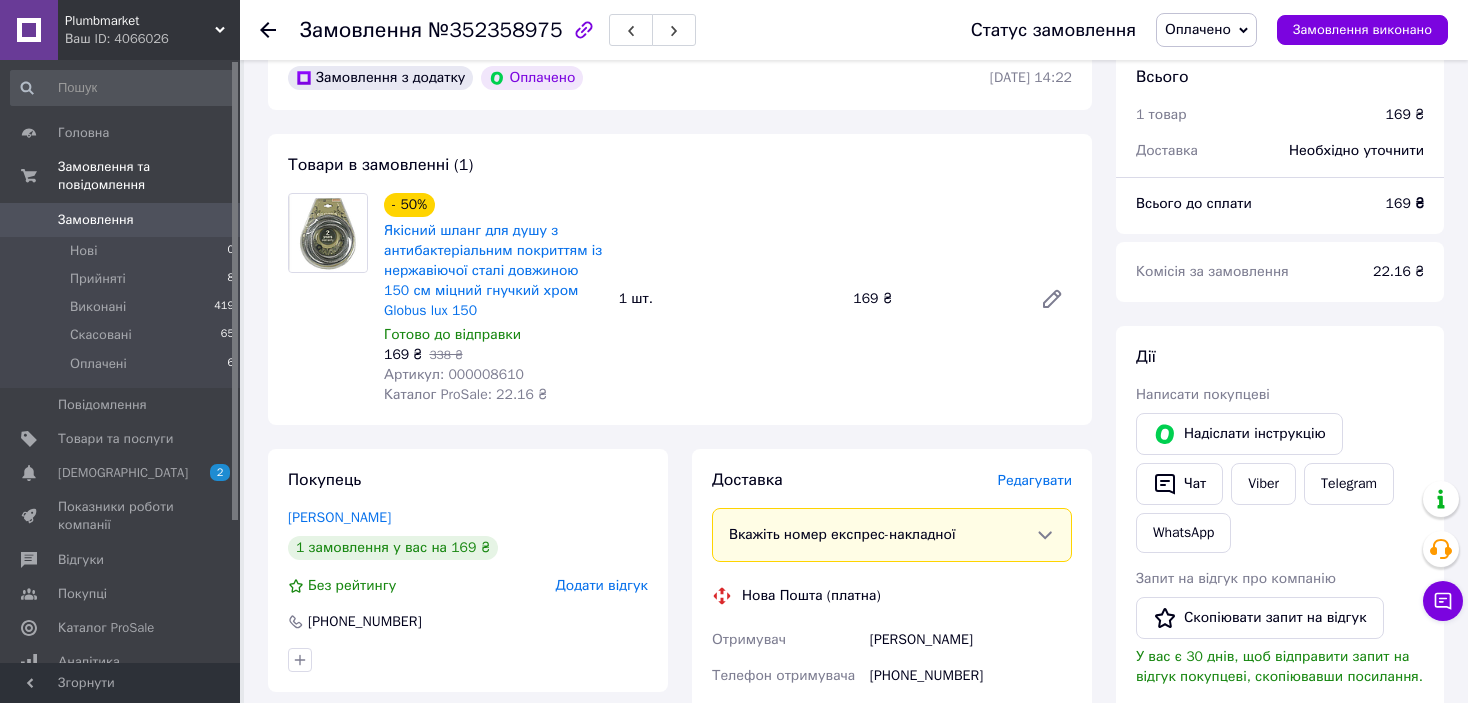 click on "Артикул: 000008610" at bounding box center (454, 374) 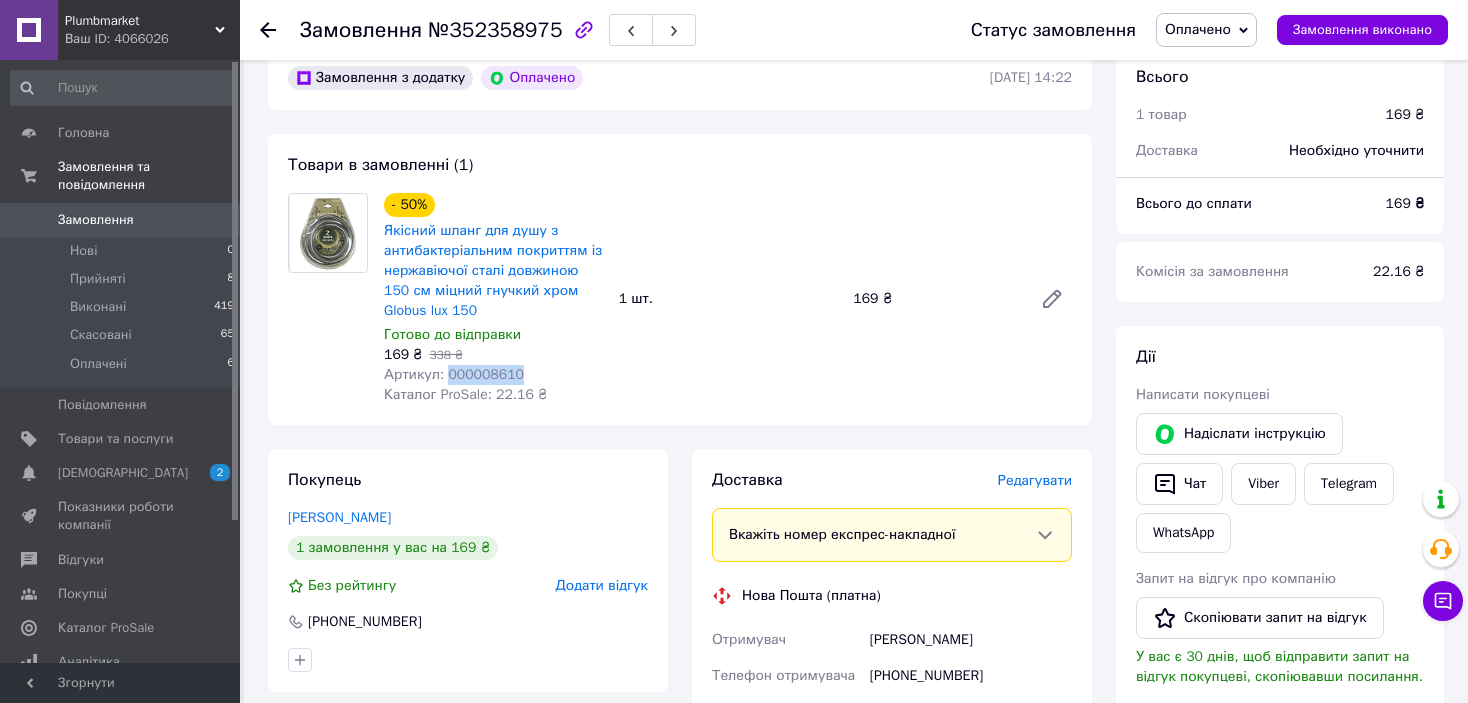 click on "Артикул: 000008610" at bounding box center [454, 374] 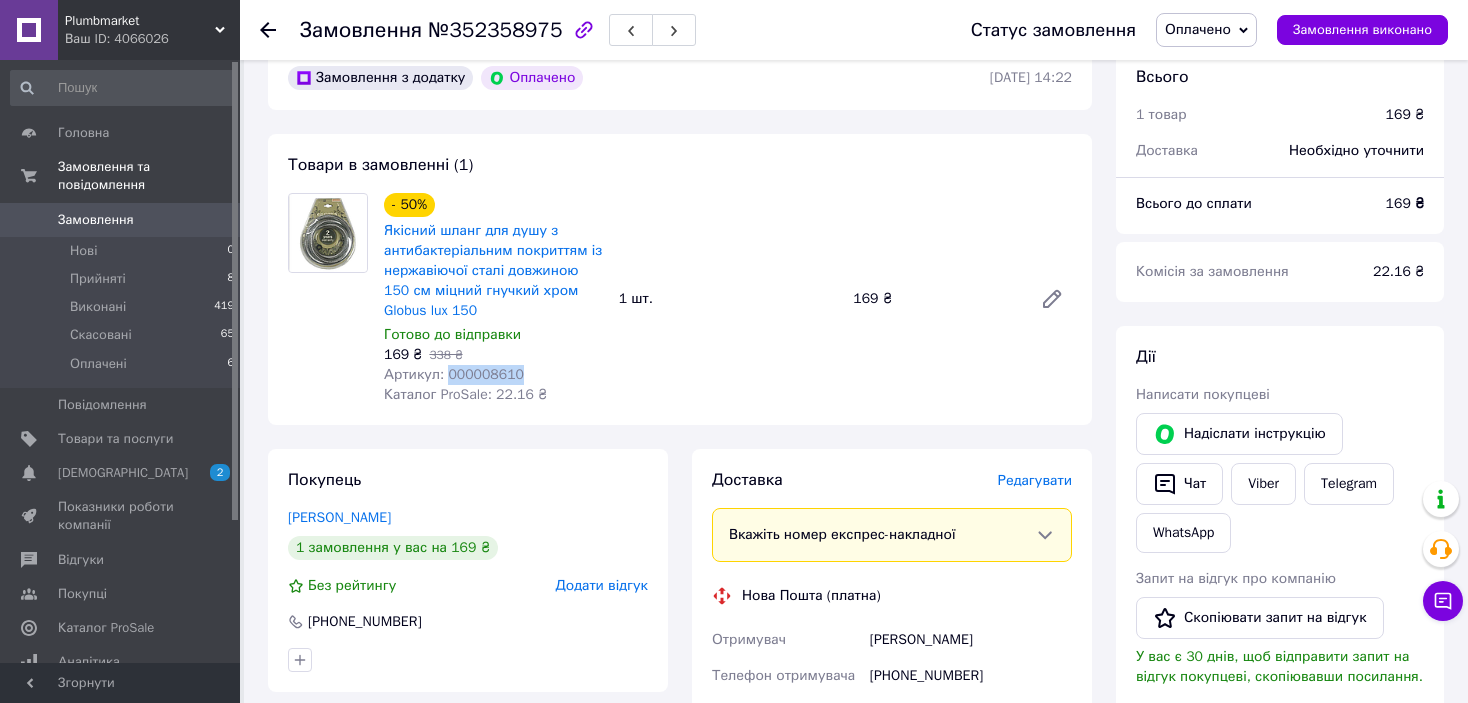 click on "Замовлення 0" at bounding box center [123, 220] 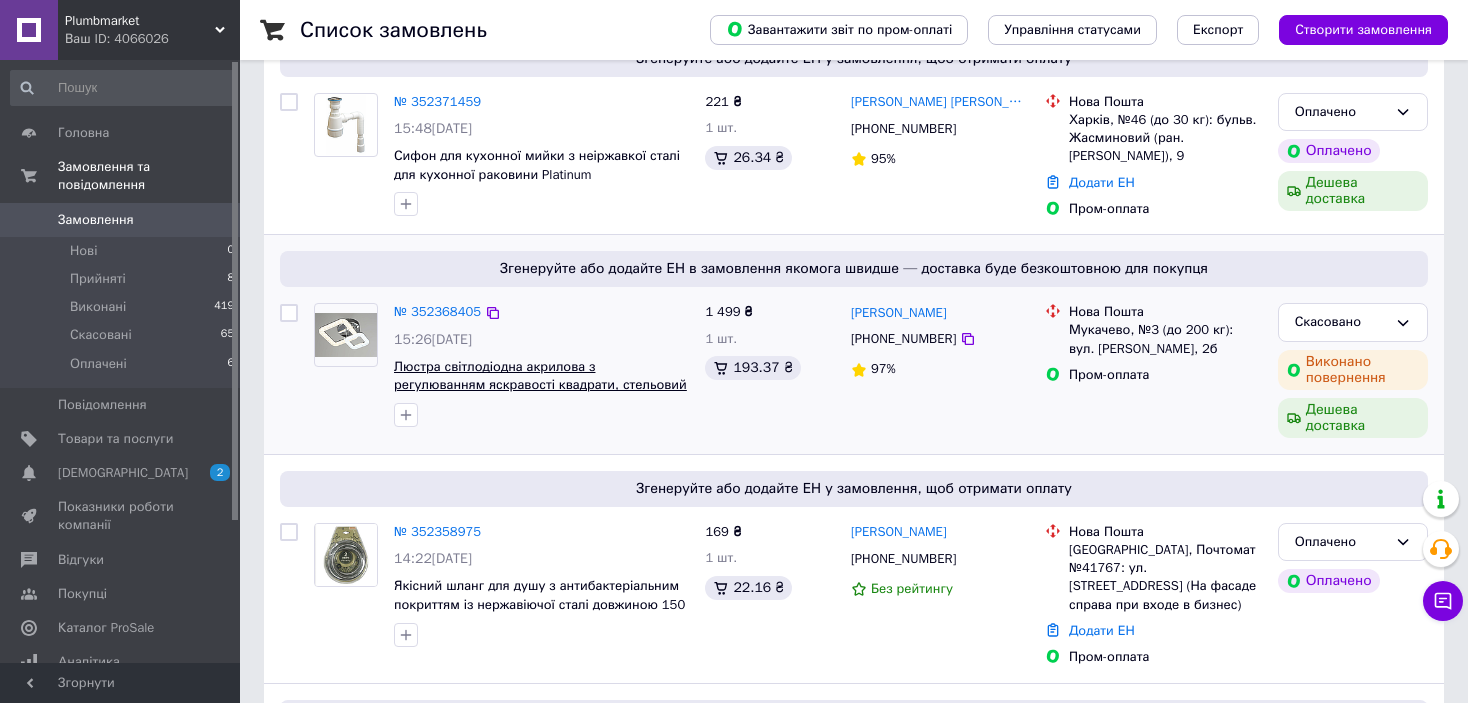 scroll, scrollTop: 300, scrollLeft: 0, axis: vertical 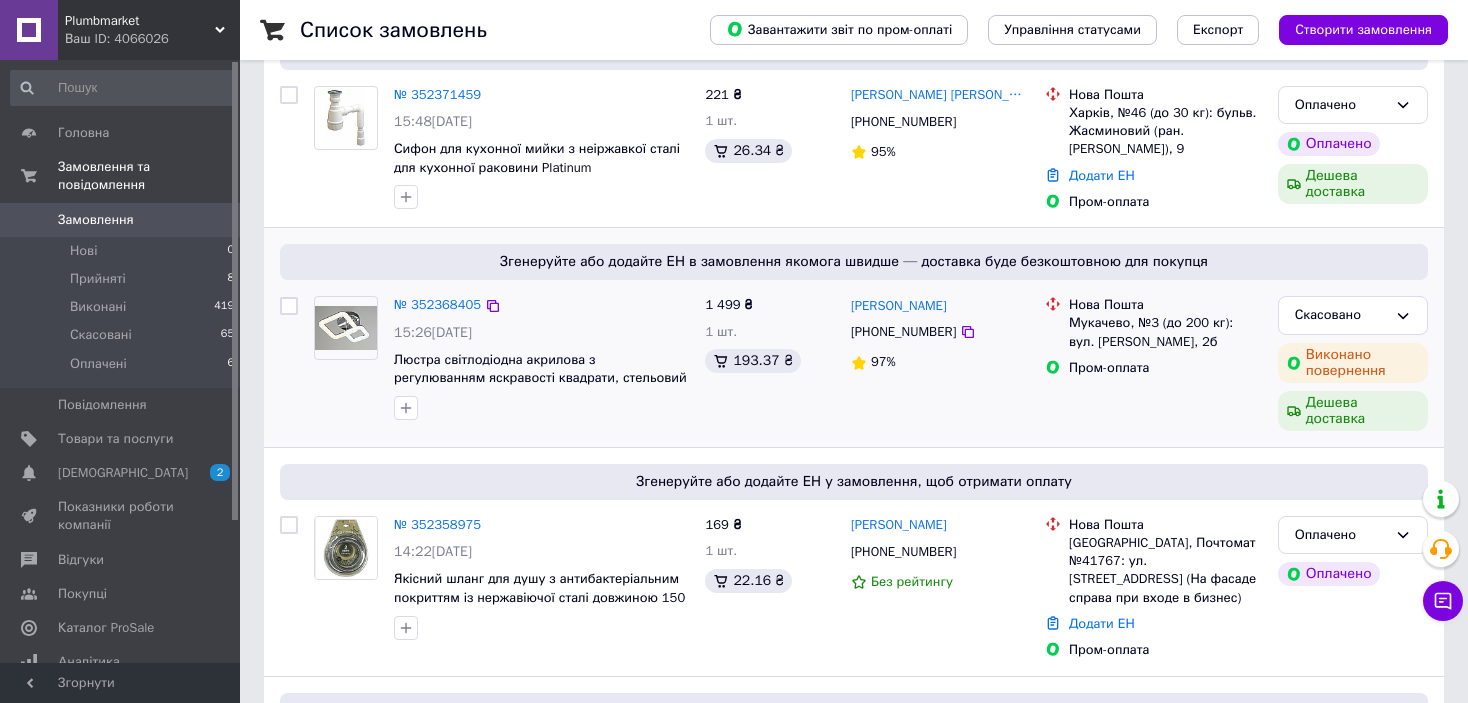 click on "№ 352368405" at bounding box center [437, 305] 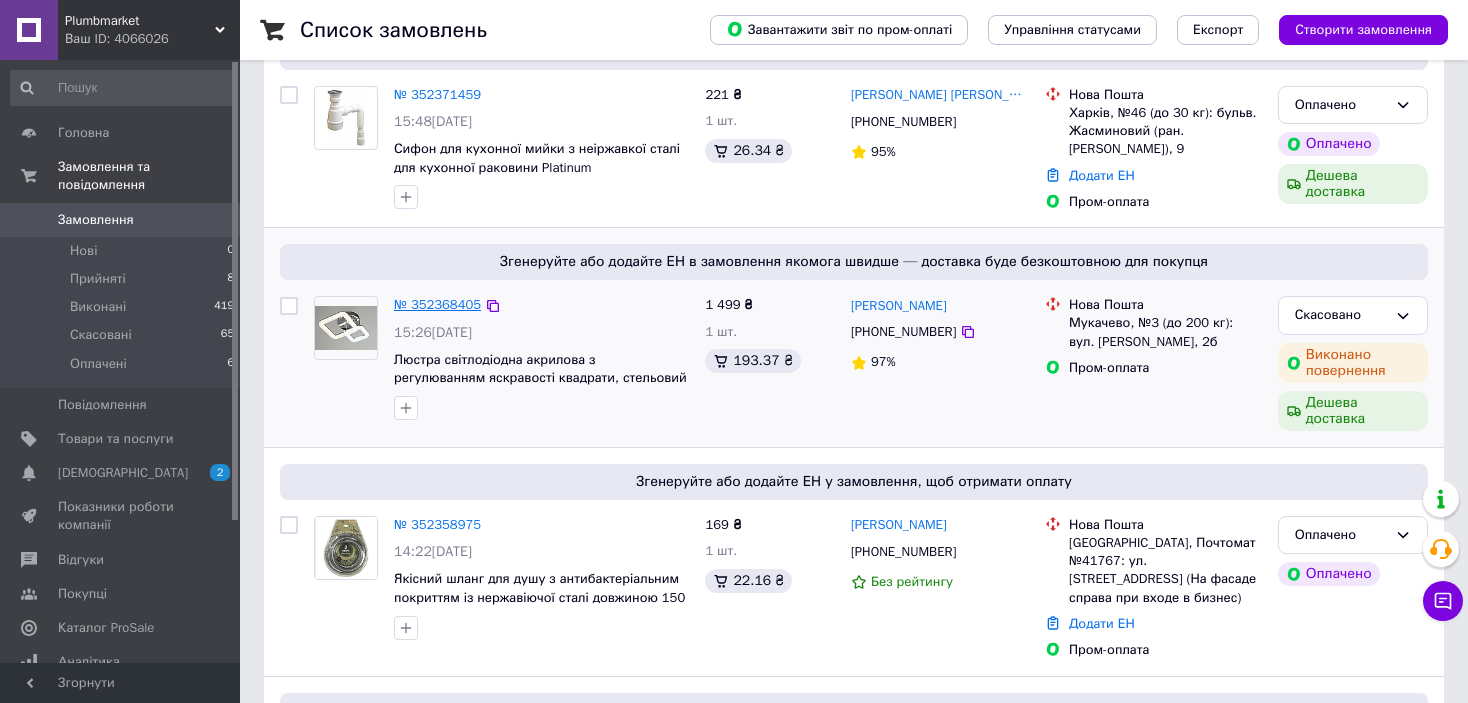 click on "№ 352368405" at bounding box center (437, 304) 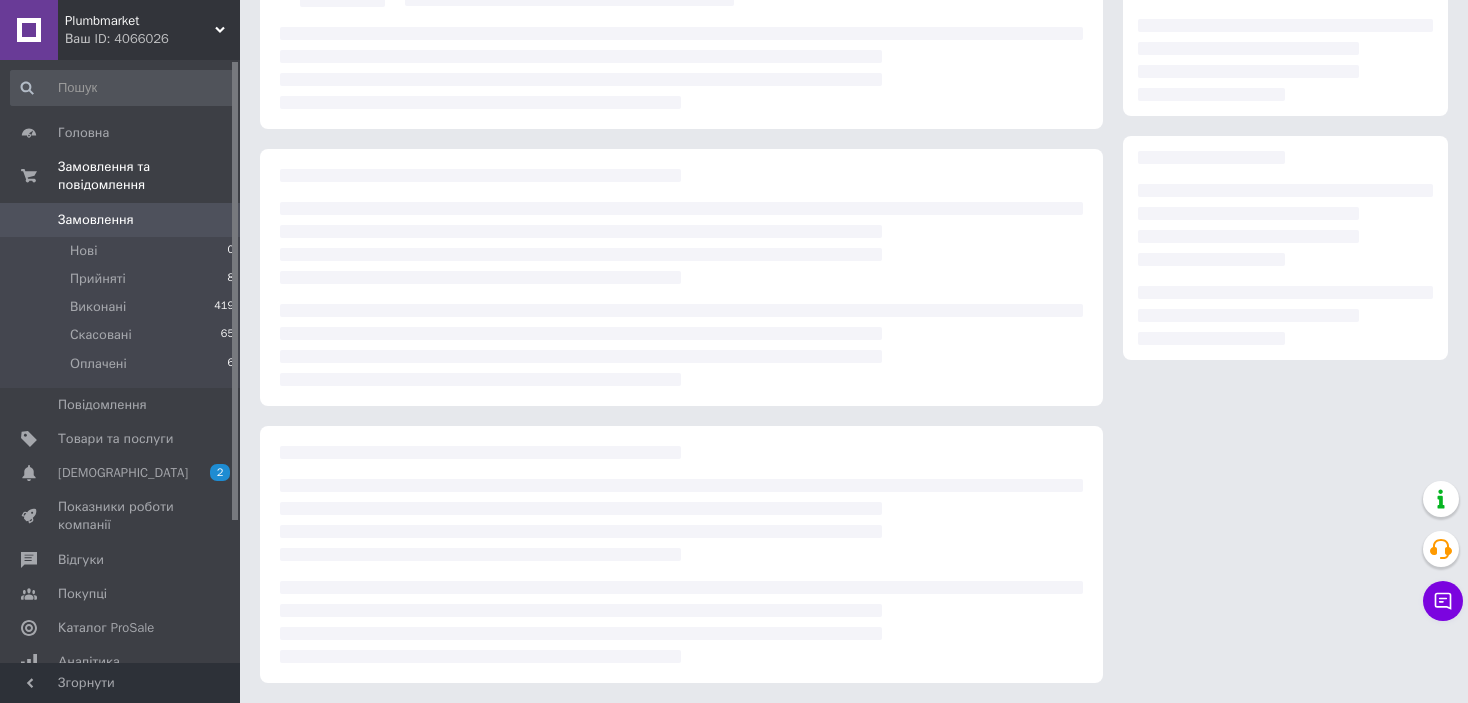 scroll, scrollTop: 0, scrollLeft: 0, axis: both 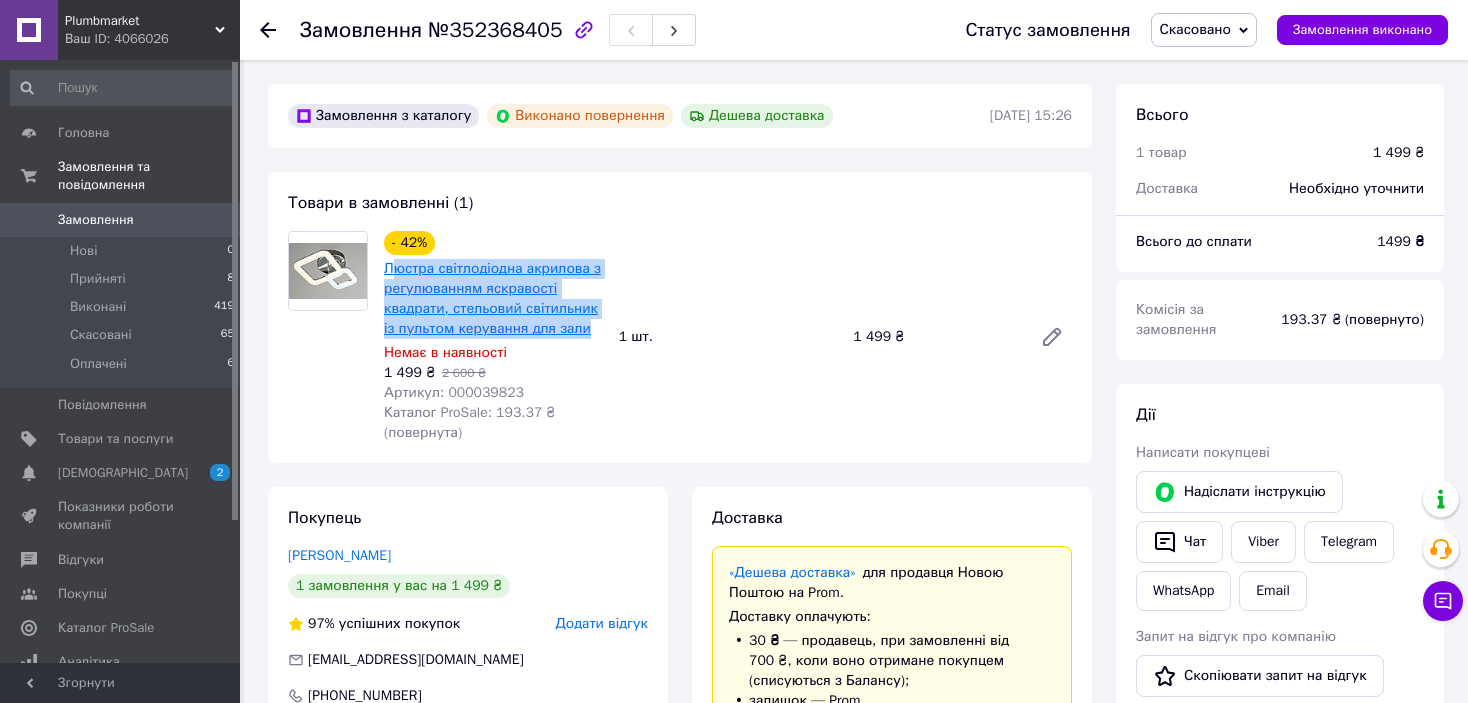 drag, startPoint x: 554, startPoint y: 326, endPoint x: 391, endPoint y: 271, distance: 172.02907 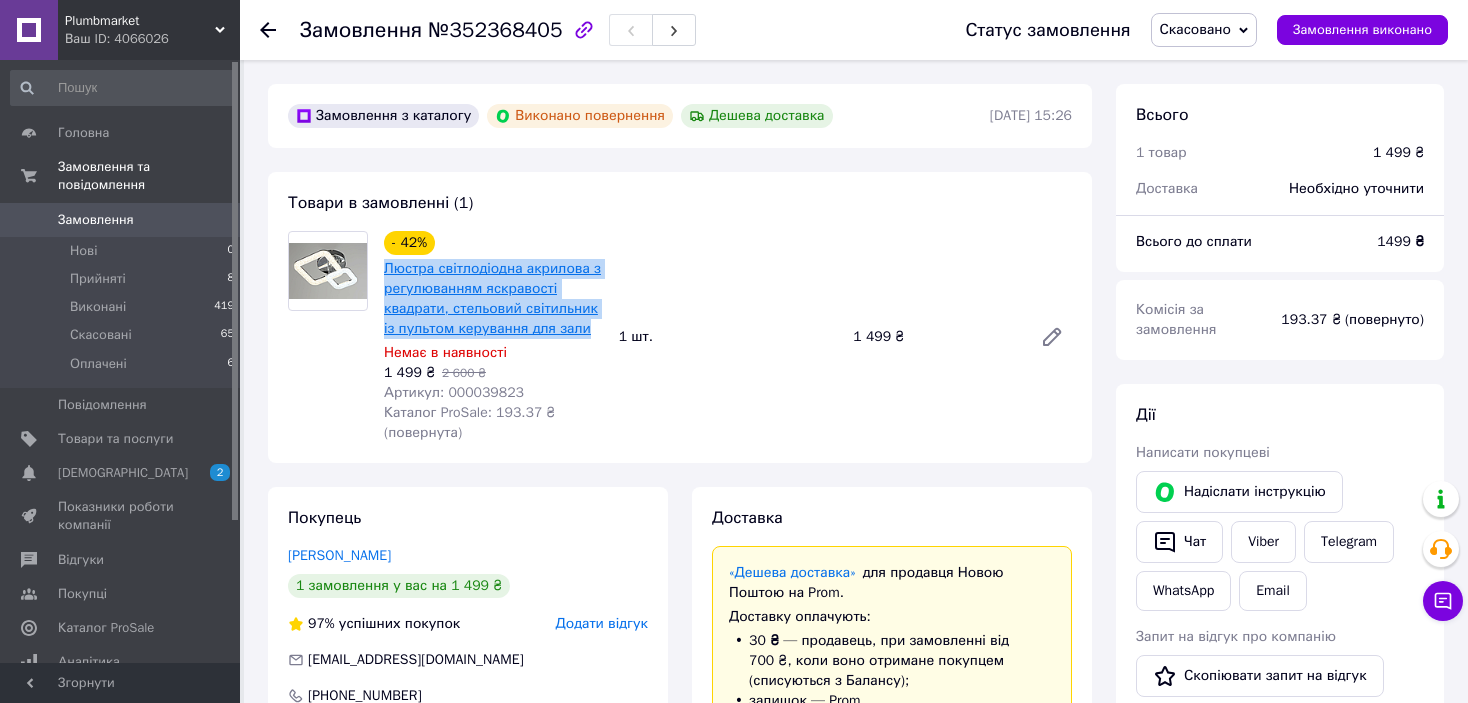 drag, startPoint x: 381, startPoint y: 266, endPoint x: 527, endPoint y: 322, distance: 156.37135 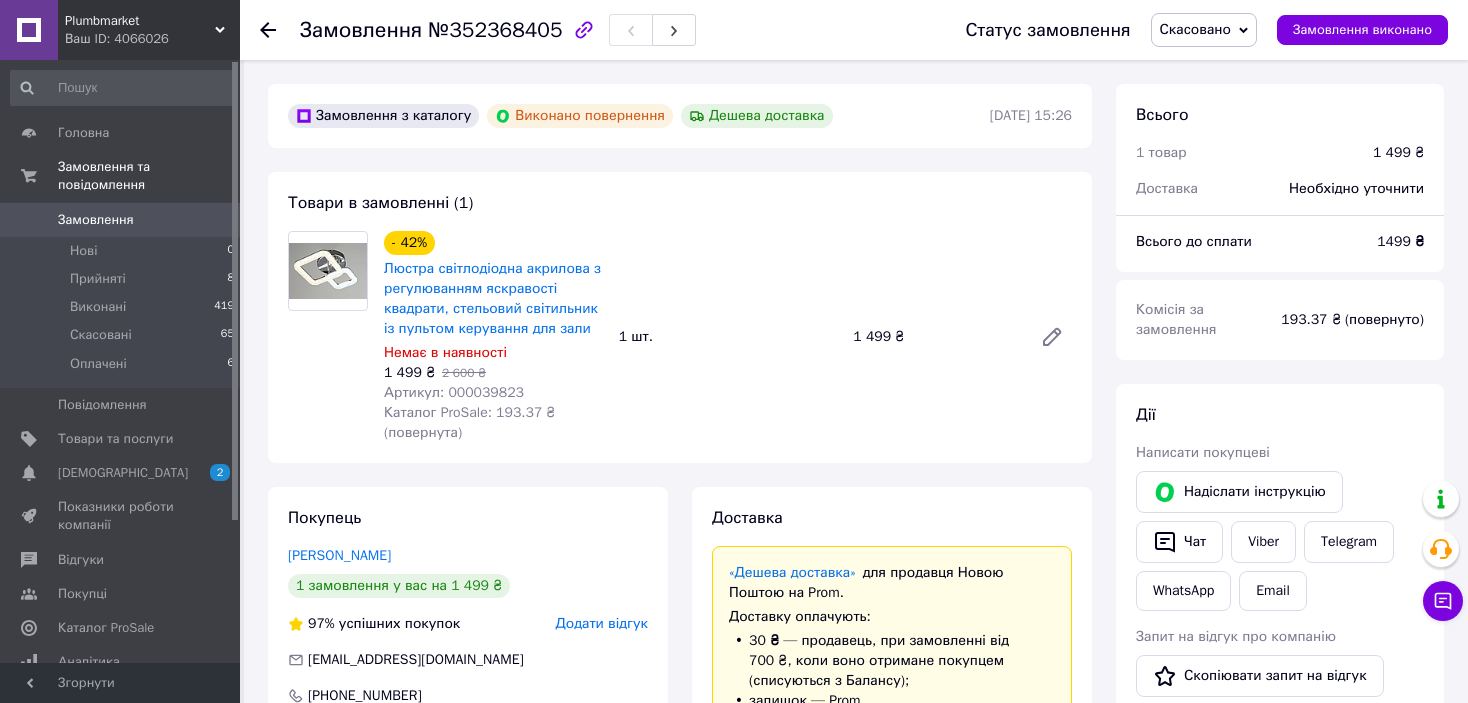 click on "Артикул: 000039823" at bounding box center [454, 392] 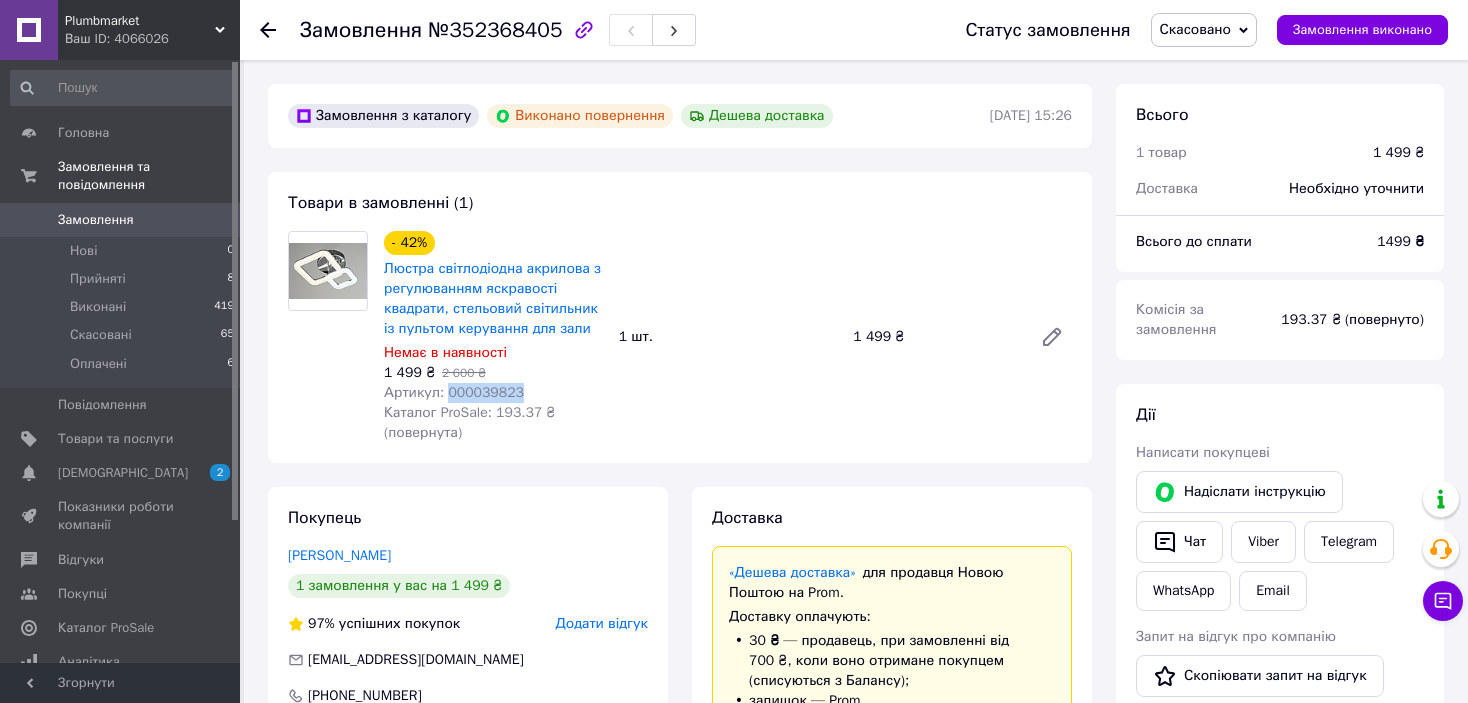 click on "Артикул: 000039823" at bounding box center [454, 392] 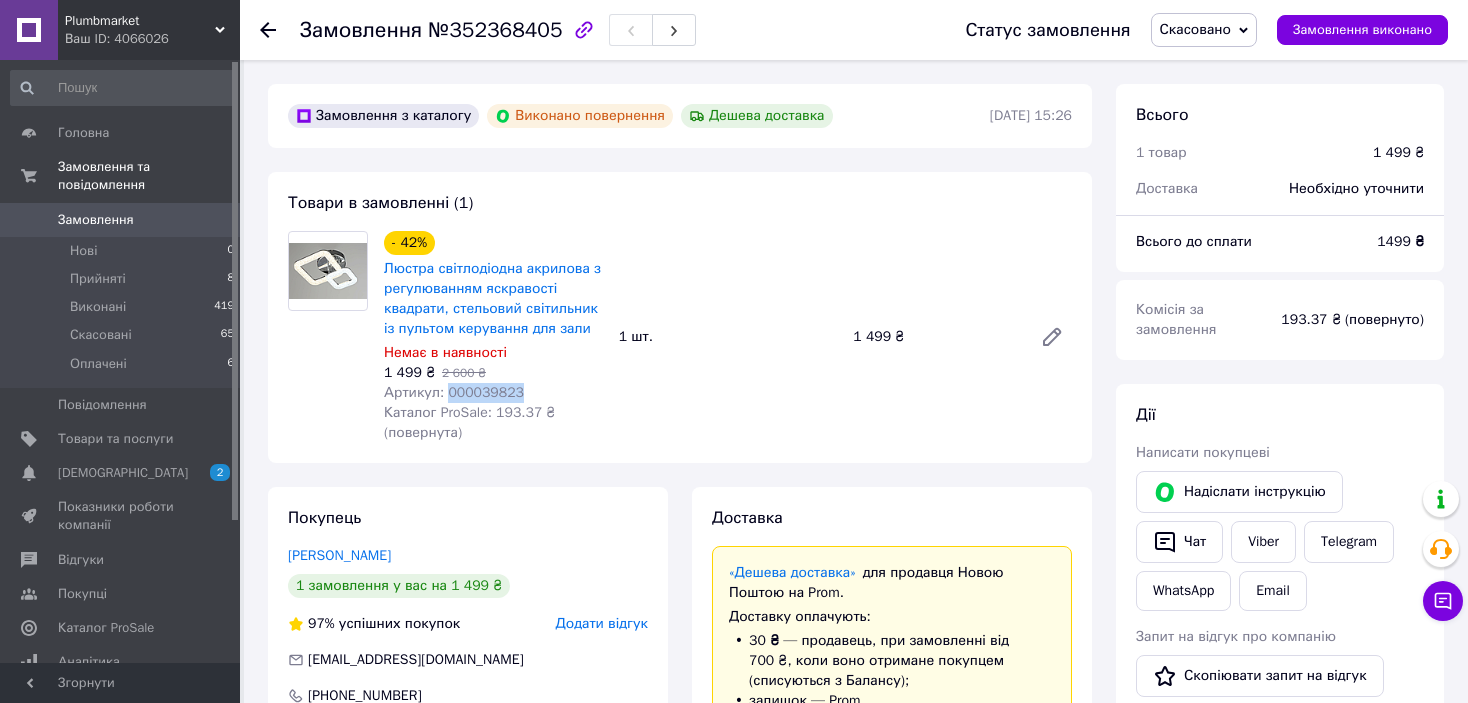 click on "Замовлення" at bounding box center (121, 220) 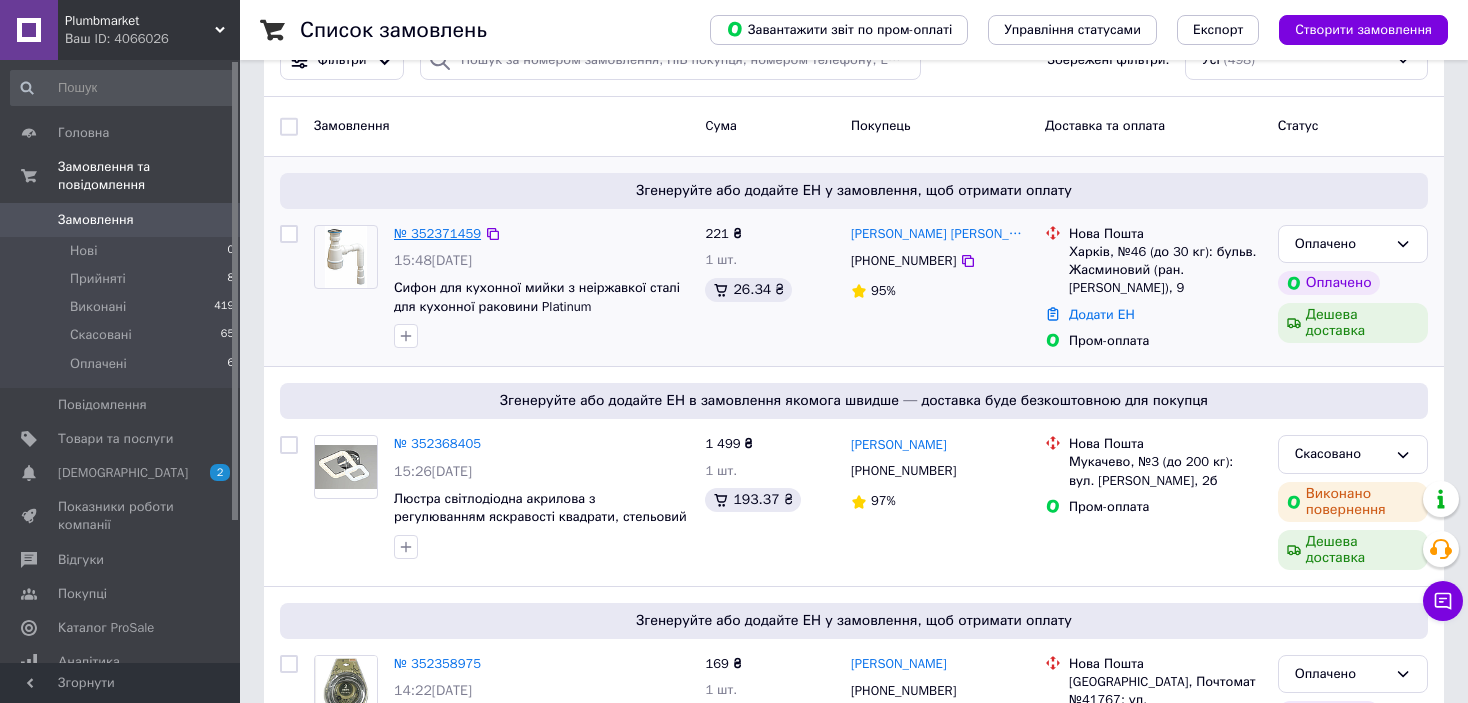 scroll, scrollTop: 0, scrollLeft: 0, axis: both 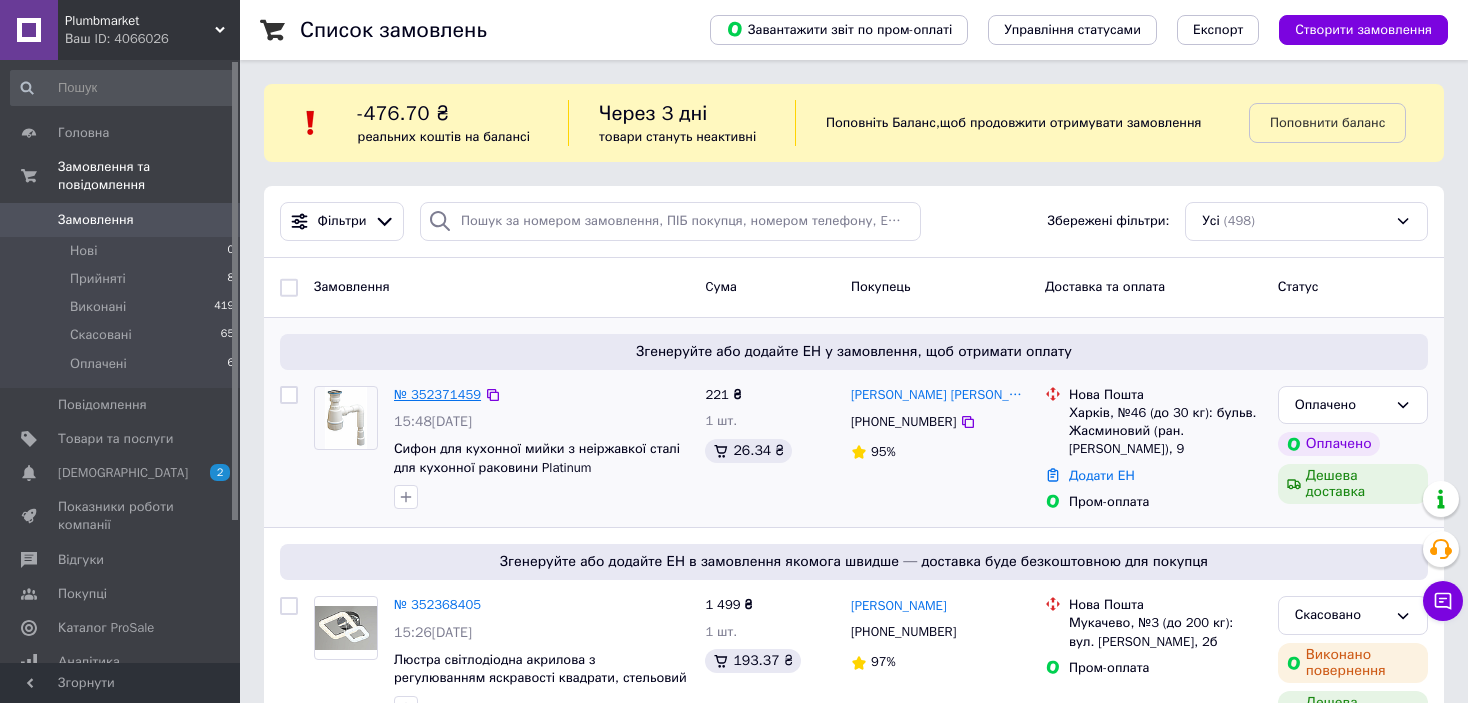click on "№ 352371459" at bounding box center (437, 394) 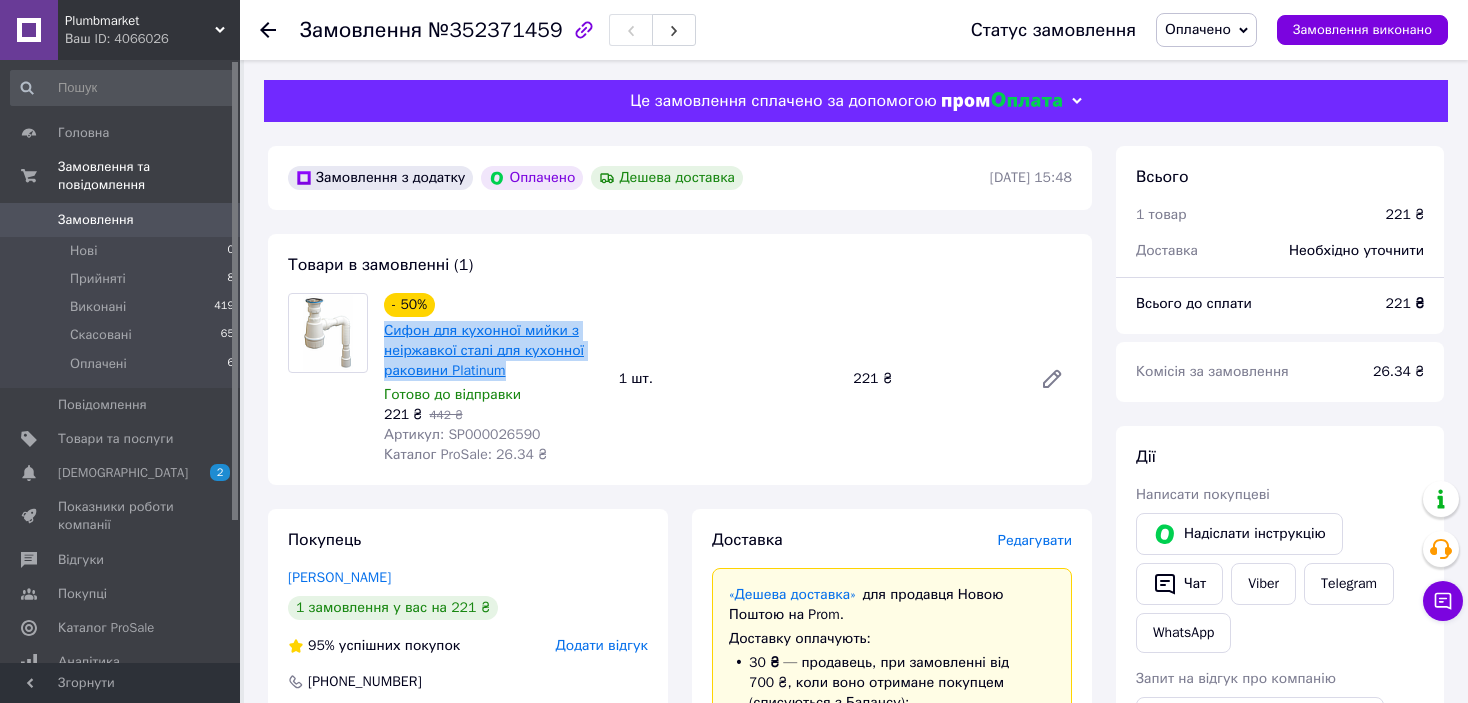 drag, startPoint x: 531, startPoint y: 376, endPoint x: 415, endPoint y: 348, distance: 119.331474 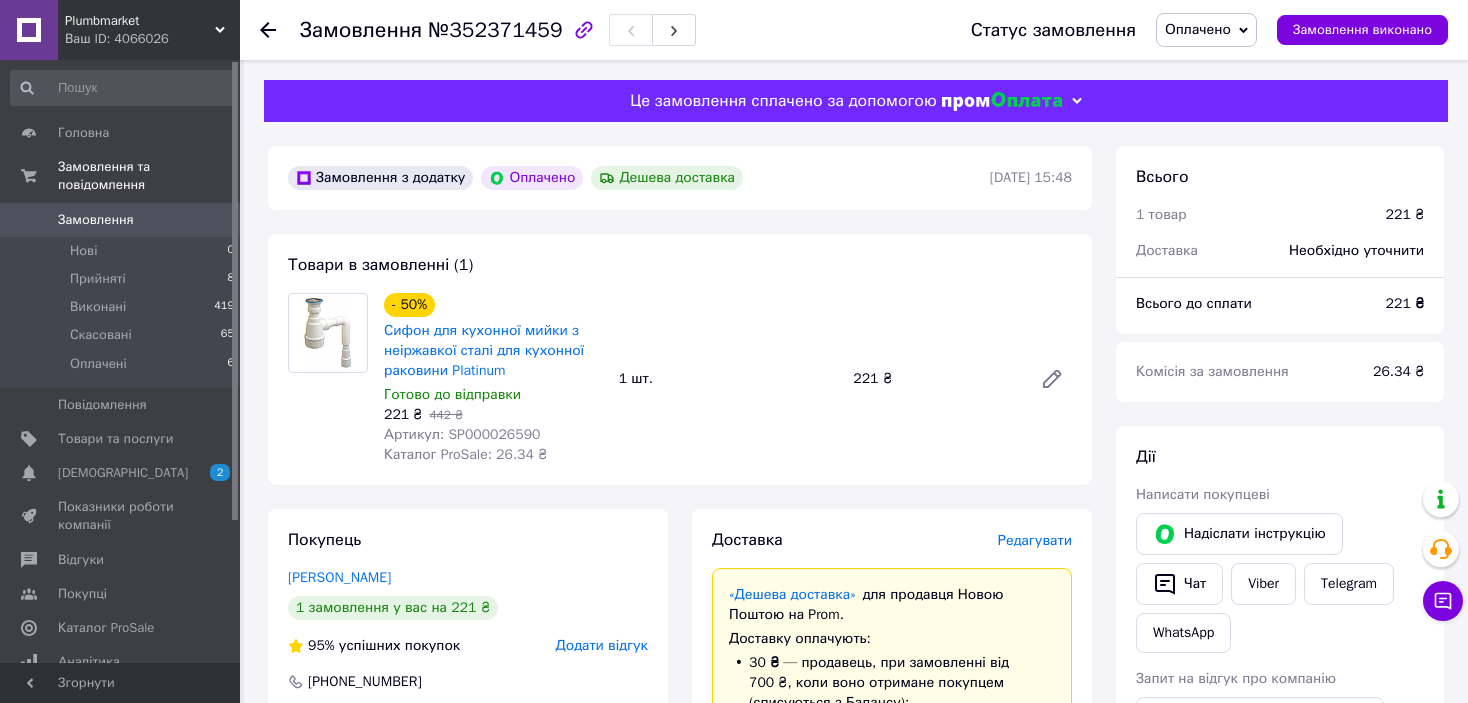 click on "Артикул: SP000026590" at bounding box center (462, 434) 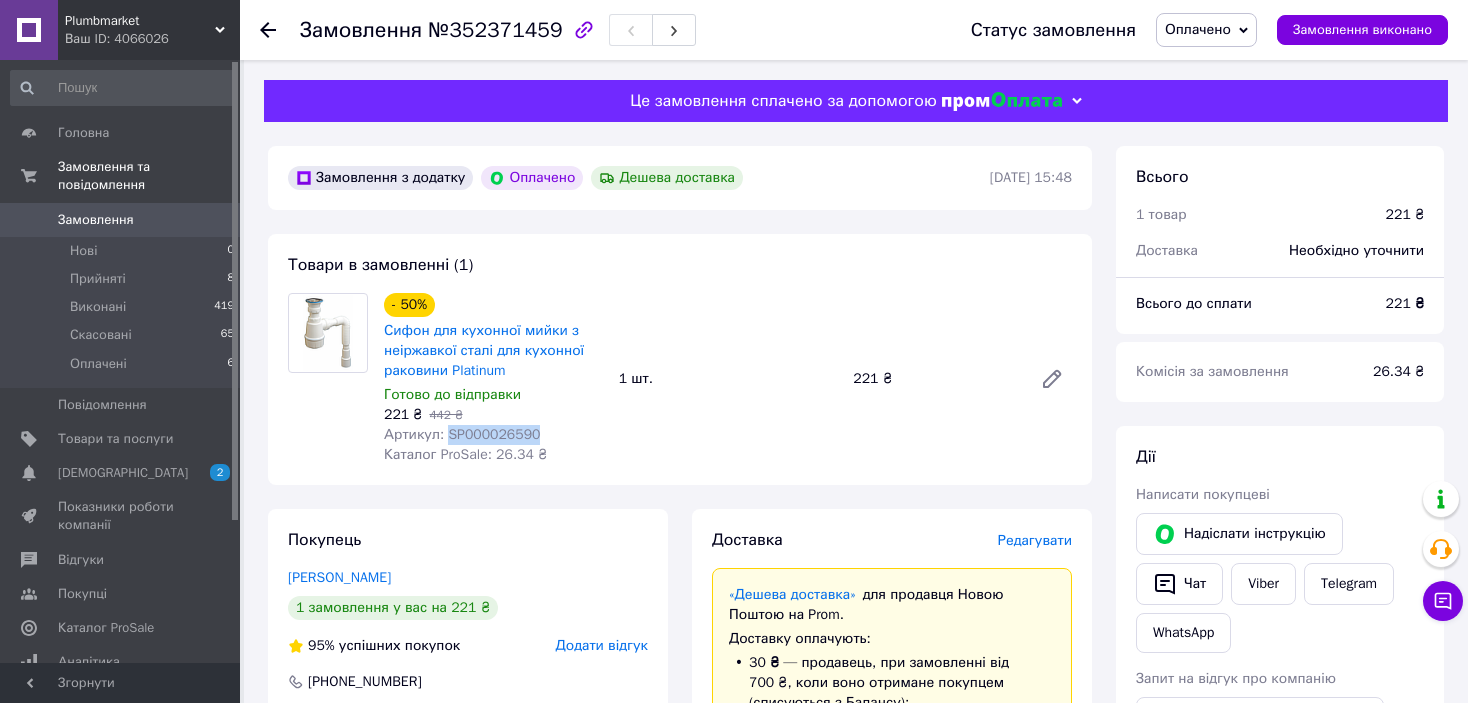 click on "Артикул: SP000026590" at bounding box center (462, 434) 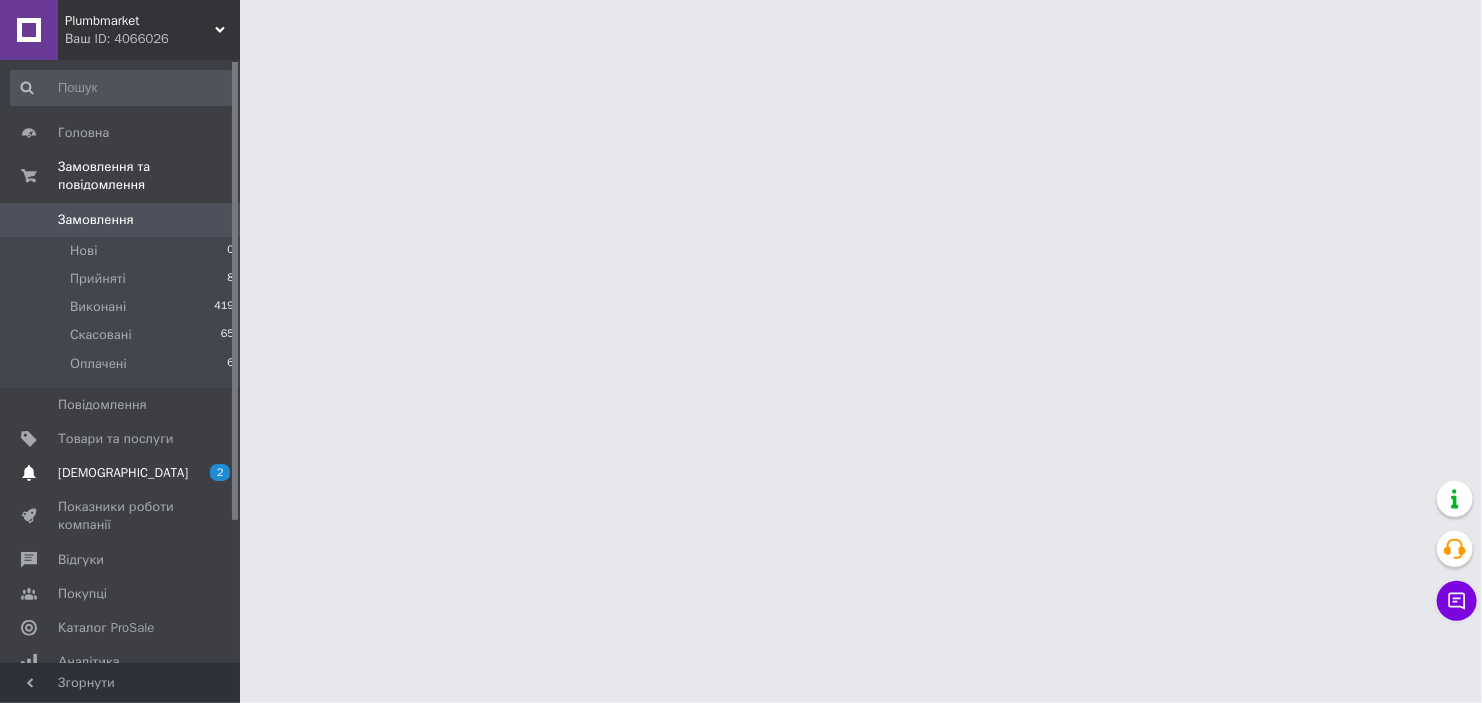 click on "[DEMOGRAPHIC_DATA]" at bounding box center [121, 473] 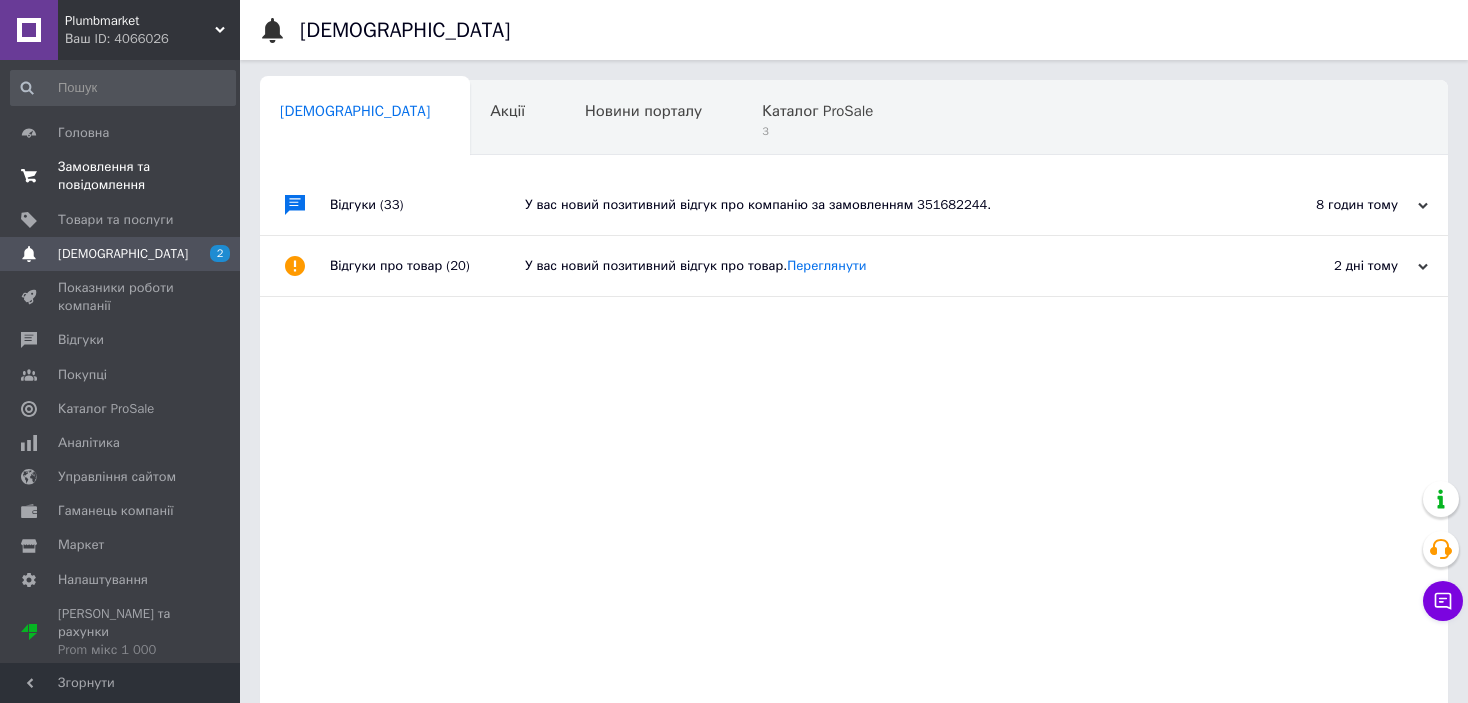 click on "Замовлення та повідомлення 0 0" at bounding box center (123, 176) 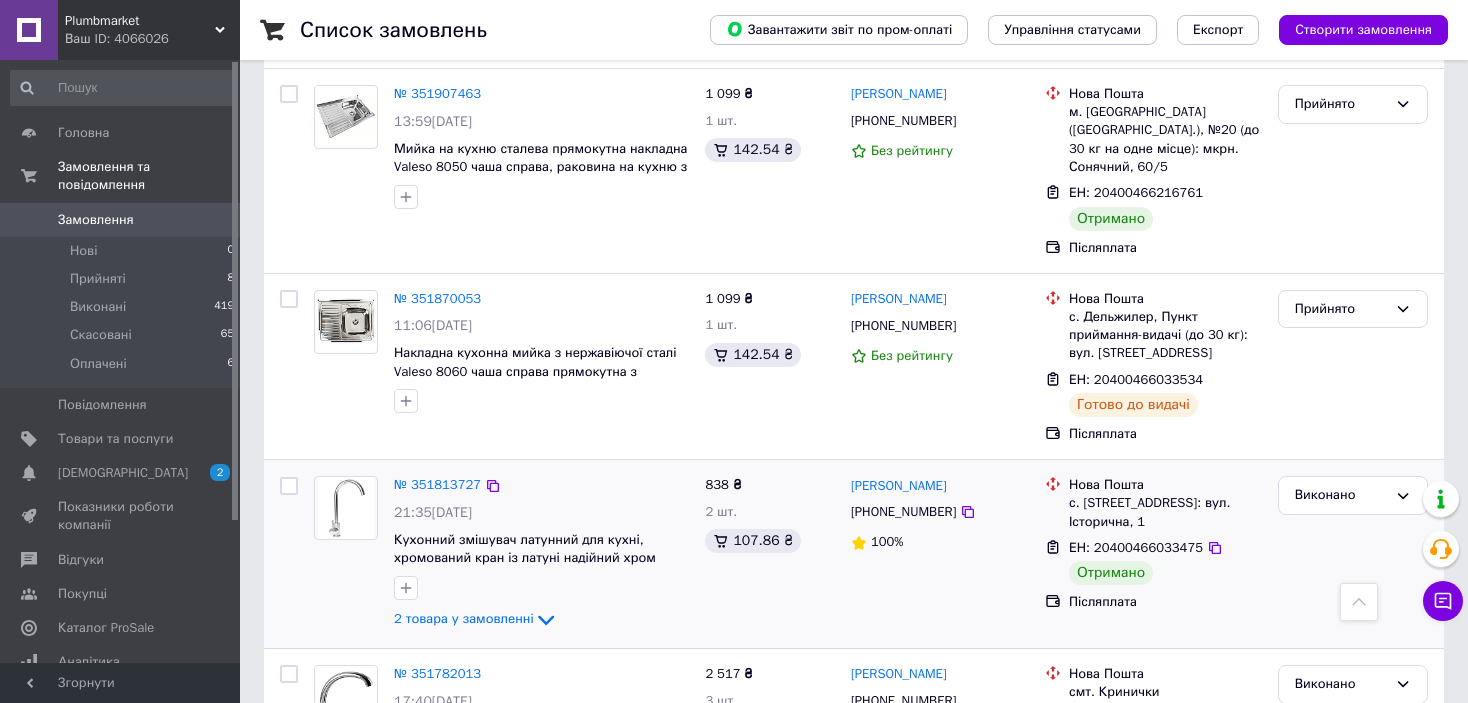 scroll, scrollTop: 2300, scrollLeft: 0, axis: vertical 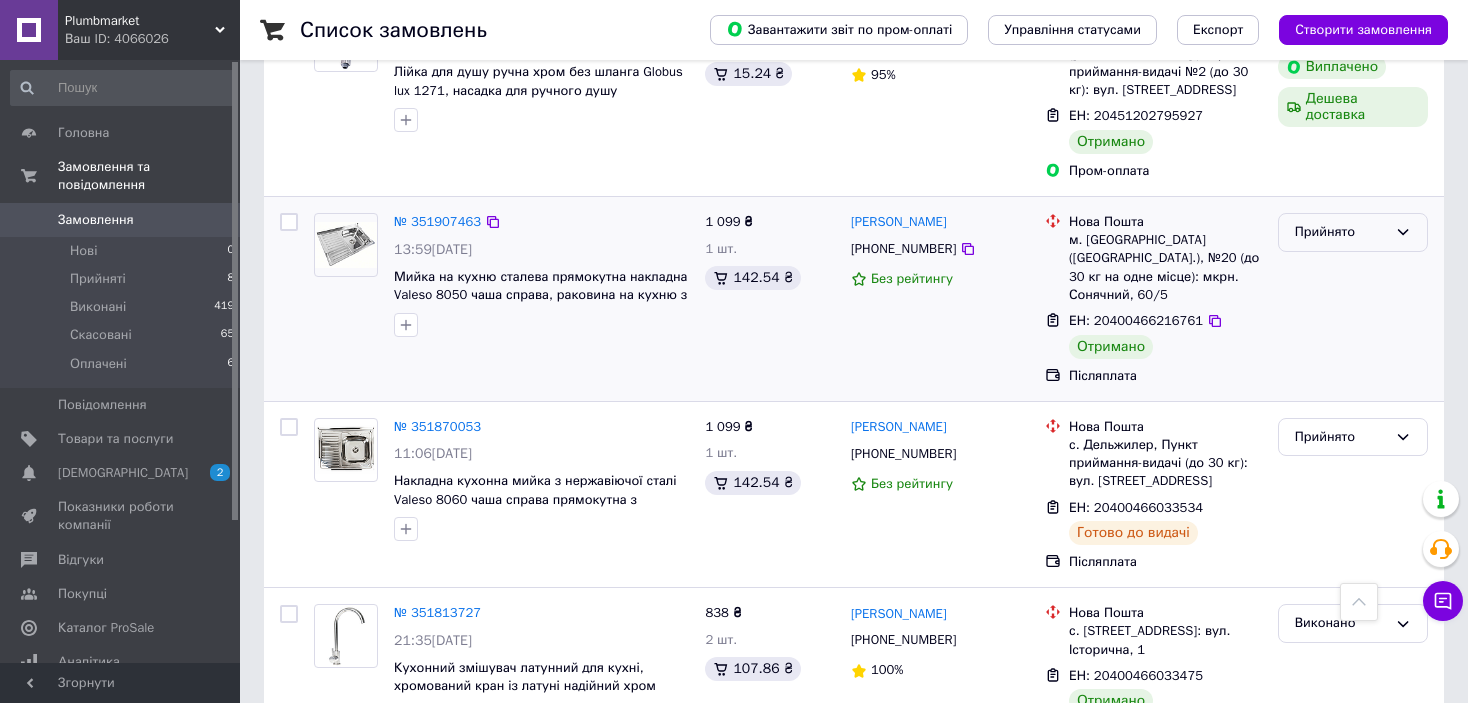 click on "Прийнято" at bounding box center (1353, 232) 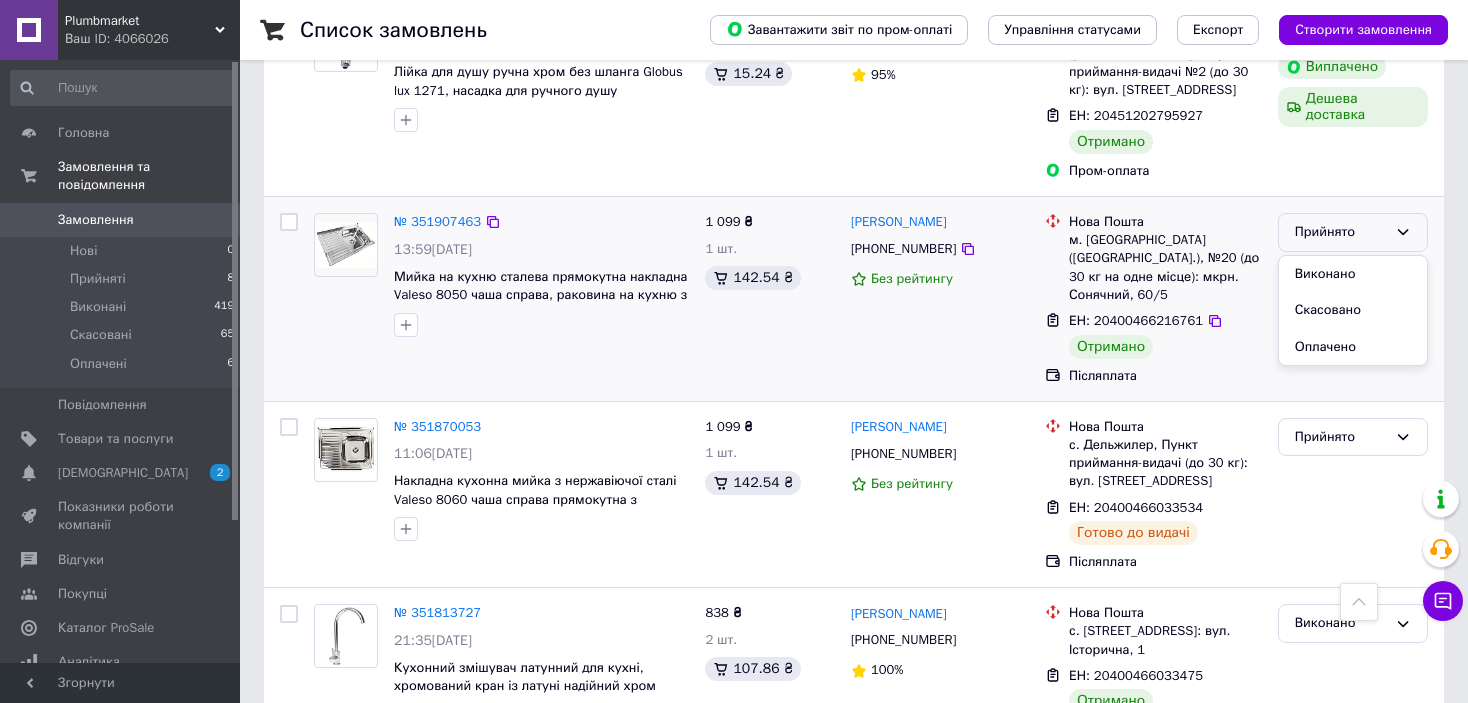 click on "Виконано" at bounding box center (1353, 274) 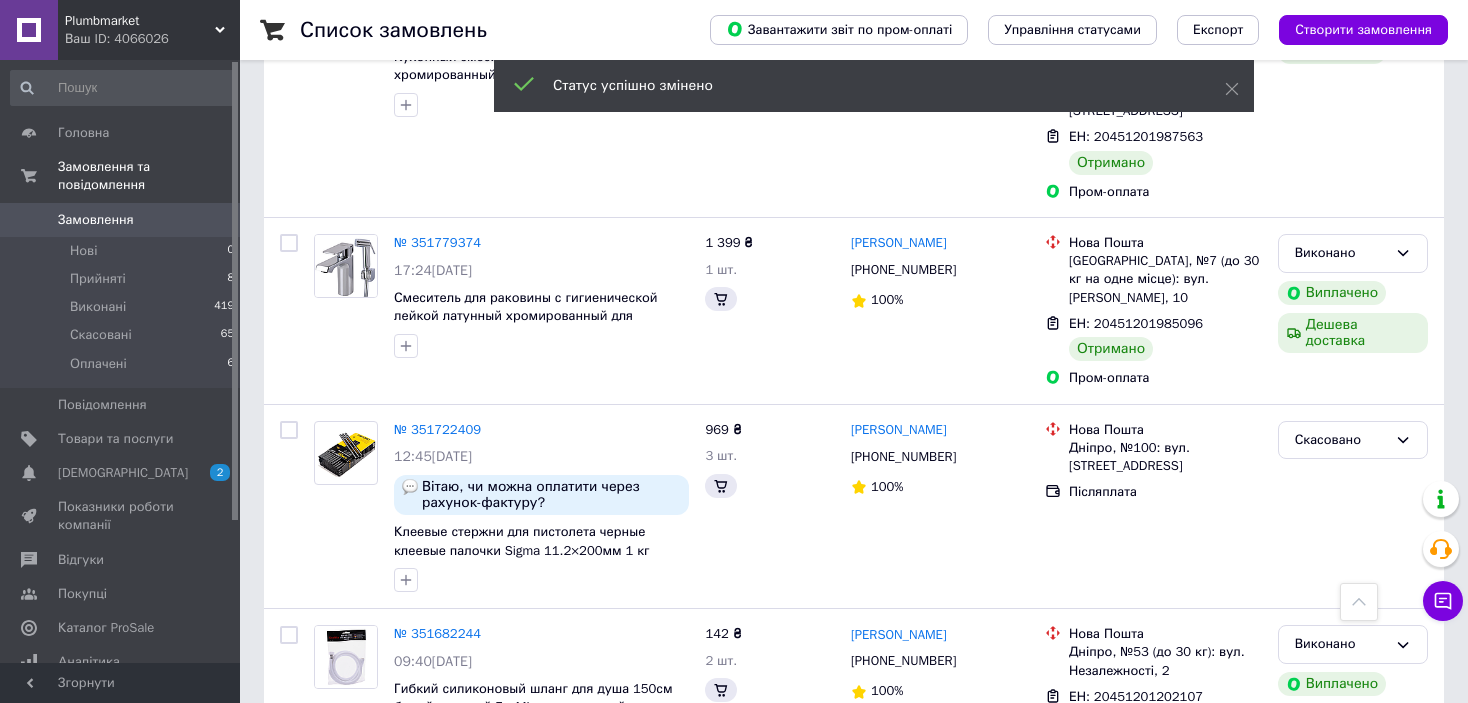 scroll, scrollTop: 3492, scrollLeft: 0, axis: vertical 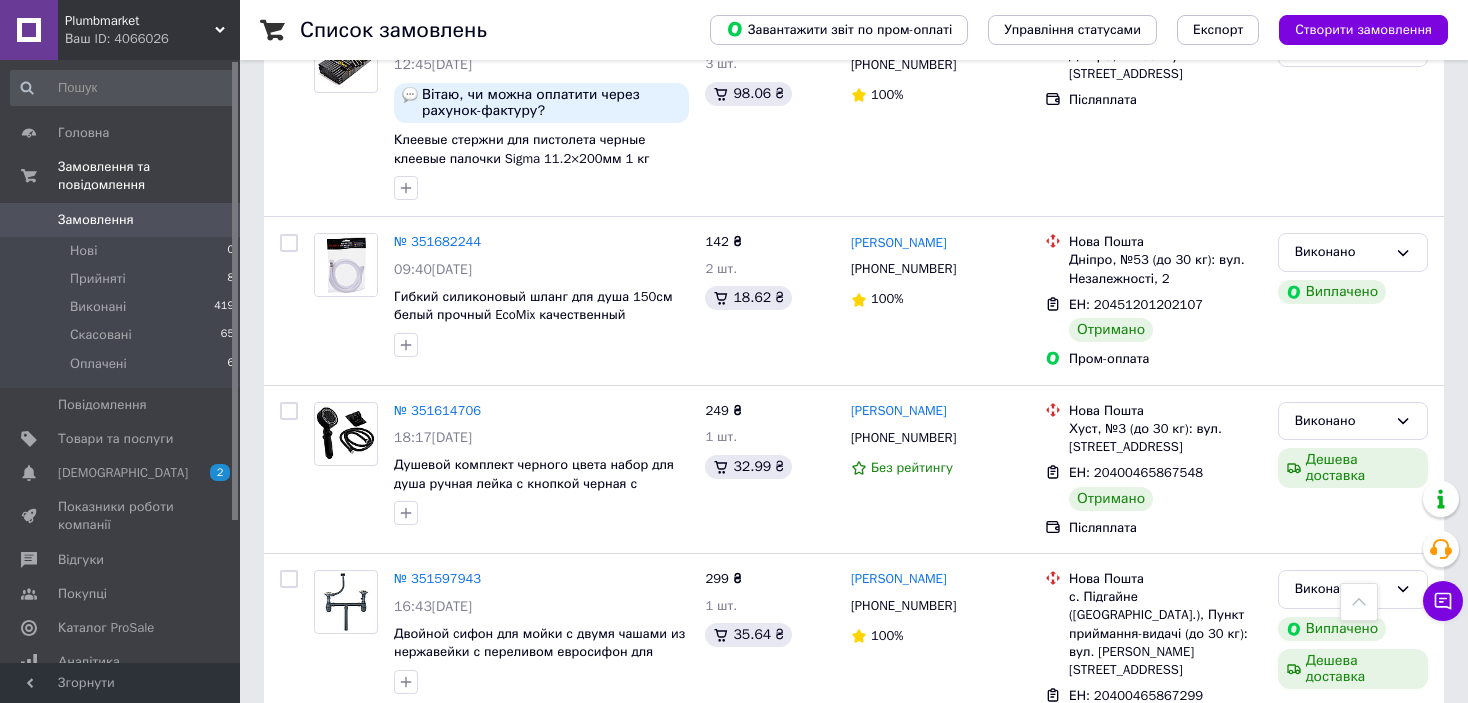 click on "2" at bounding box center [327, 821] 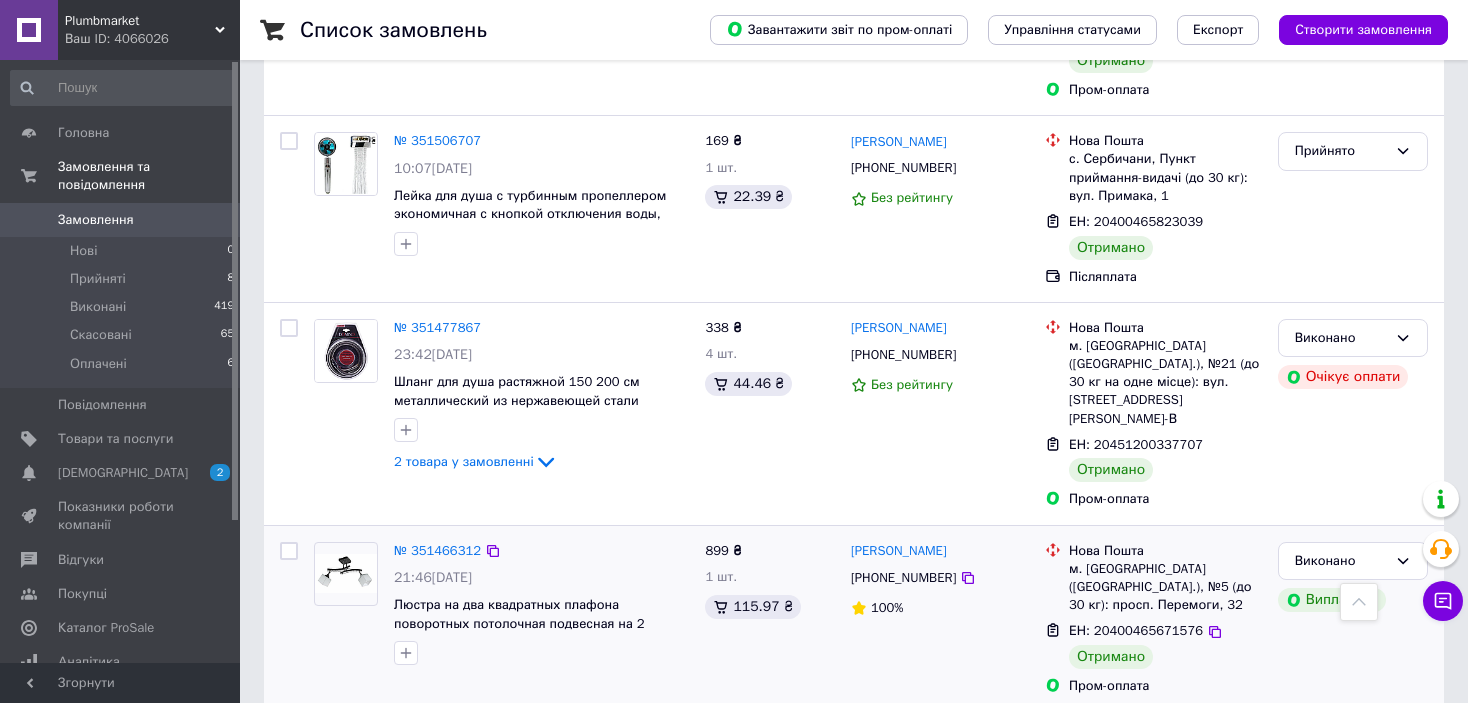 scroll, scrollTop: 800, scrollLeft: 0, axis: vertical 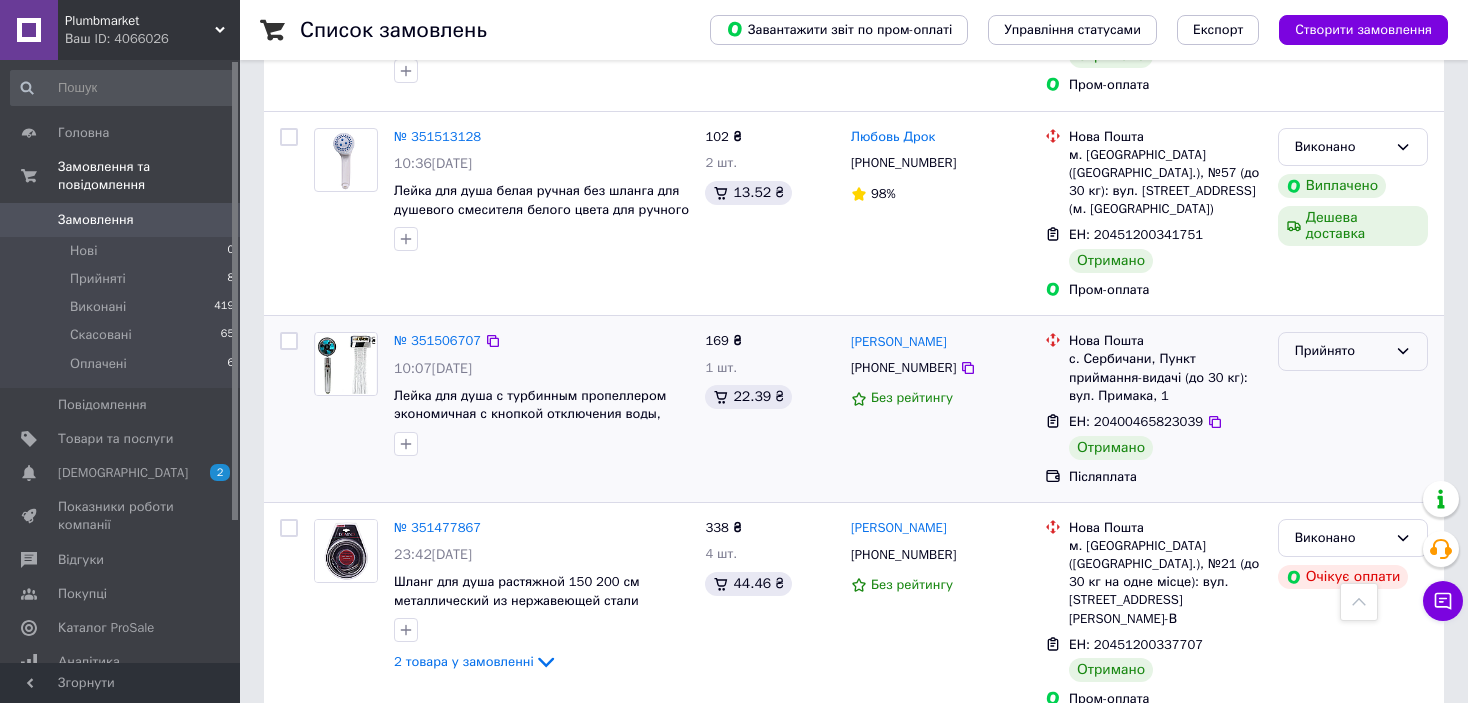 click on "Прийнято" at bounding box center [1341, 351] 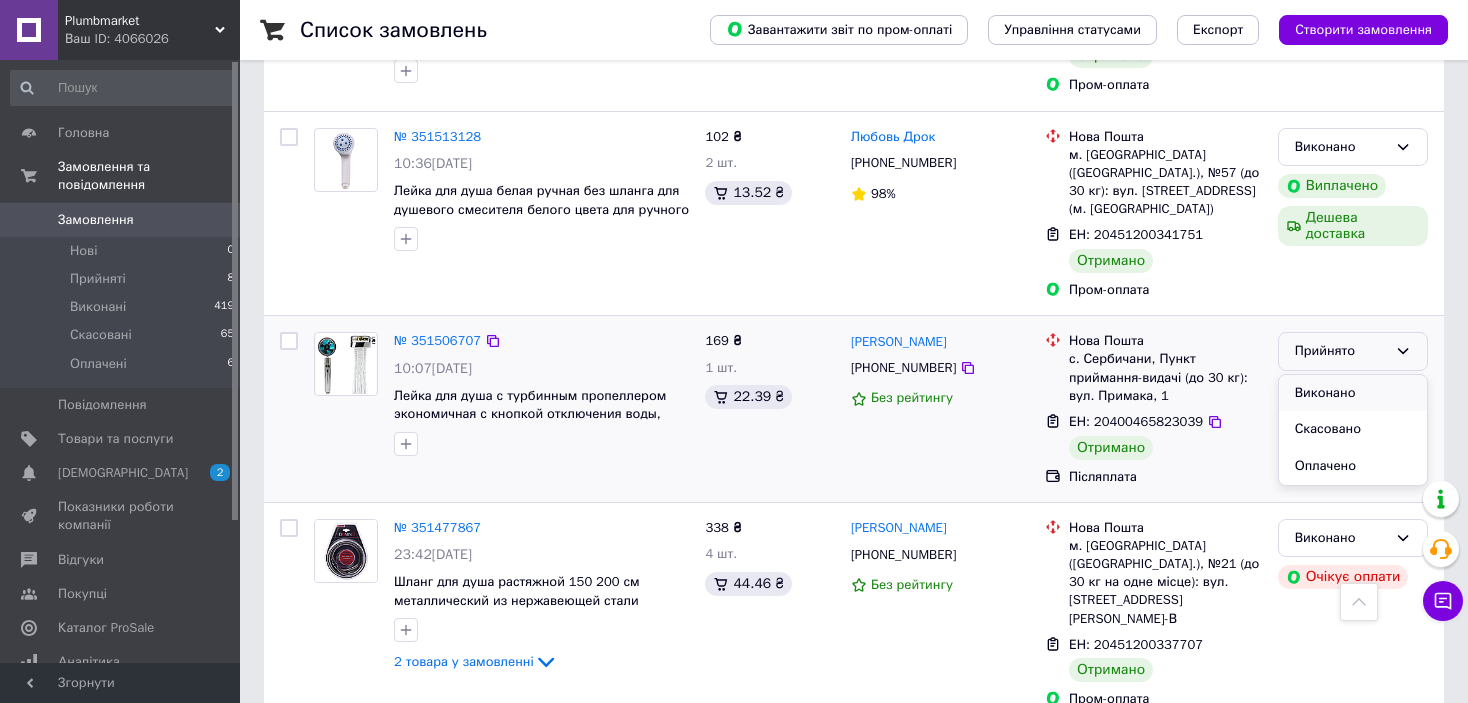 click on "Виконано" at bounding box center (1353, 393) 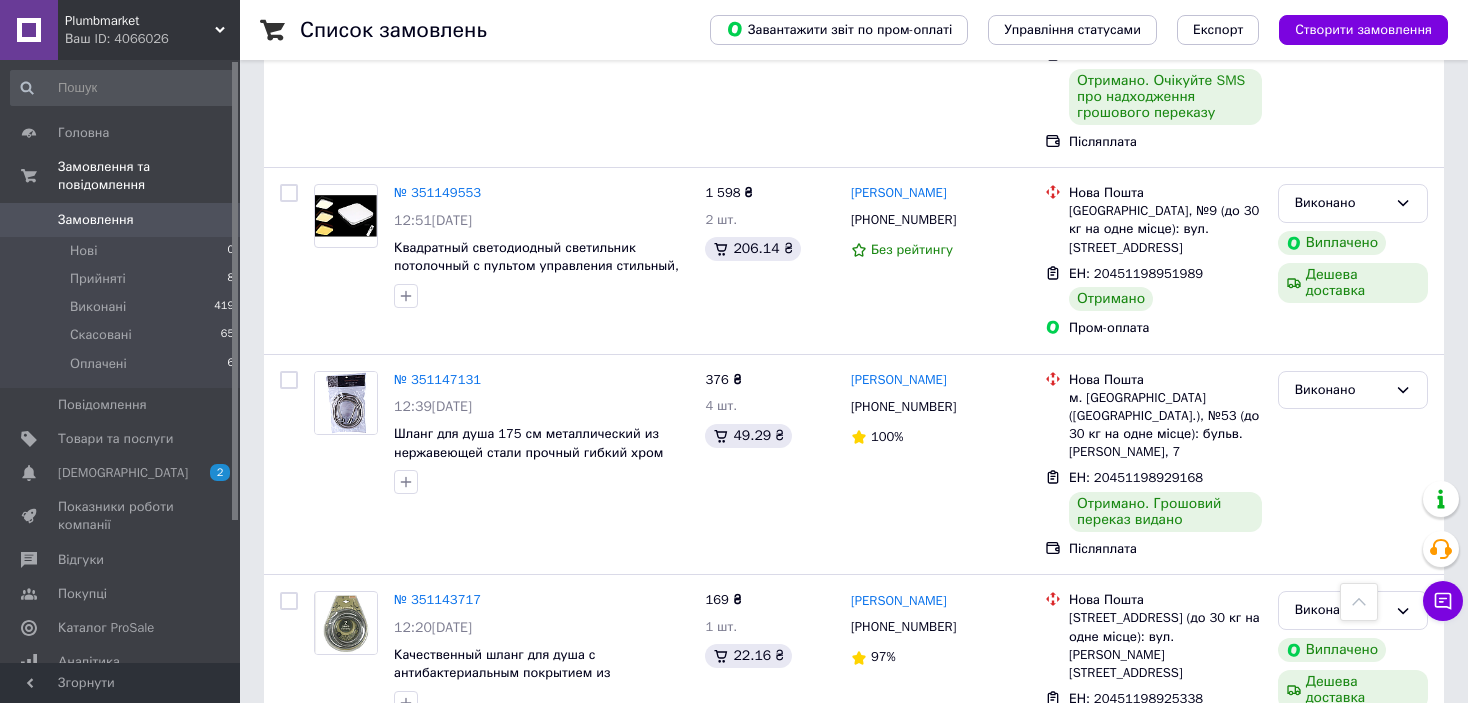 scroll, scrollTop: 3509, scrollLeft: 0, axis: vertical 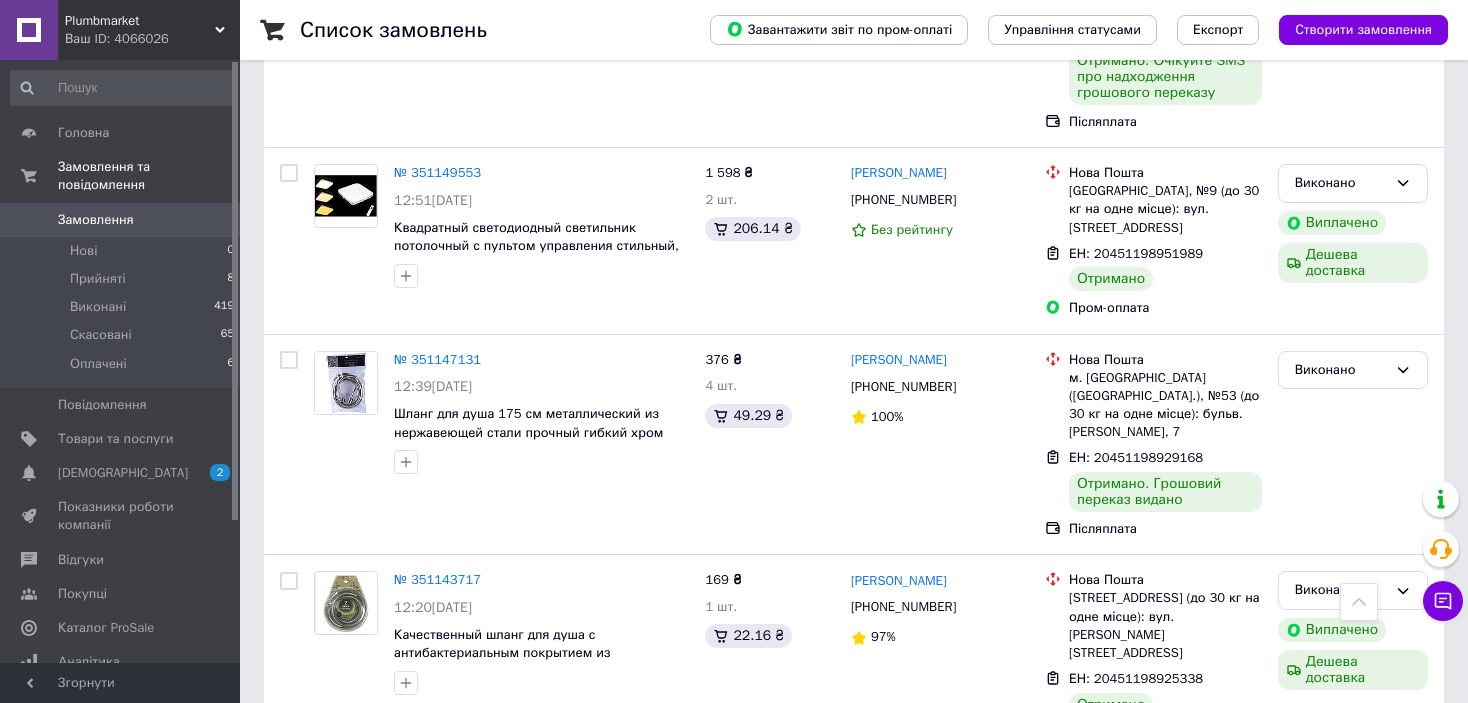 click on "3" at bounding box center [494, 990] 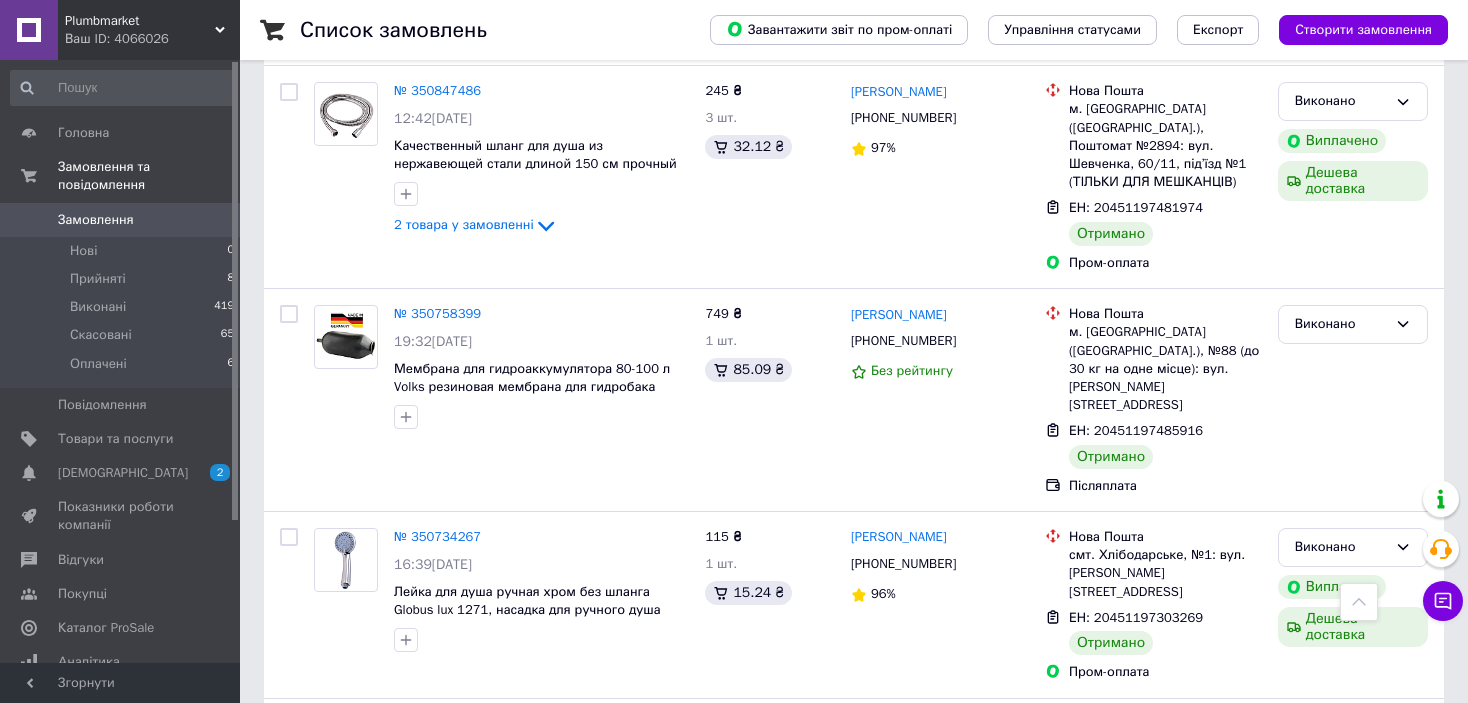 scroll, scrollTop: 2500, scrollLeft: 0, axis: vertical 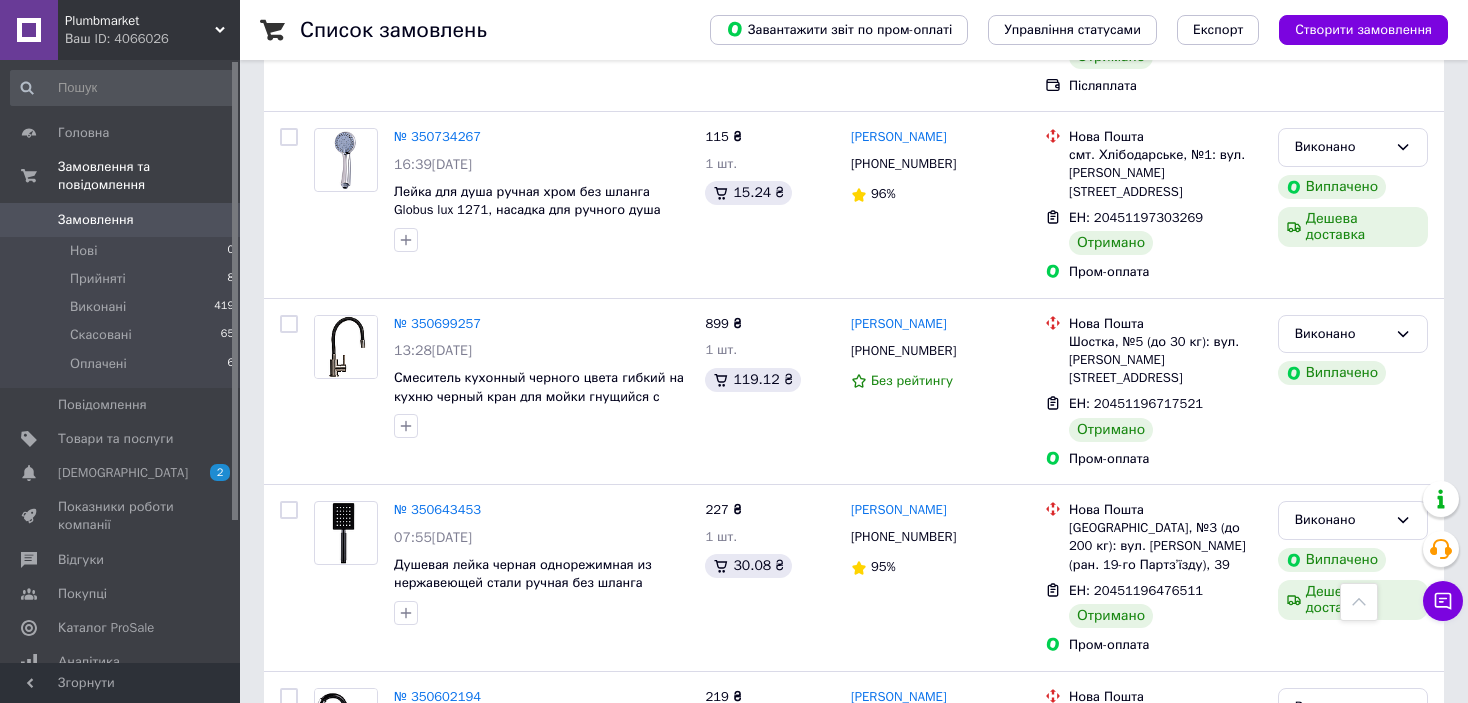 click on "Замовлення" at bounding box center [121, 220] 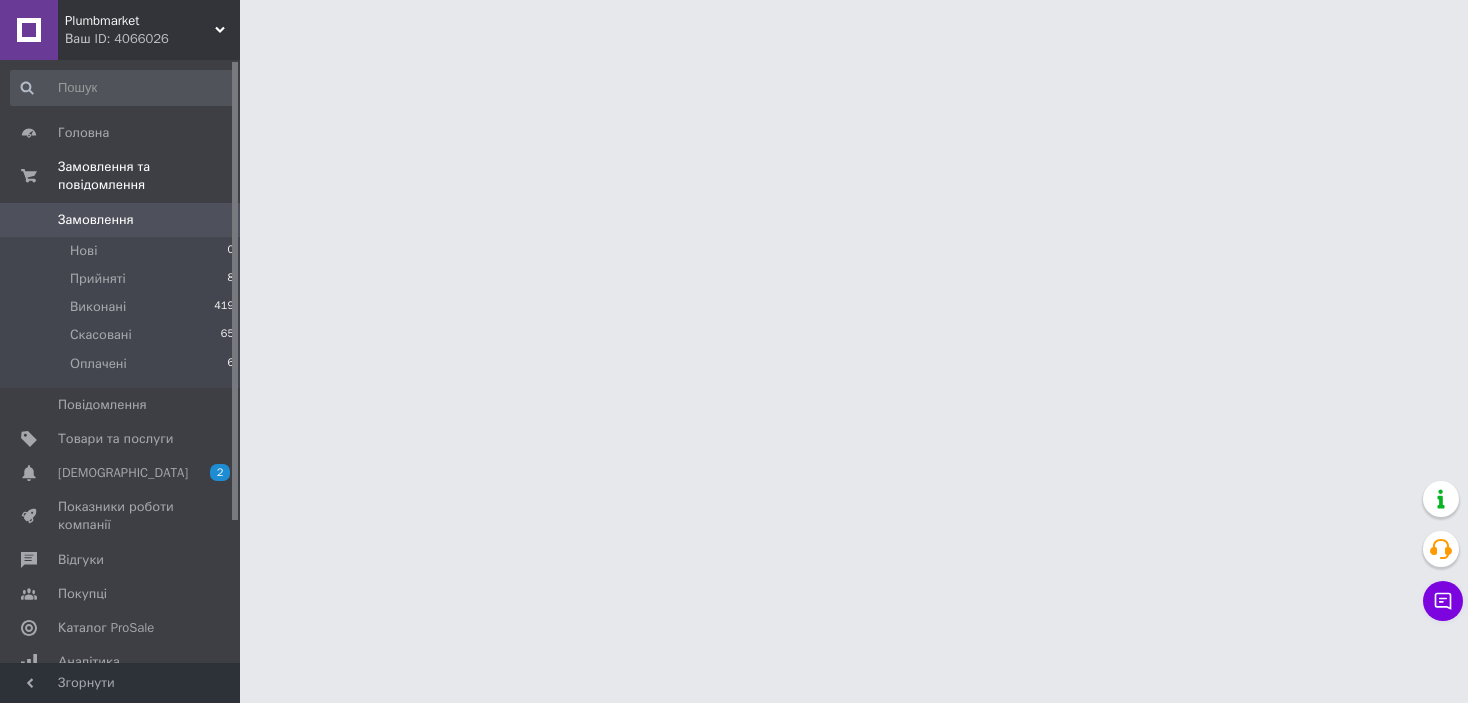 scroll, scrollTop: 0, scrollLeft: 0, axis: both 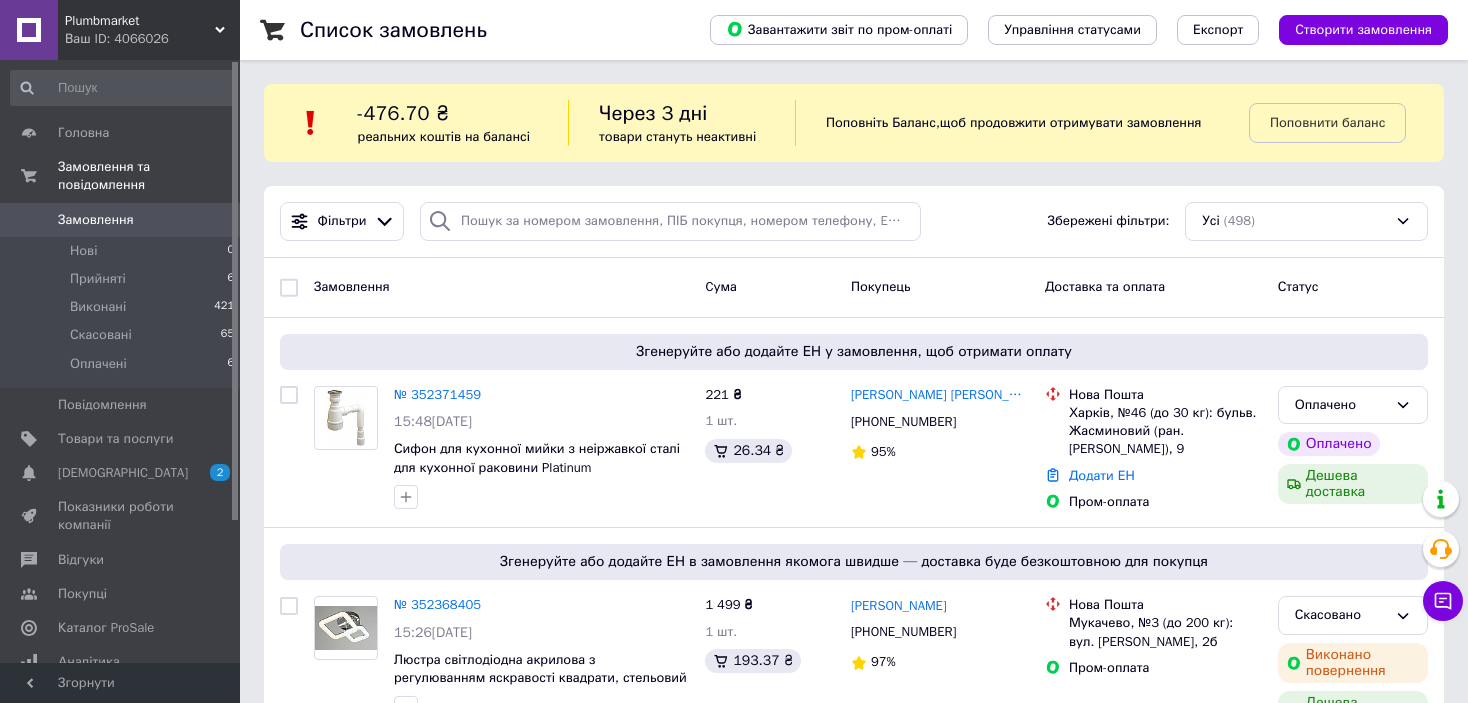 click on "Замовлення" at bounding box center (96, 220) 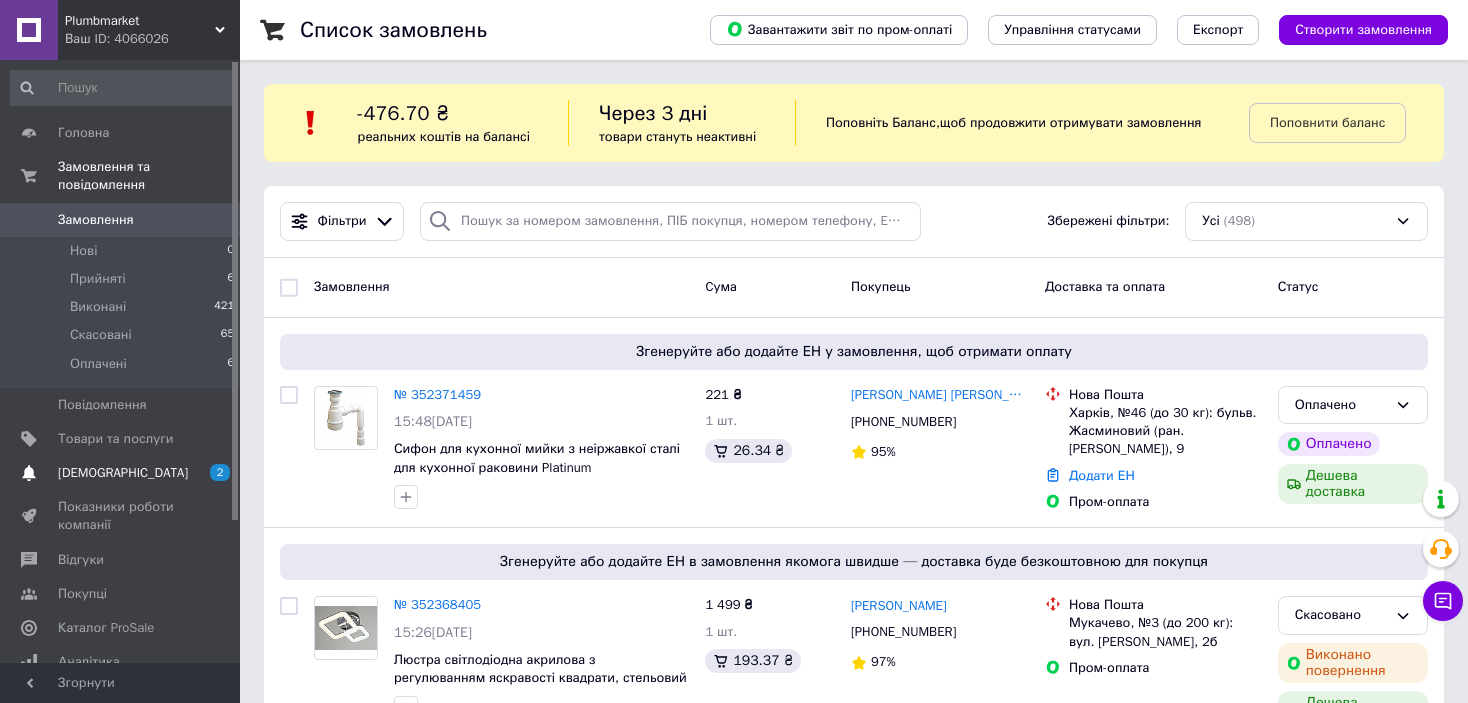 click on "[DEMOGRAPHIC_DATA]" at bounding box center [123, 473] 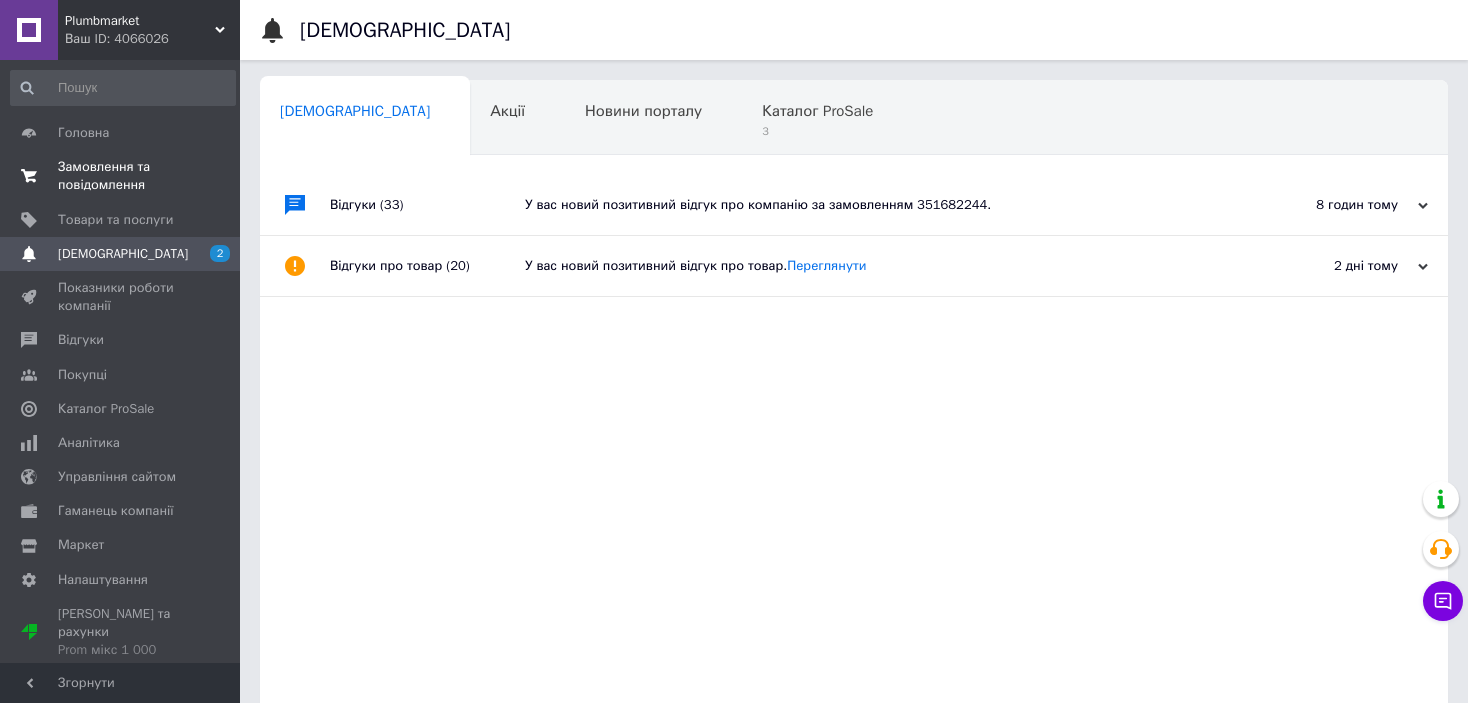click on "Замовлення та повідомлення 0 0" at bounding box center (123, 176) 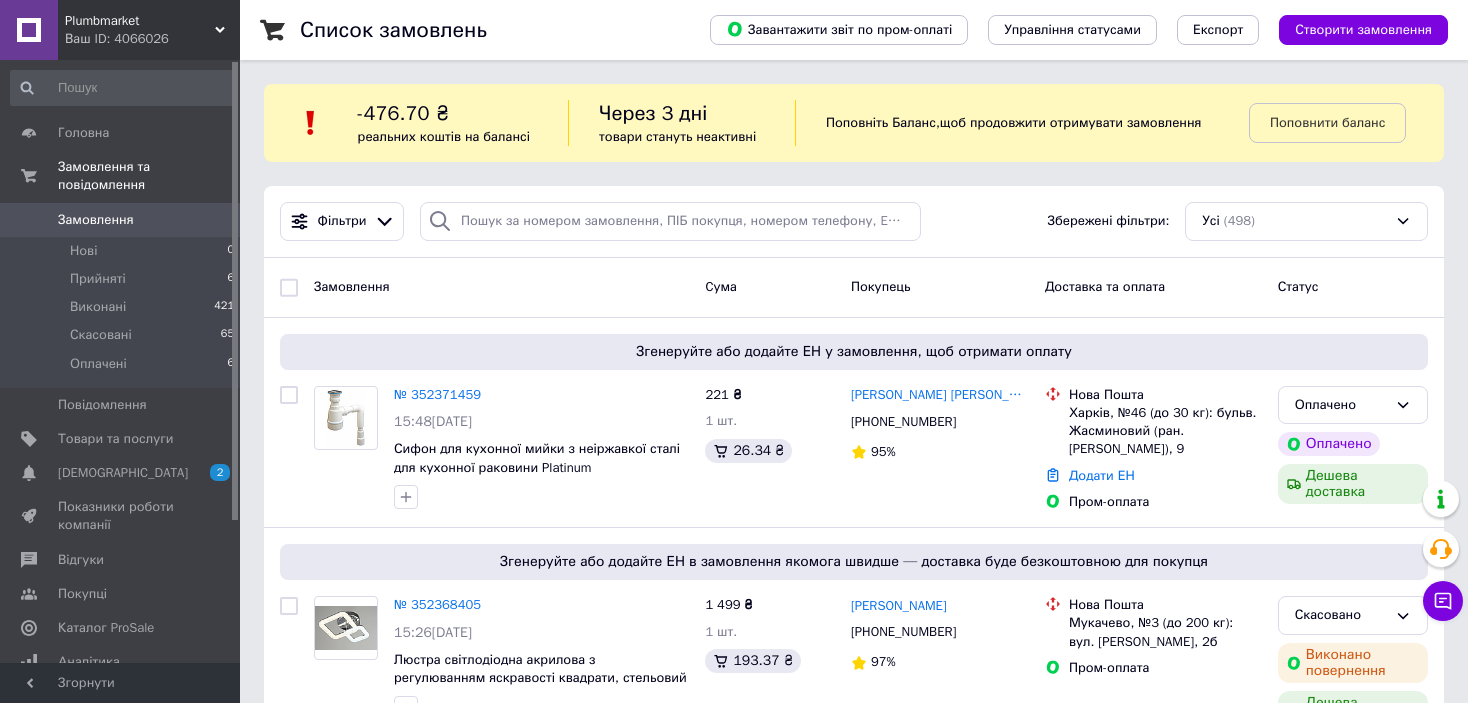 click on "Замовлення" at bounding box center [96, 220] 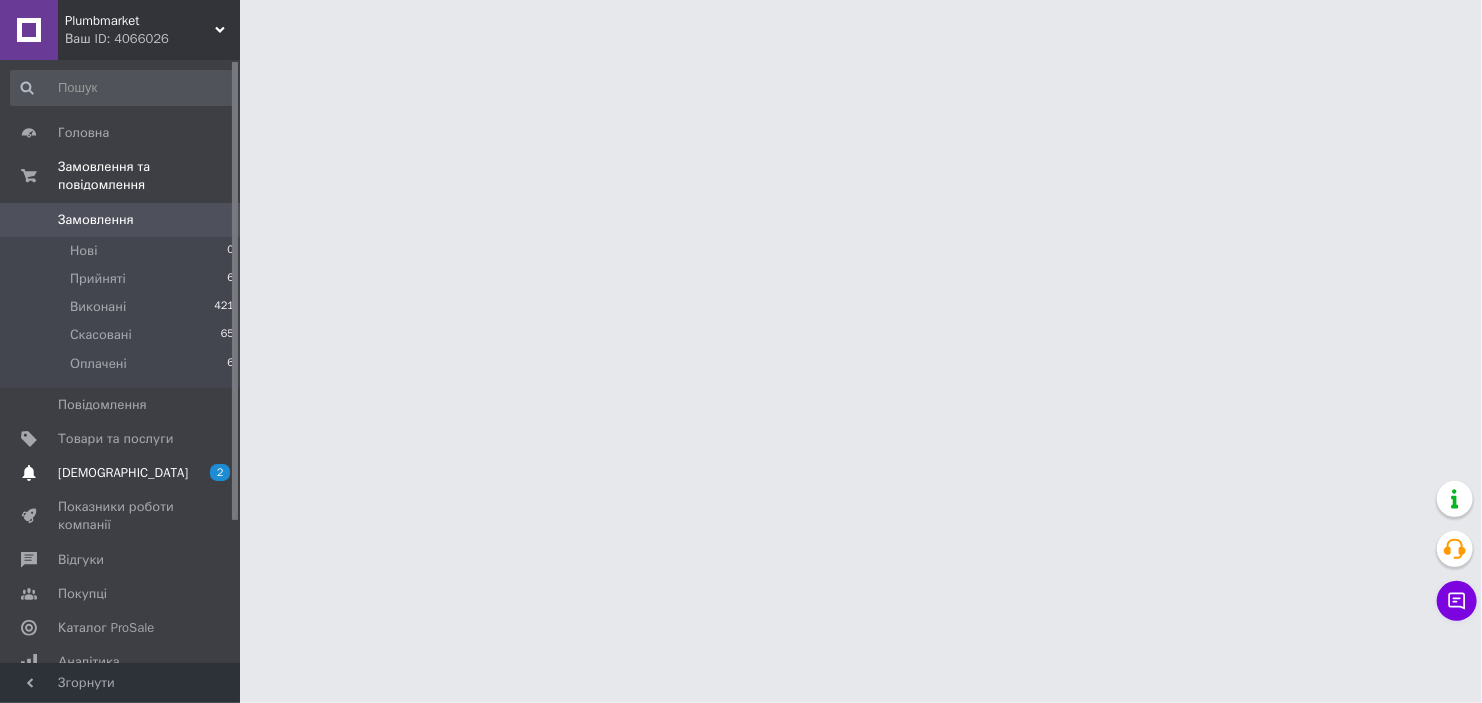 click on "[DEMOGRAPHIC_DATA] 2 0" at bounding box center (123, 473) 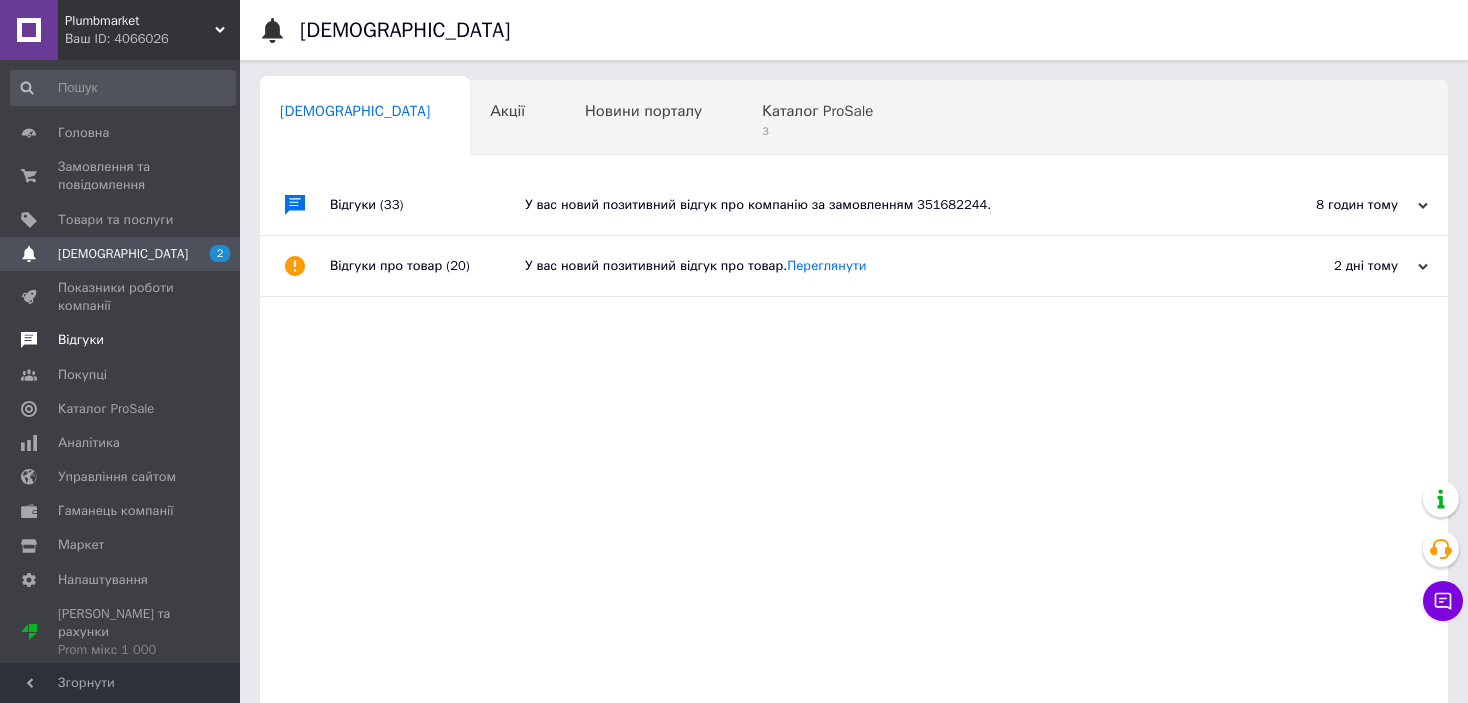 click on "Відгуки" at bounding box center (81, 340) 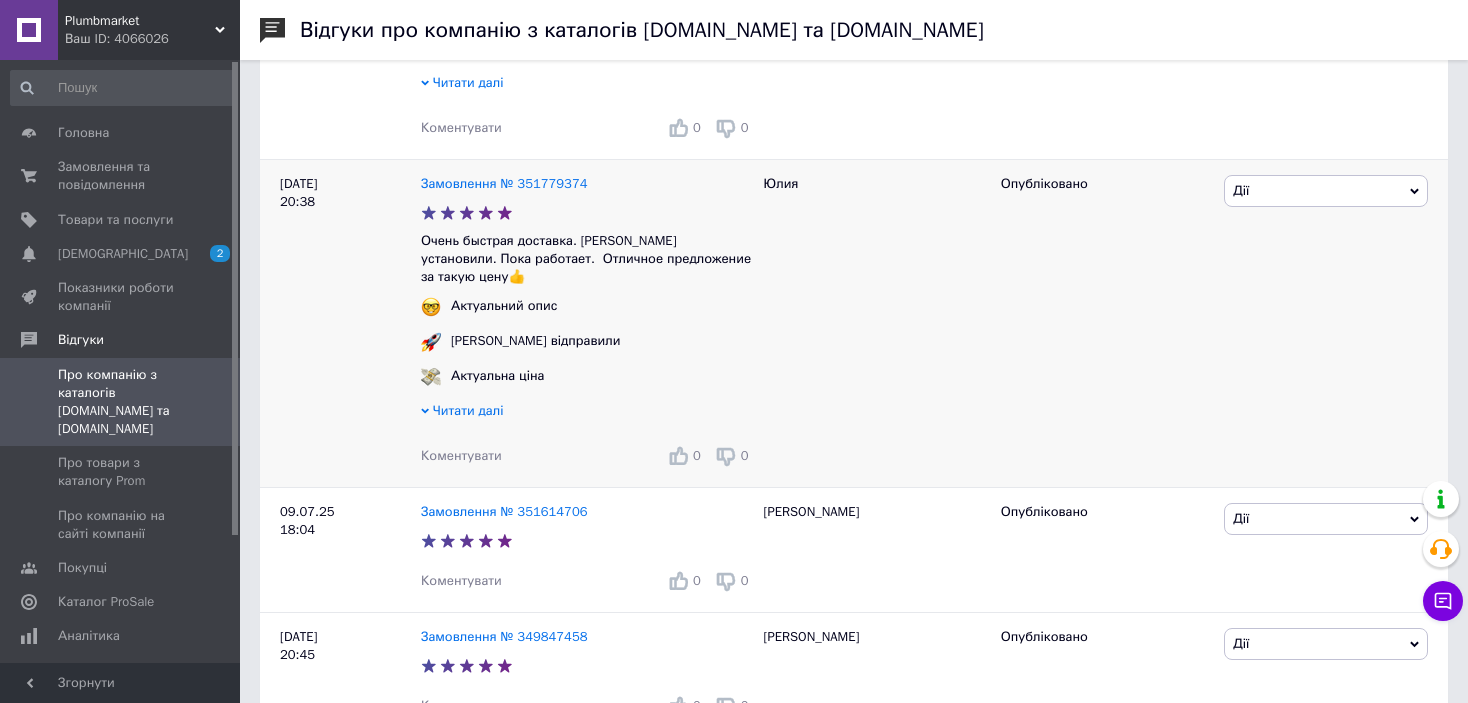 scroll, scrollTop: 900, scrollLeft: 0, axis: vertical 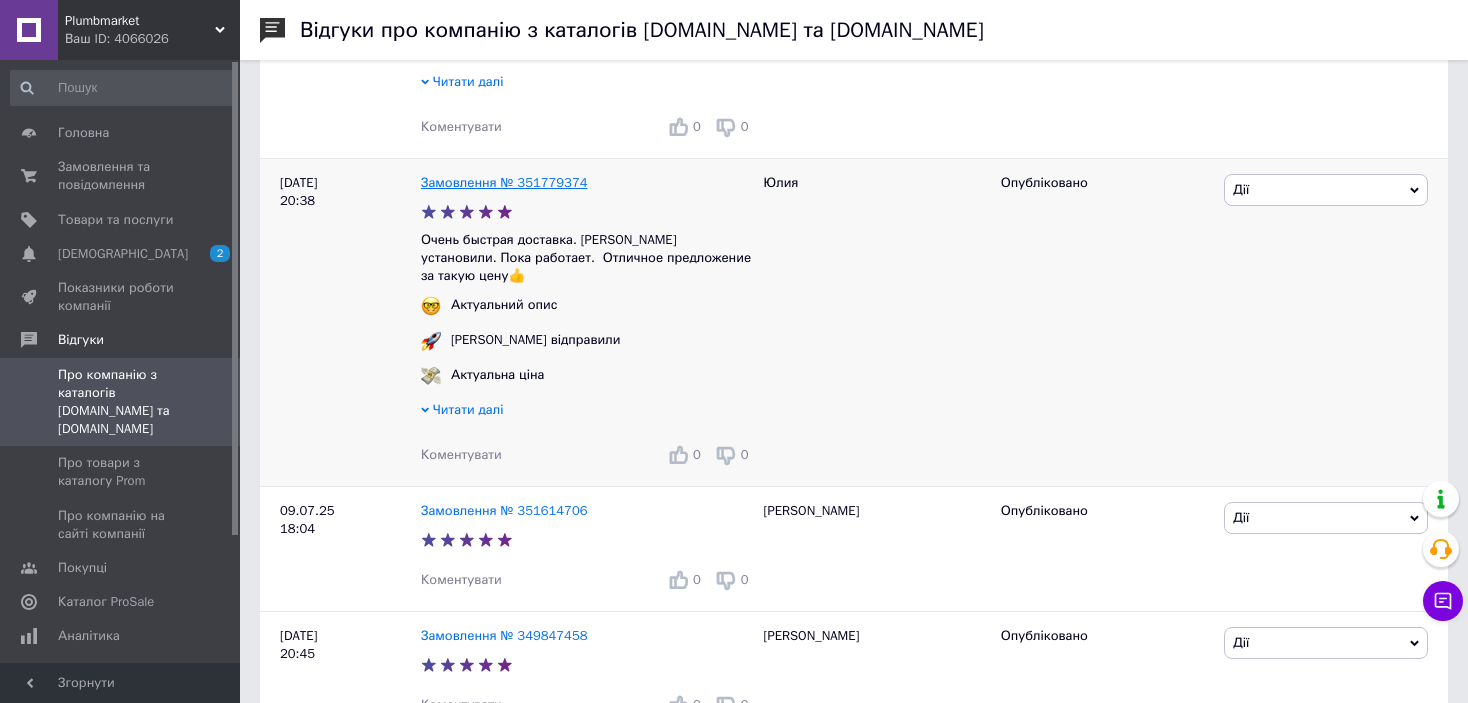 click on "Замовлення № 351779374" at bounding box center [504, 182] 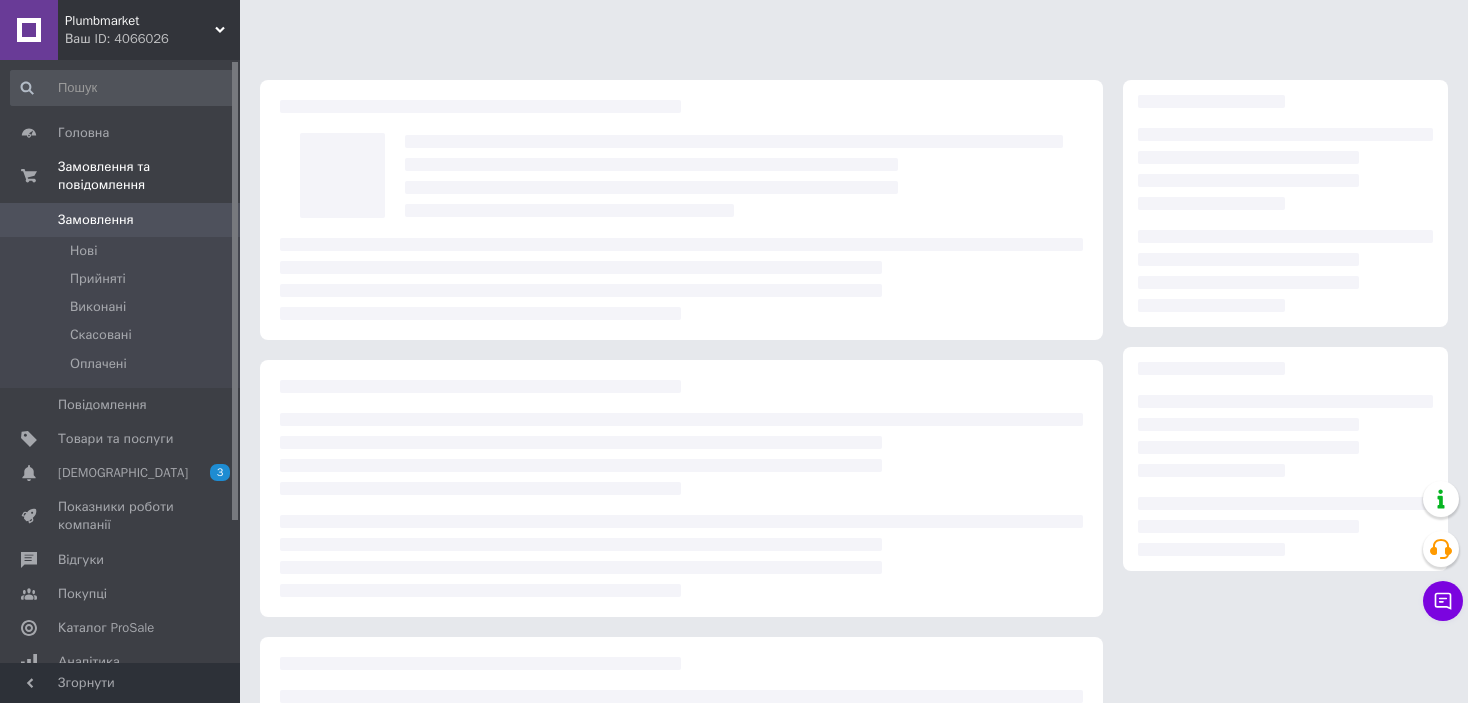 scroll, scrollTop: 0, scrollLeft: 0, axis: both 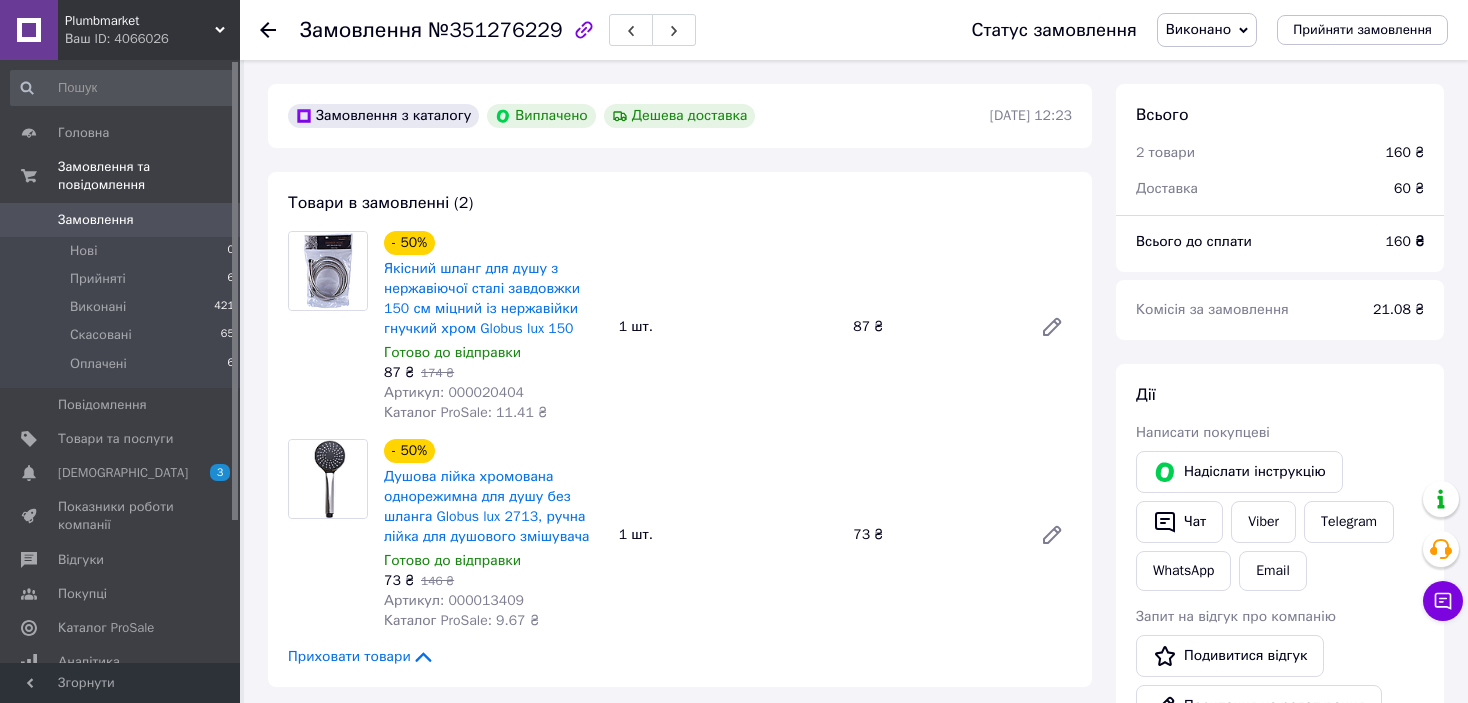 click on "Замовлення" at bounding box center [121, 220] 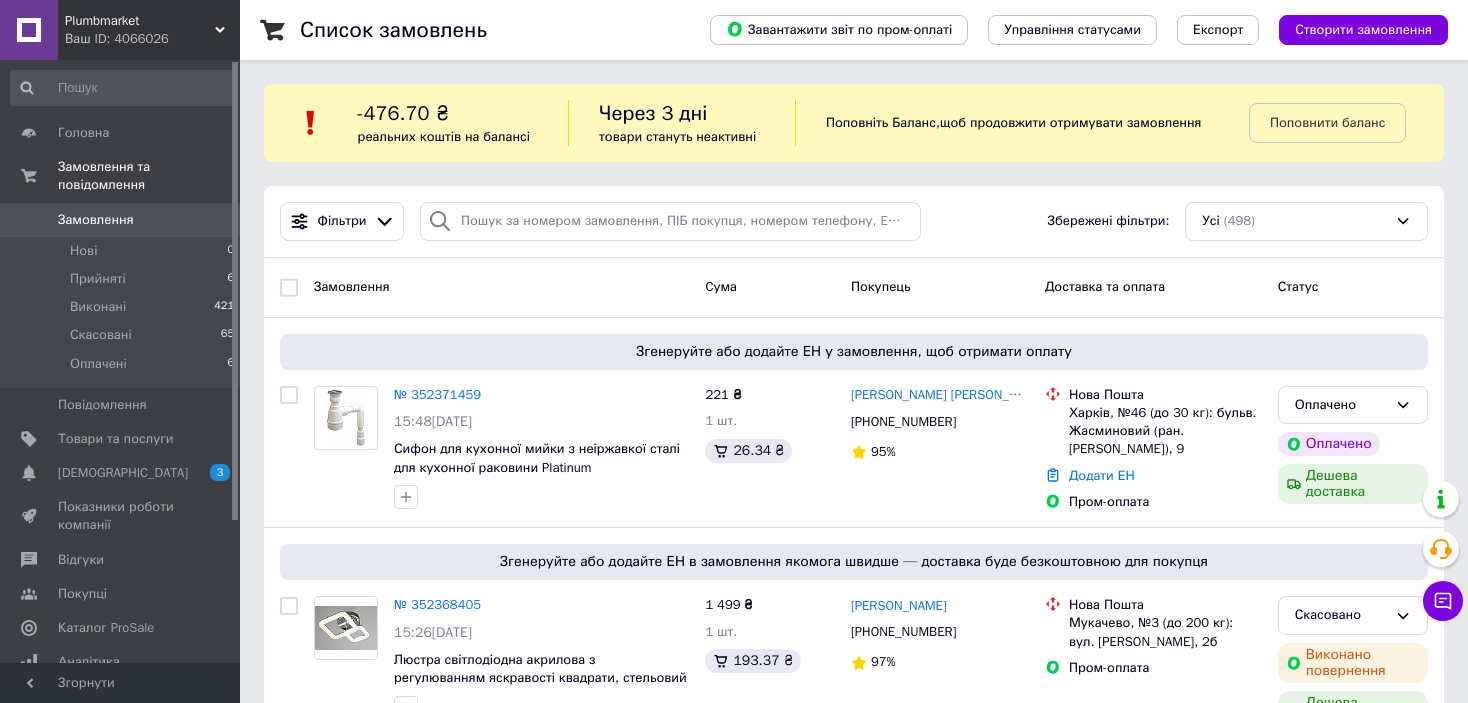 click on "Замовлення" at bounding box center (96, 220) 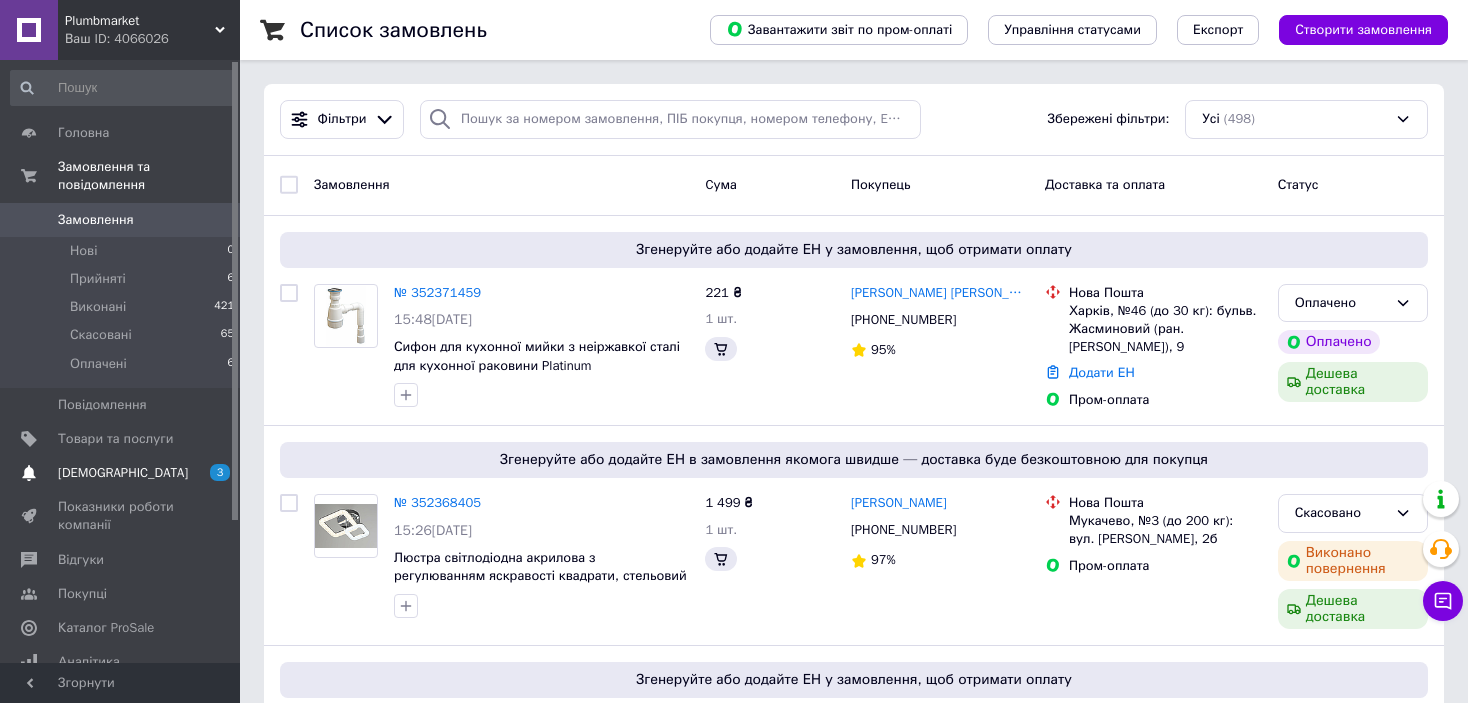 click on "[DEMOGRAPHIC_DATA]" at bounding box center (121, 473) 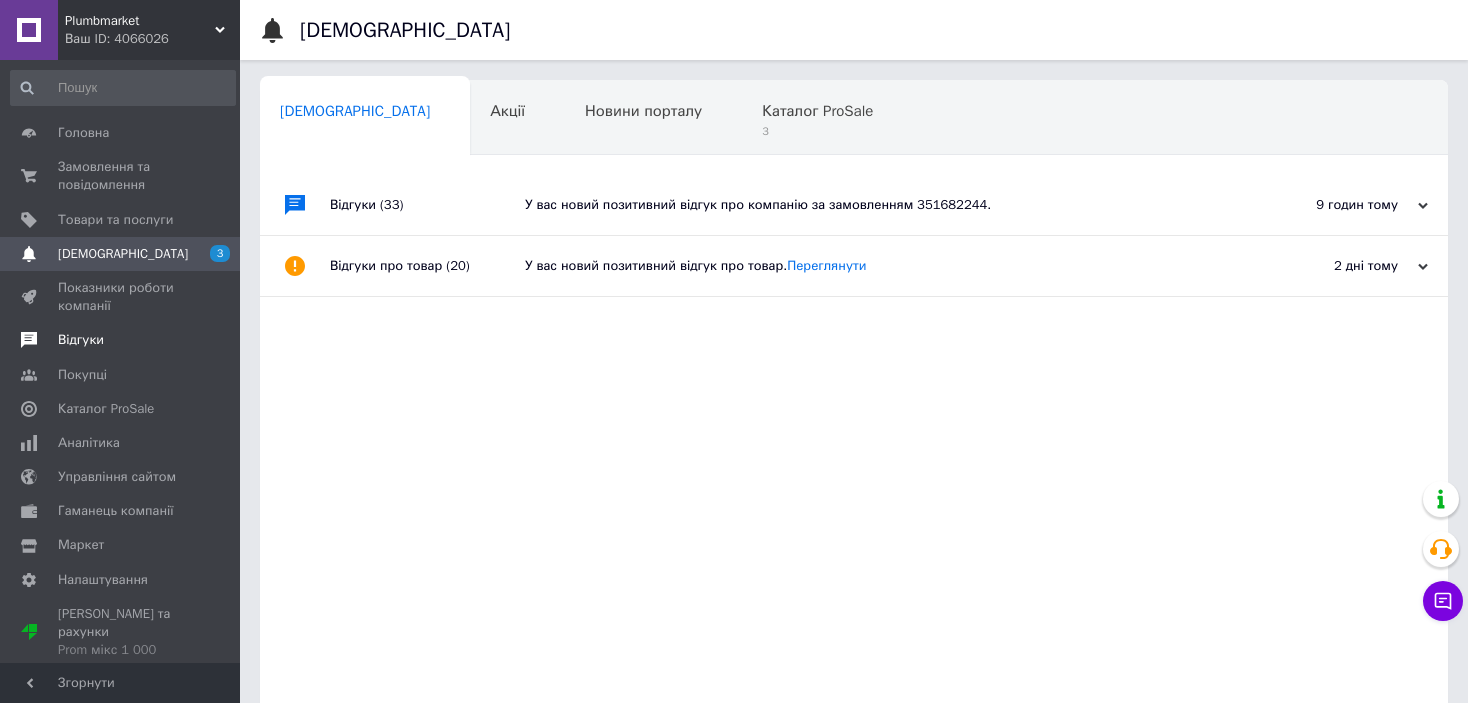 click on "Відгуки" at bounding box center (81, 340) 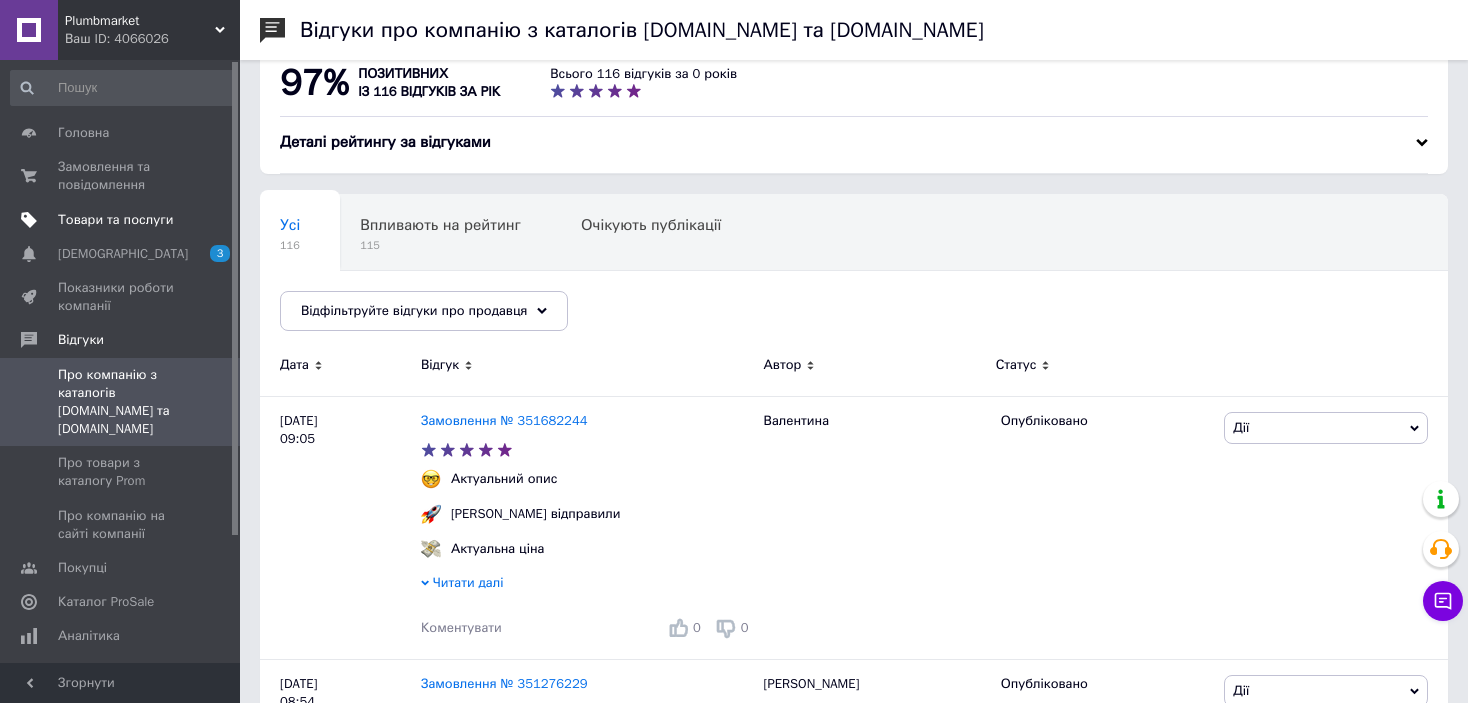 scroll, scrollTop: 0, scrollLeft: 0, axis: both 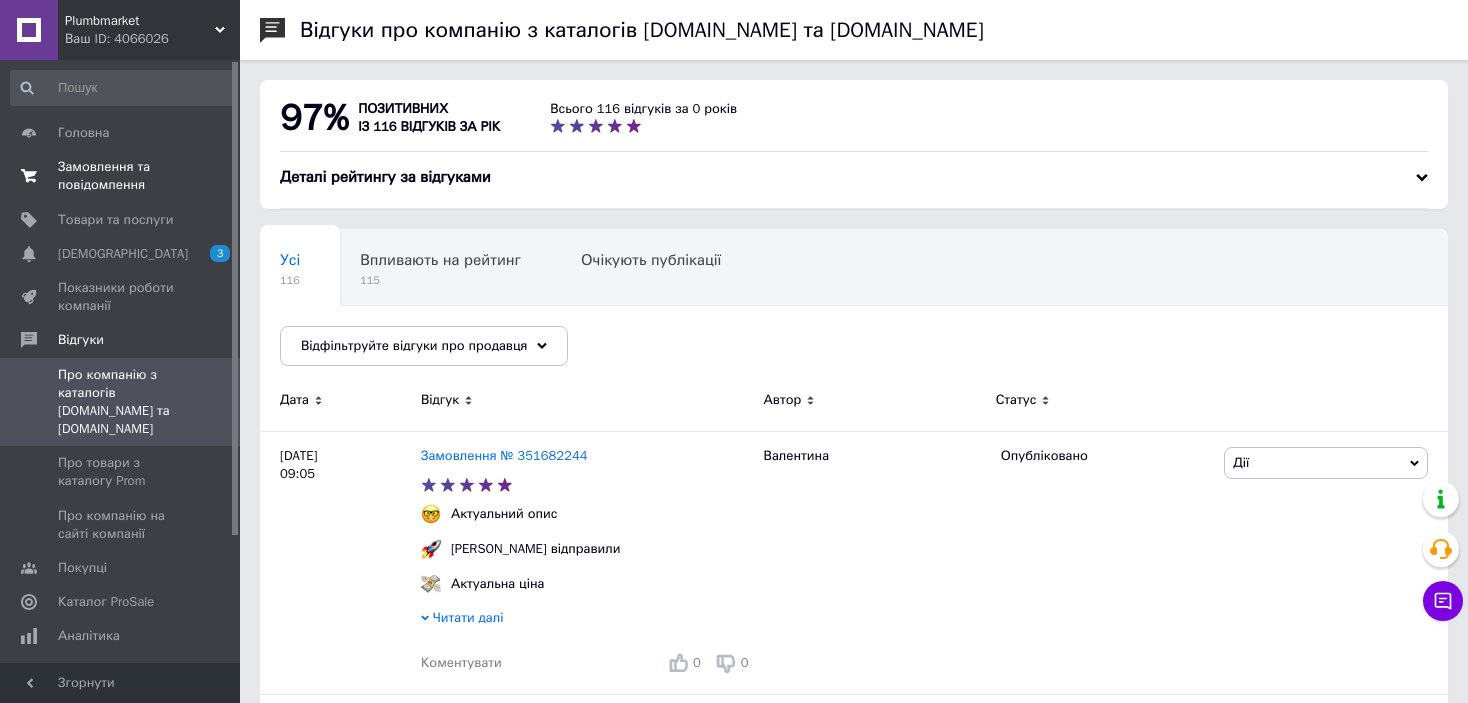 click on "Замовлення та повідомлення" at bounding box center [121, 176] 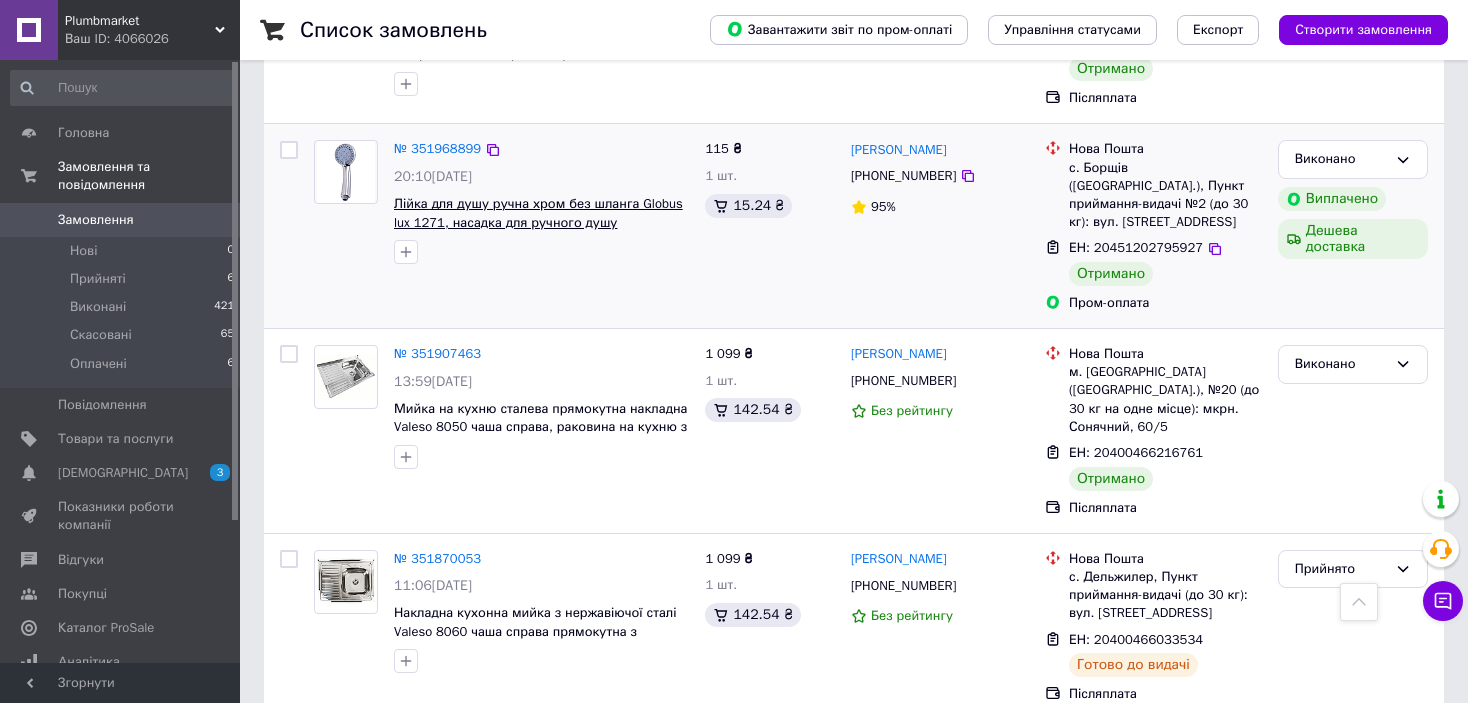 scroll, scrollTop: 2300, scrollLeft: 0, axis: vertical 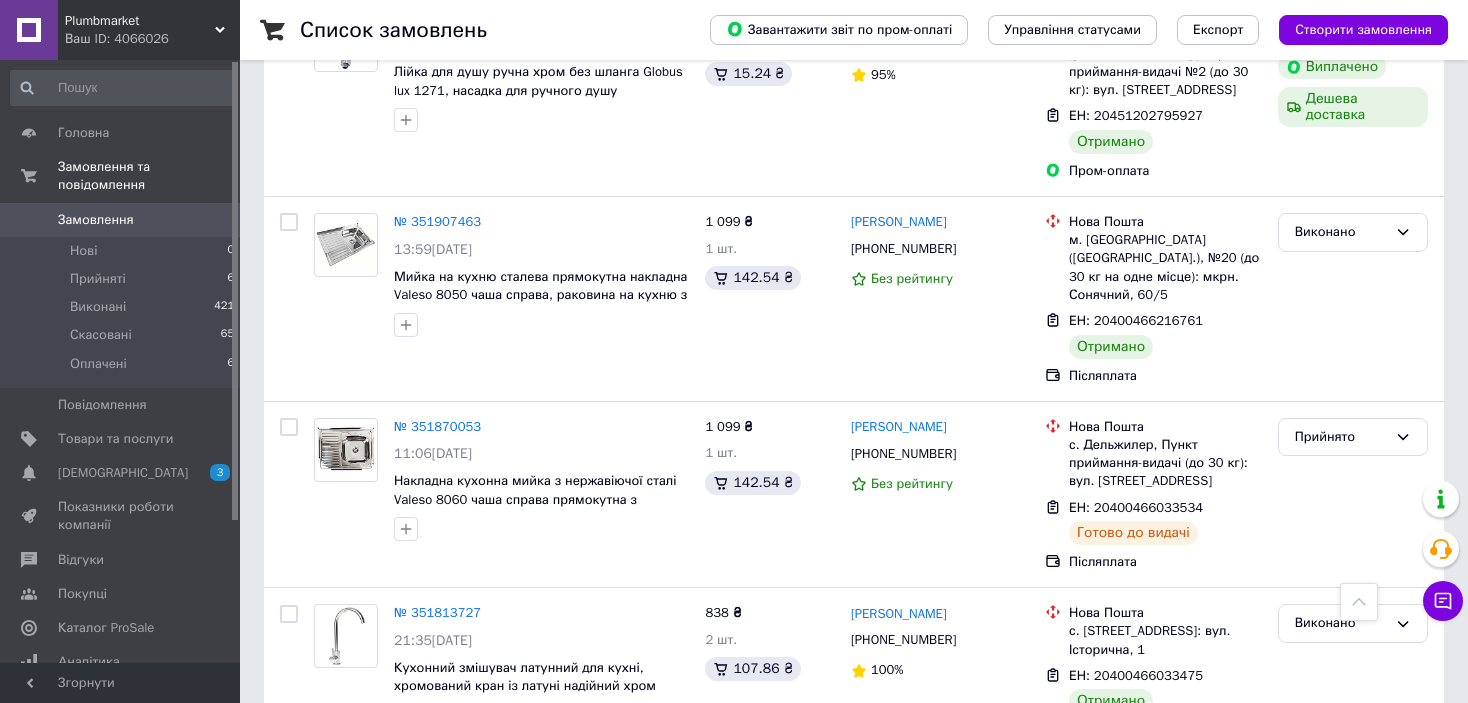 click on "Замовлення" at bounding box center (96, 220) 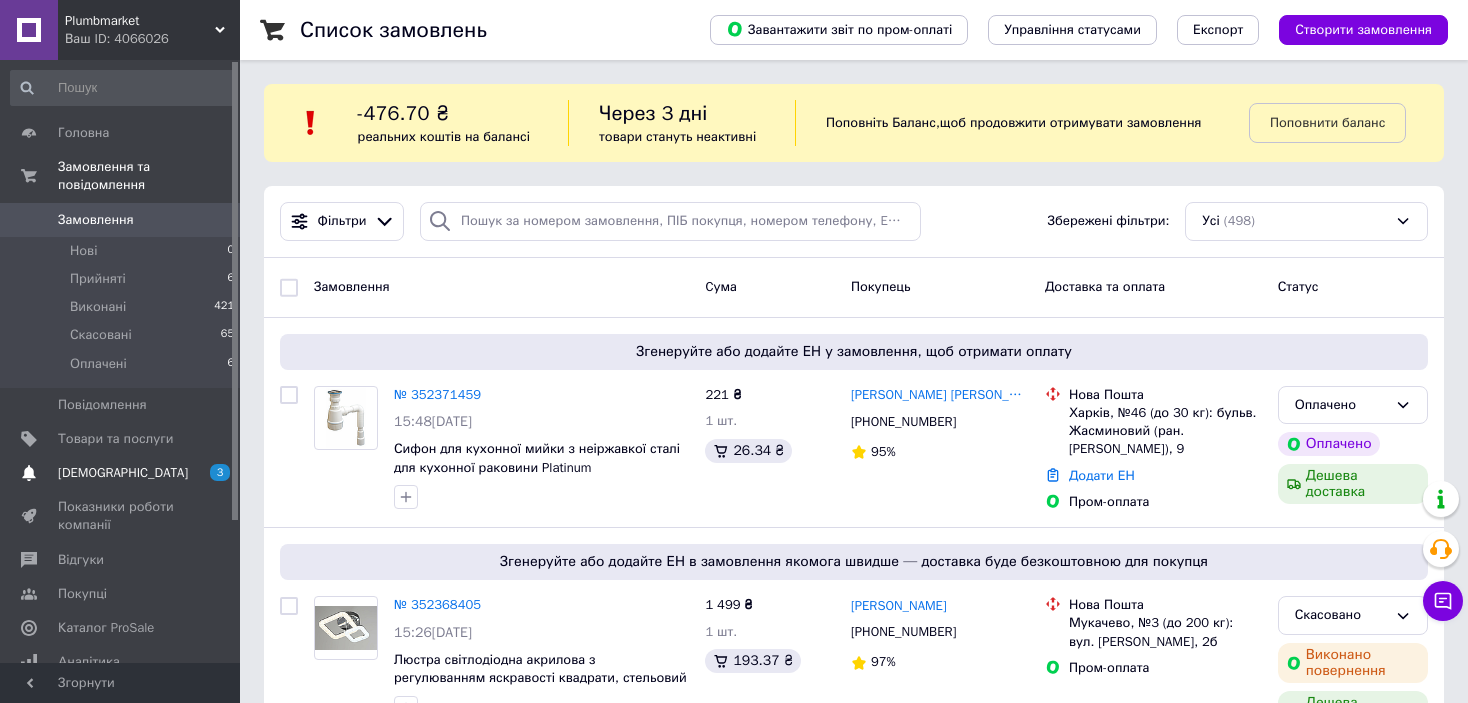 click on "Сповіщення 3 0" at bounding box center (123, 473) 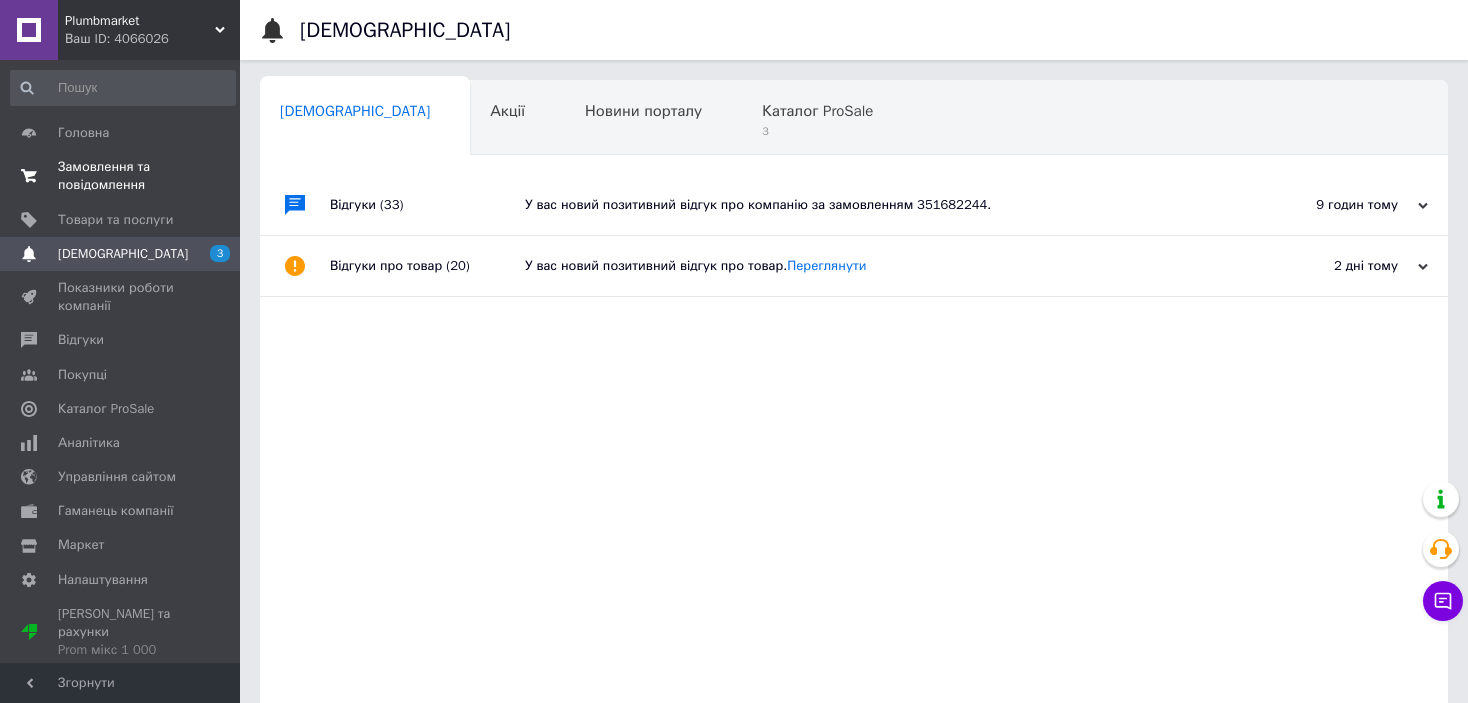 click on "Замовлення та повідомлення" at bounding box center (121, 176) 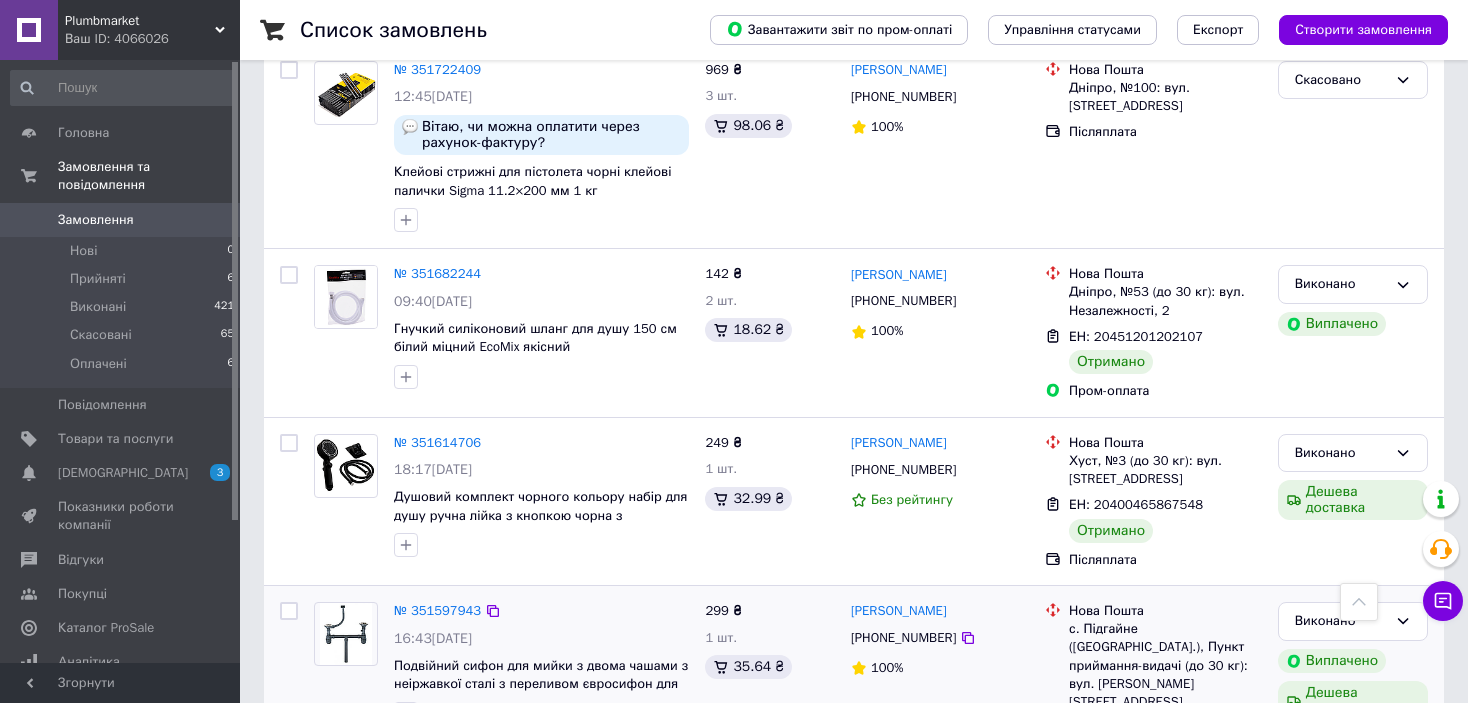 scroll, scrollTop: 3492, scrollLeft: 0, axis: vertical 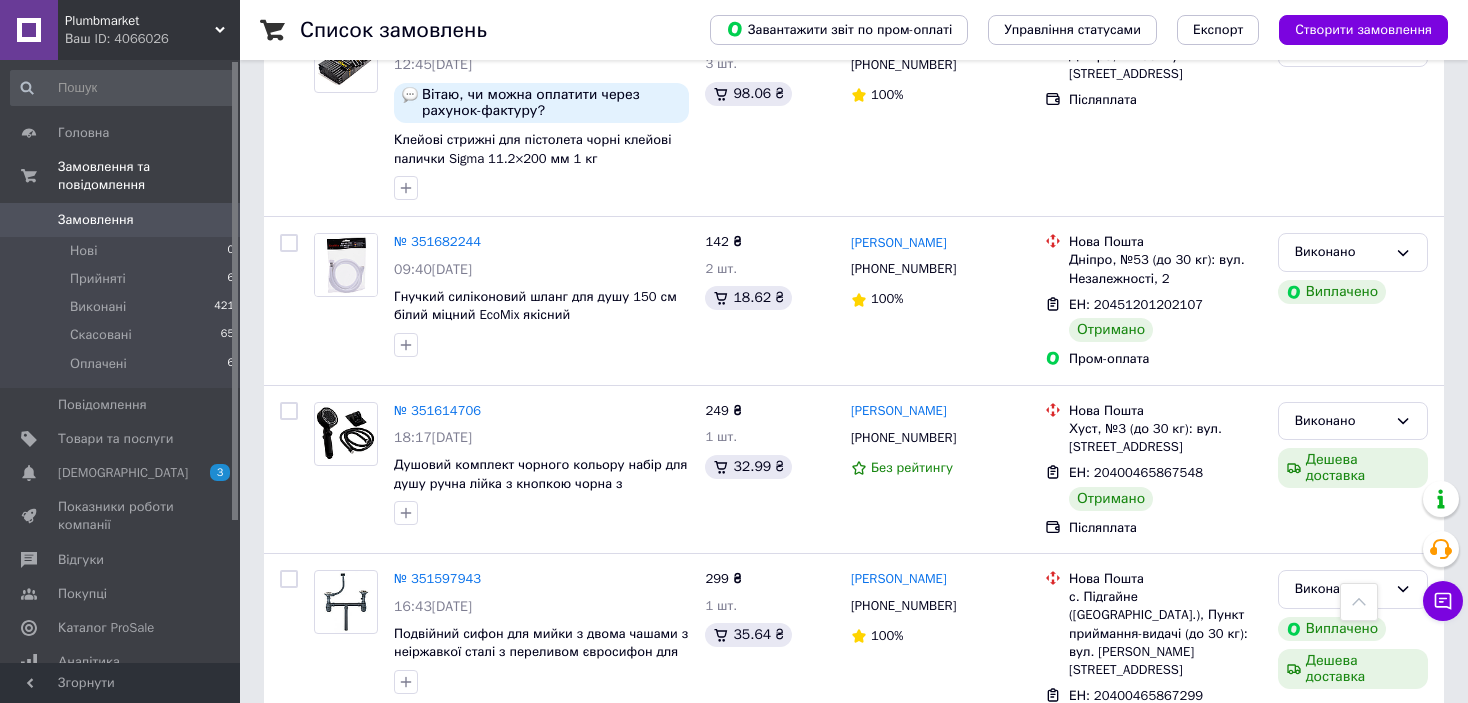 click on "2" at bounding box center [327, 821] 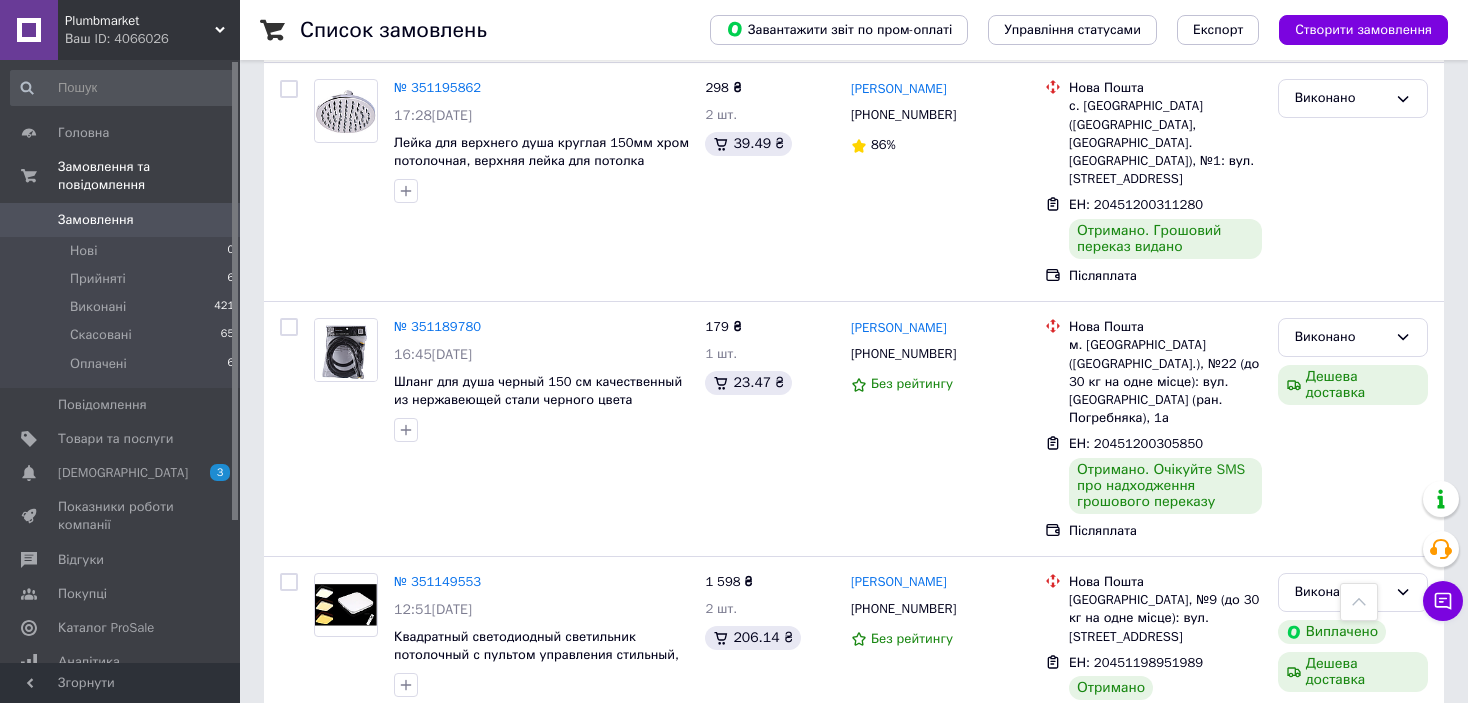 scroll, scrollTop: 3509, scrollLeft: 0, axis: vertical 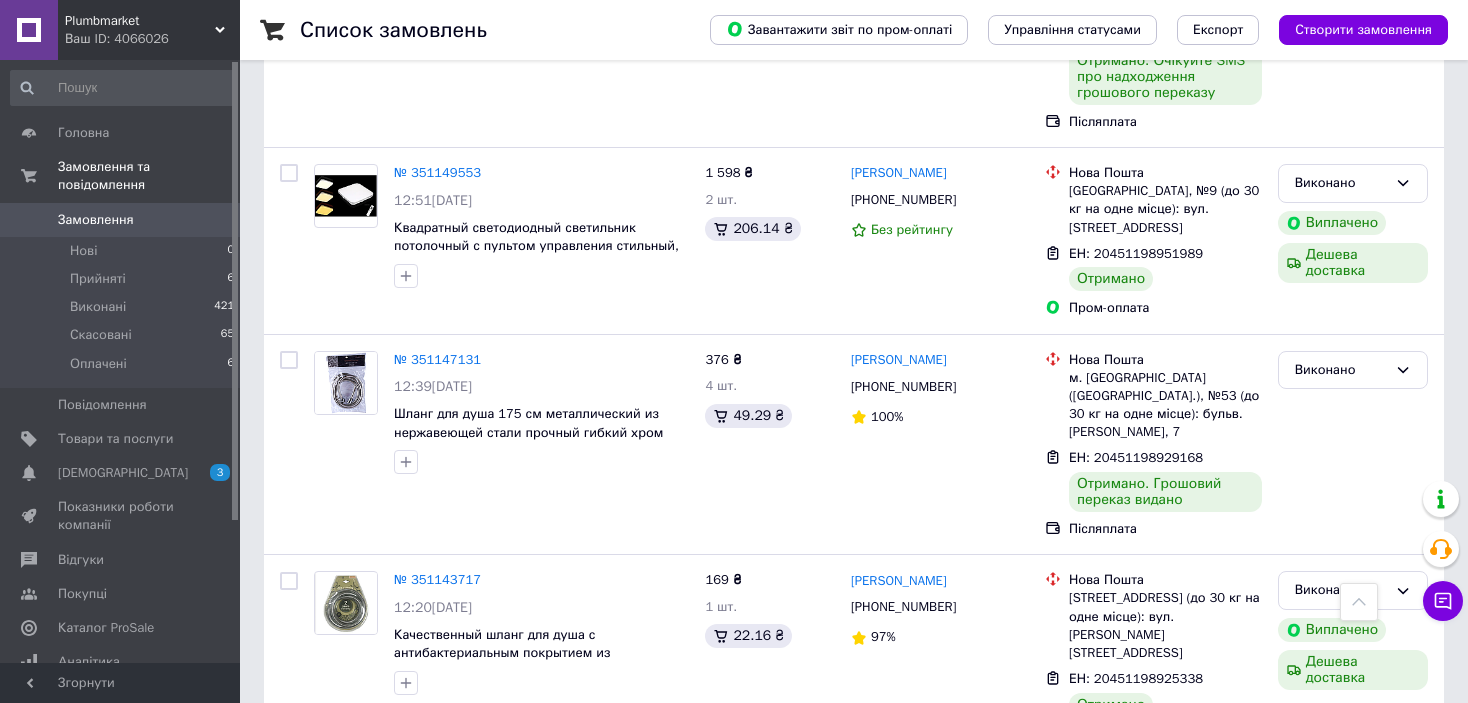 click on "3" at bounding box center [494, 990] 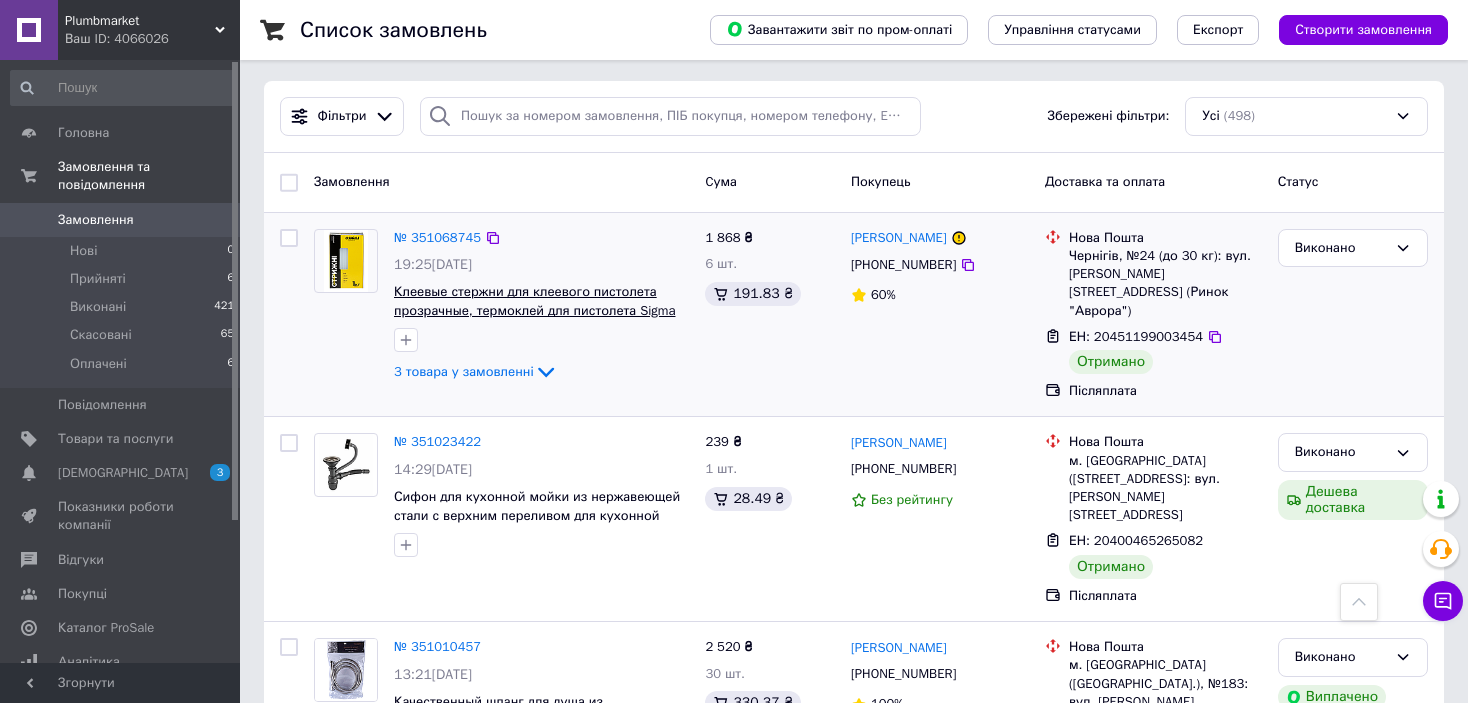 scroll, scrollTop: 0, scrollLeft: 0, axis: both 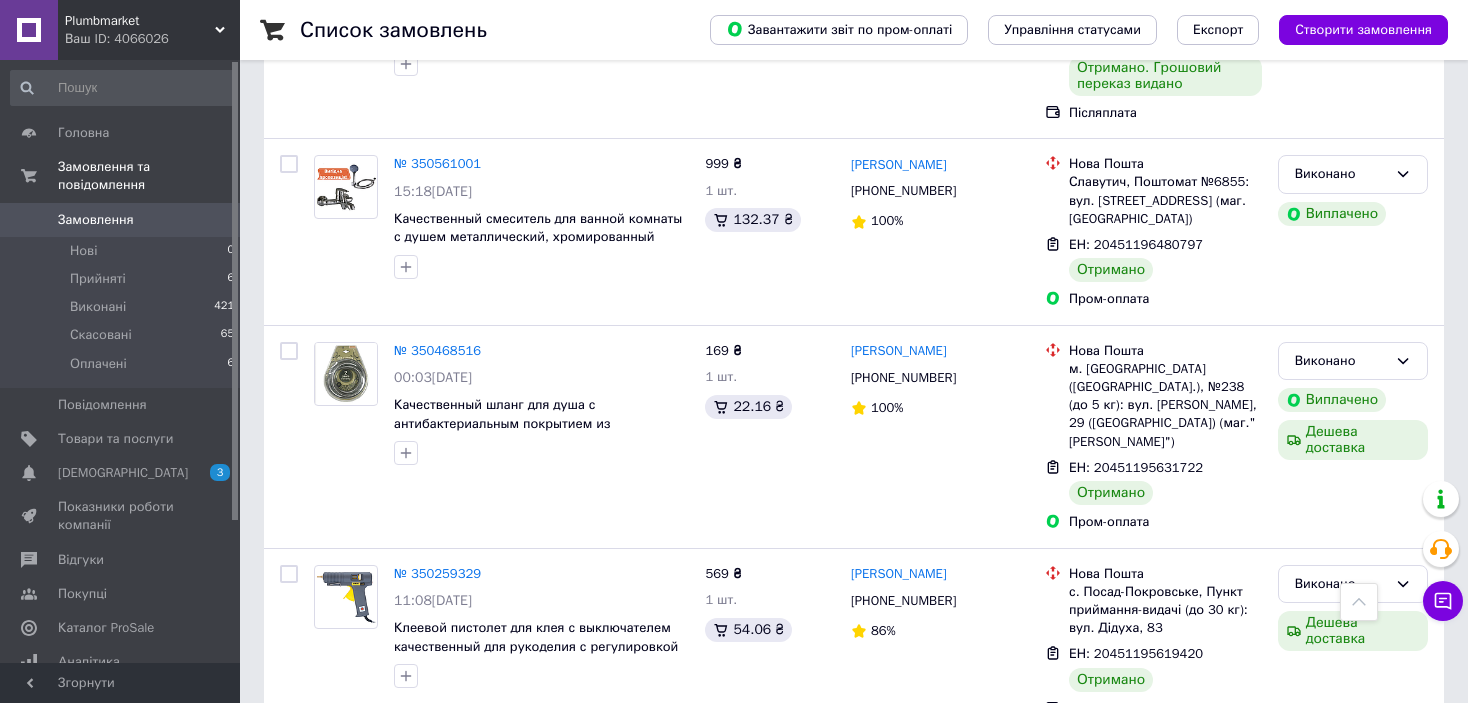 click on "2" at bounding box center (449, 936) 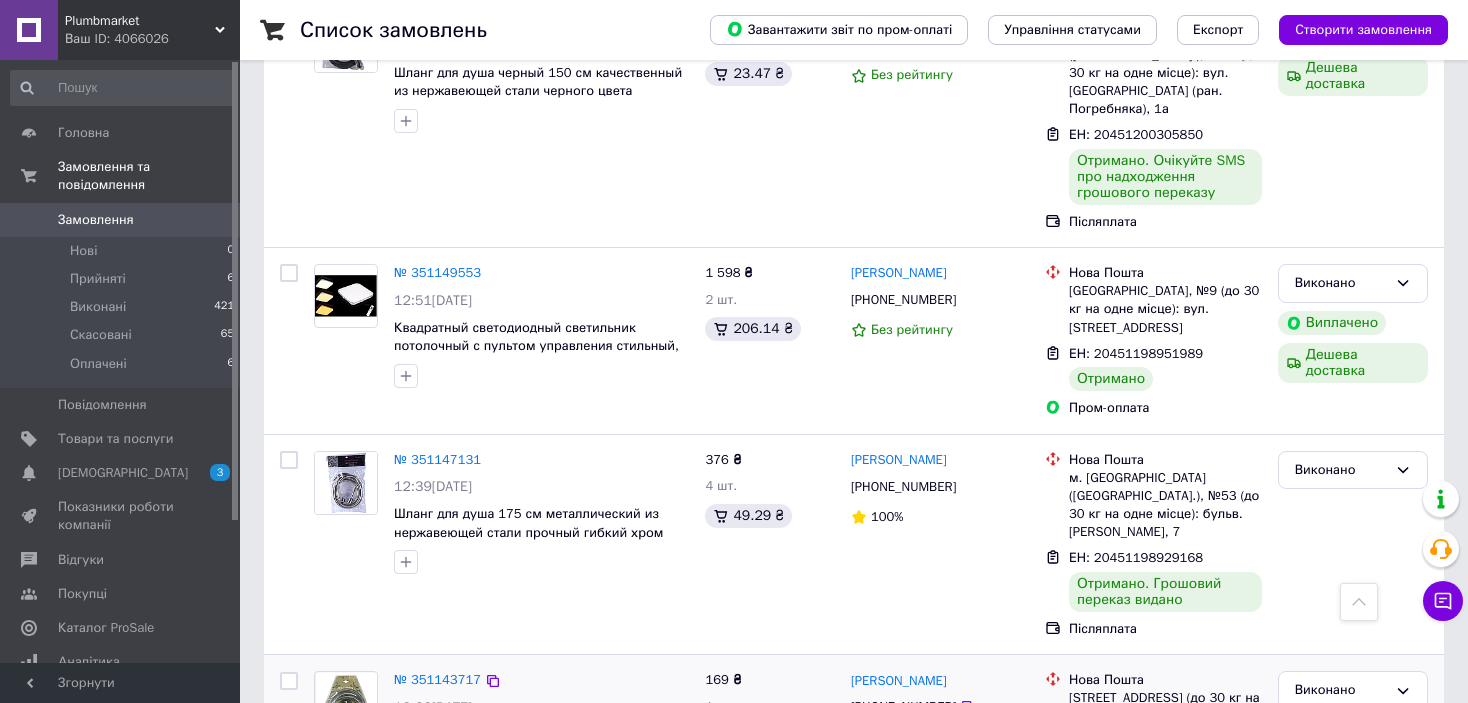 scroll, scrollTop: 3509, scrollLeft: 0, axis: vertical 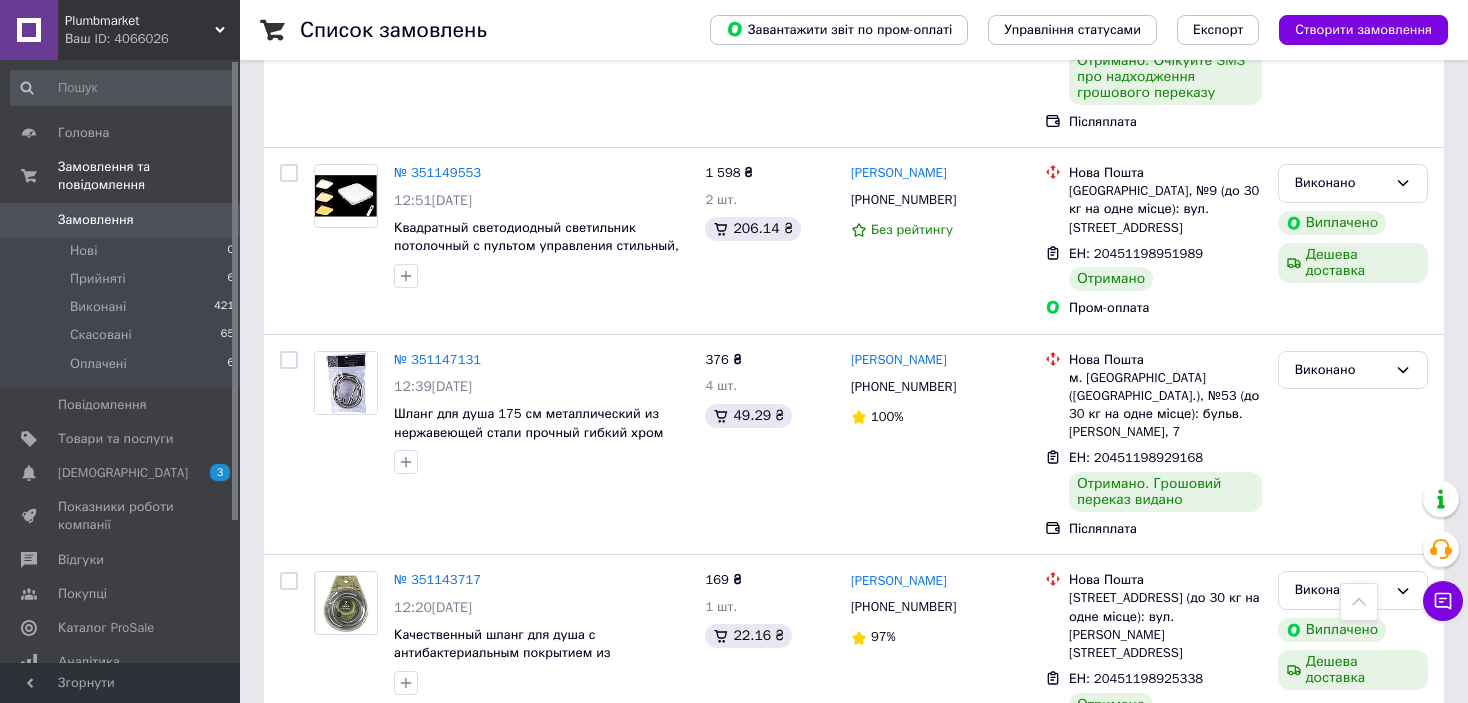 click on "3" at bounding box center (494, 990) 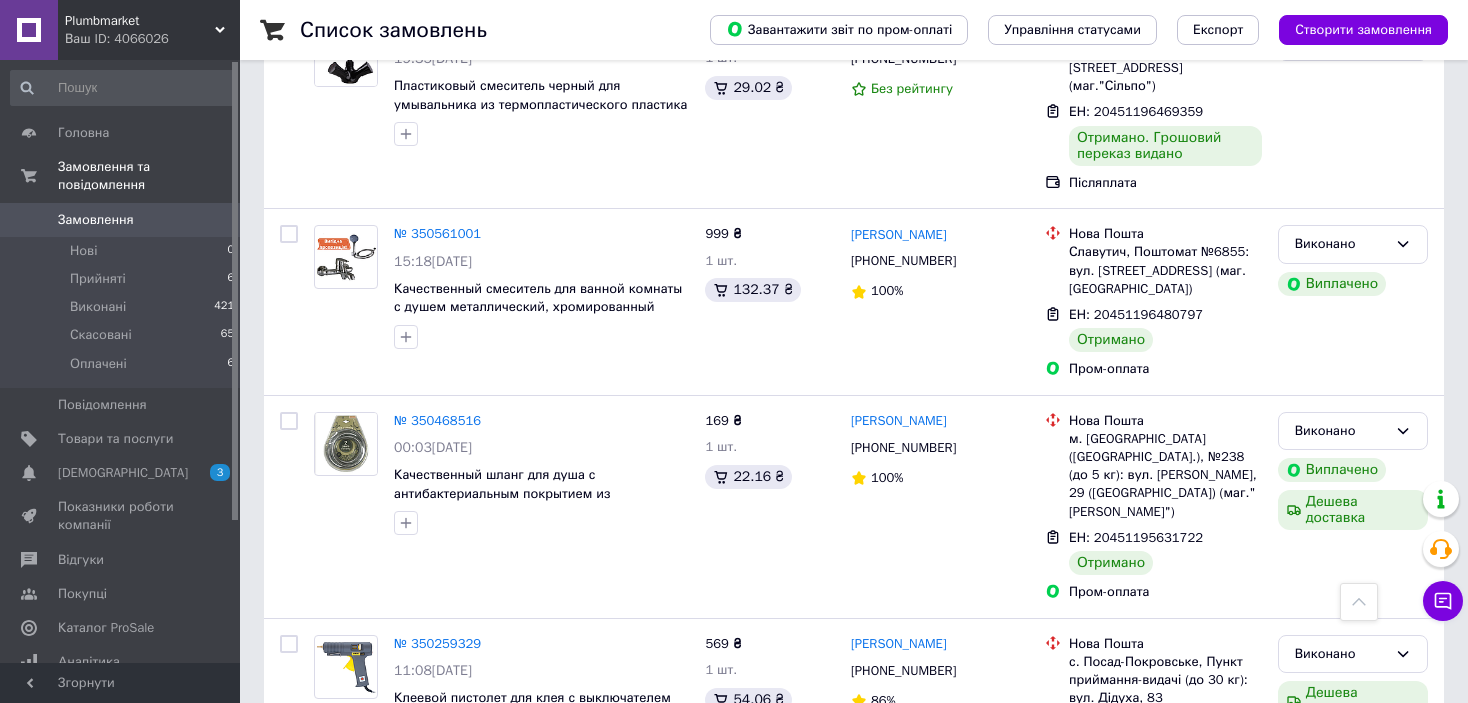 scroll, scrollTop: 3235, scrollLeft: 0, axis: vertical 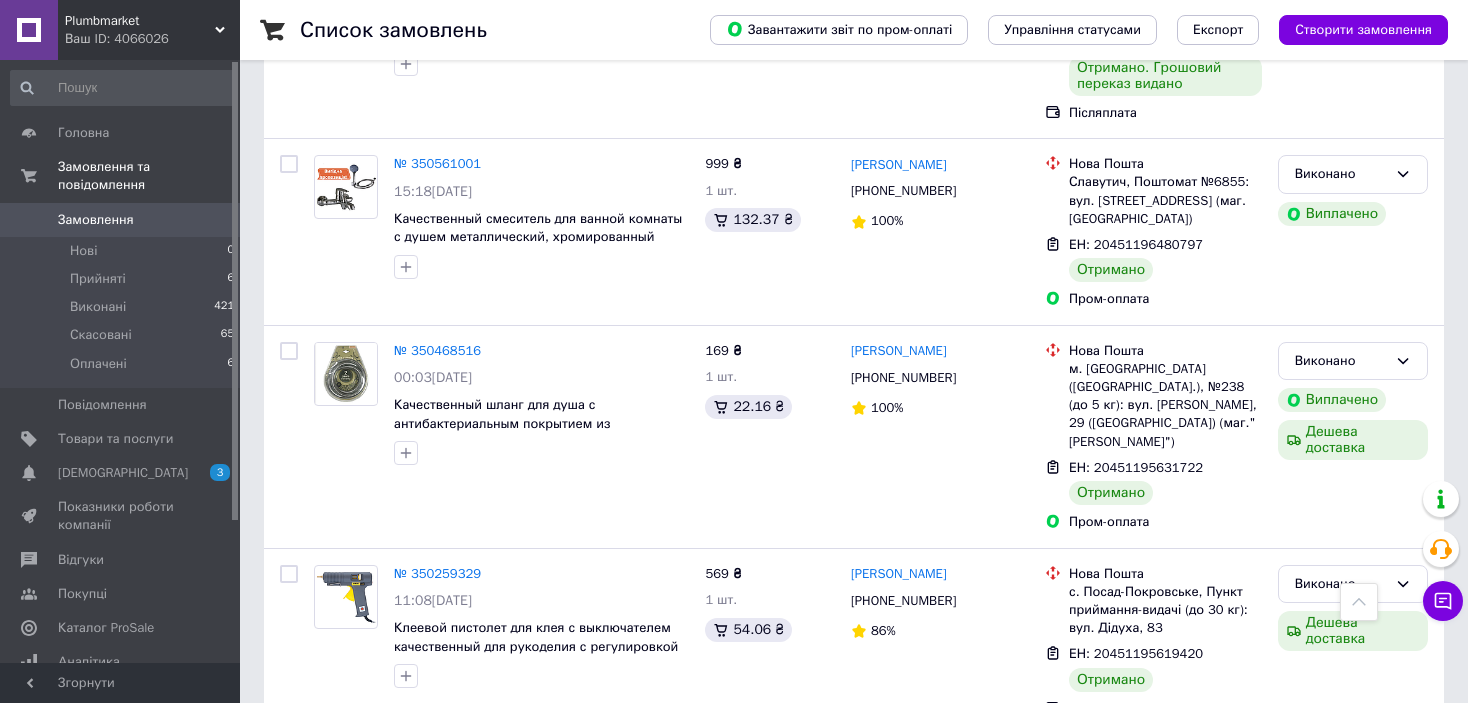 click on "2" at bounding box center (449, 936) 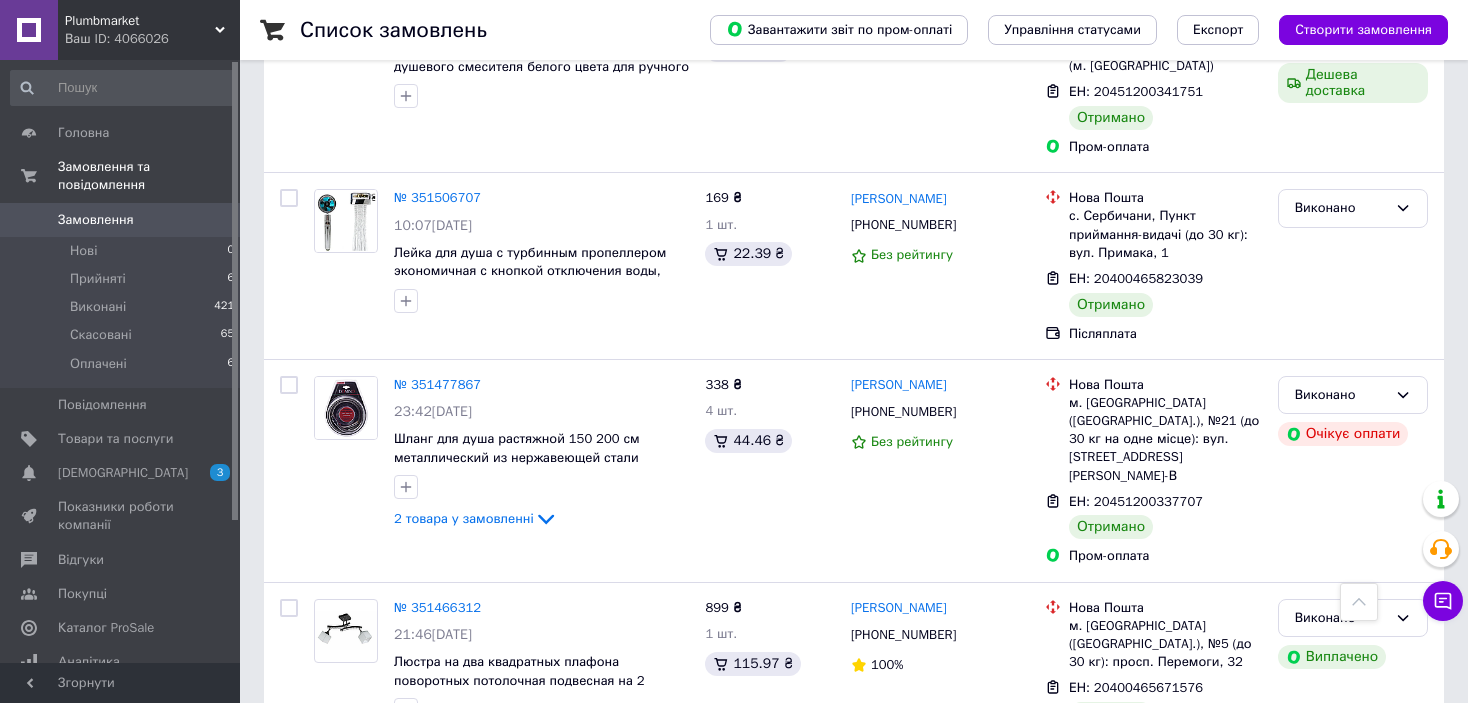 scroll, scrollTop: 909, scrollLeft: 0, axis: vertical 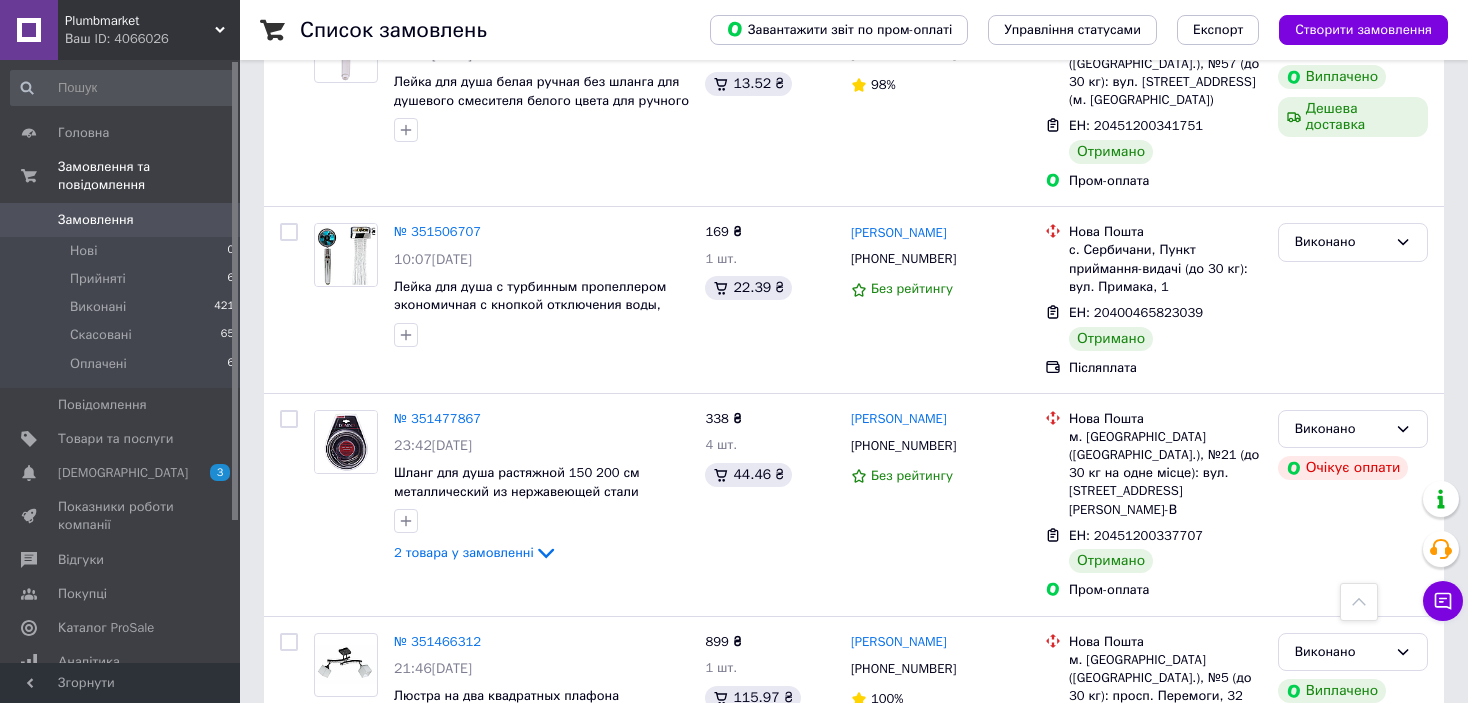 click on "Замовлення" at bounding box center [96, 220] 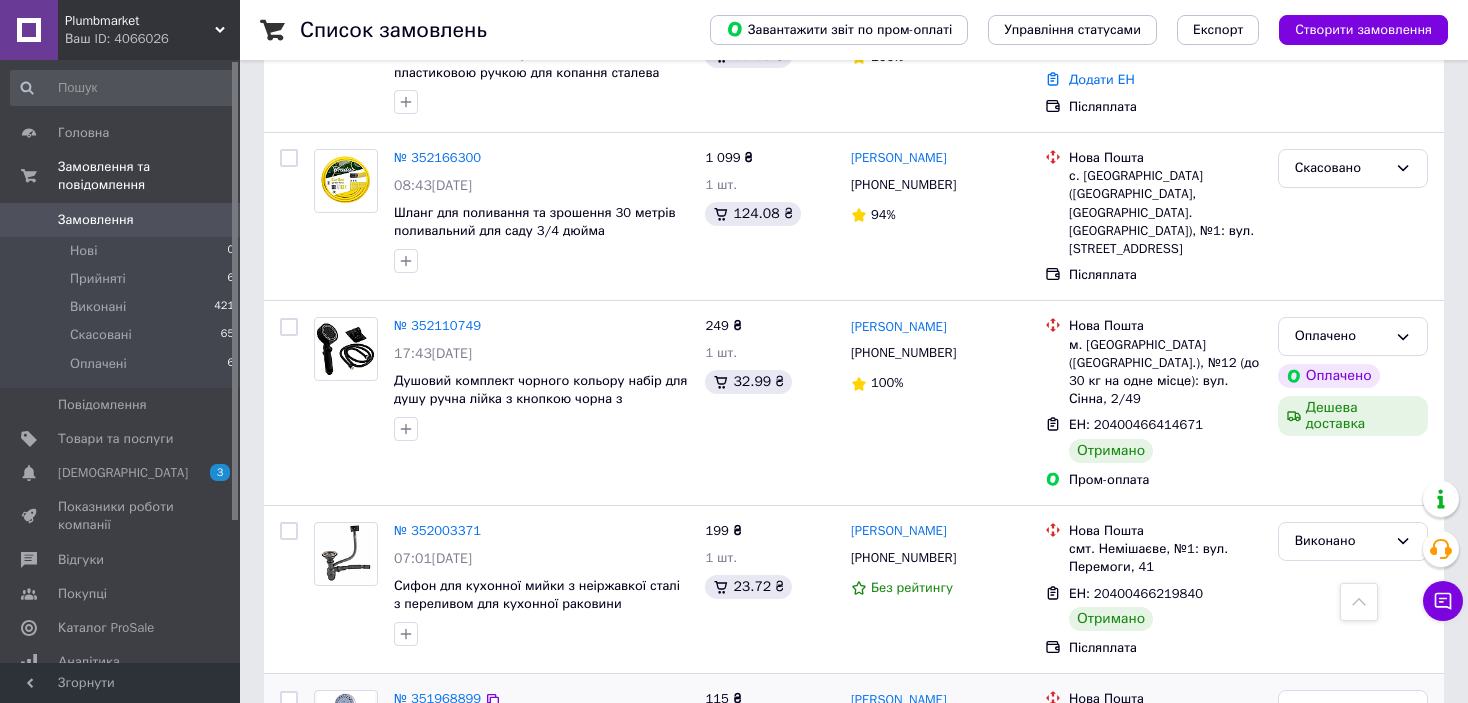 scroll, scrollTop: 1600, scrollLeft: 0, axis: vertical 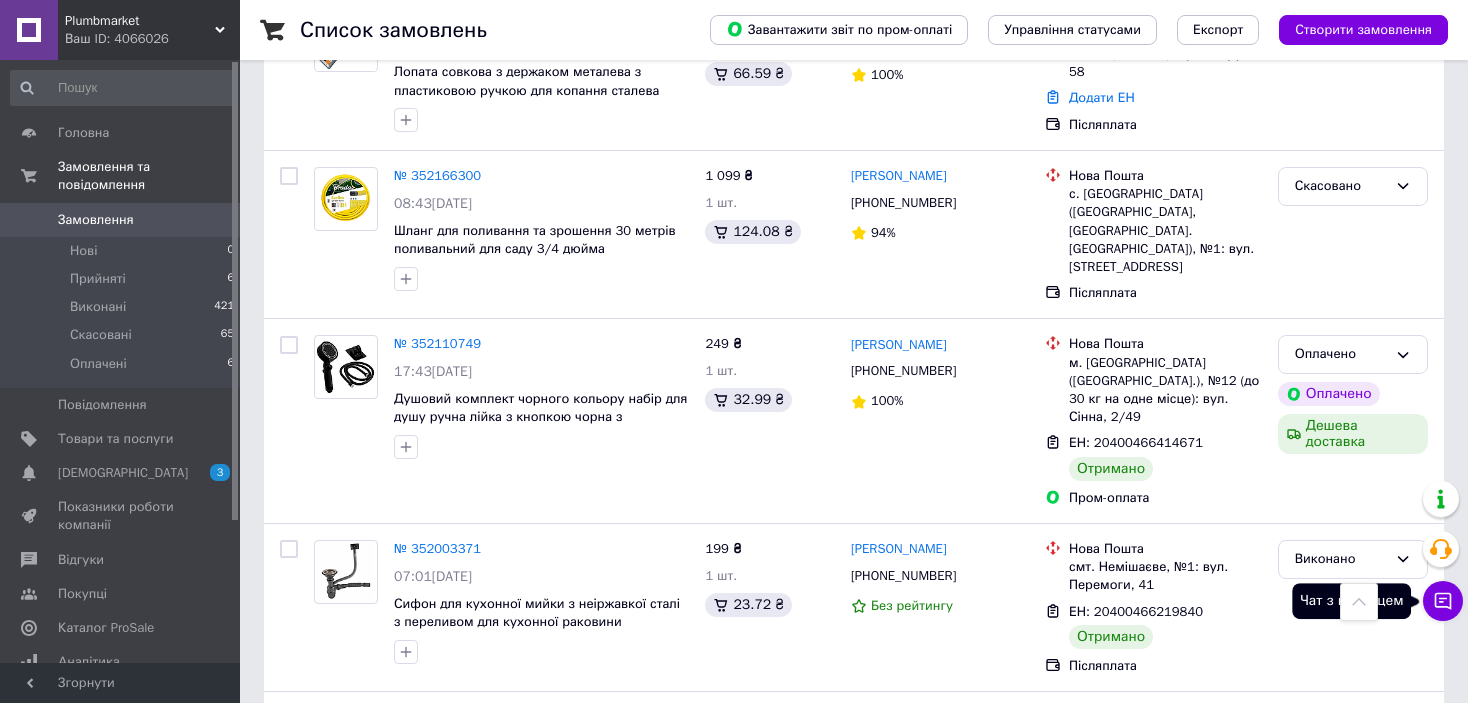 click 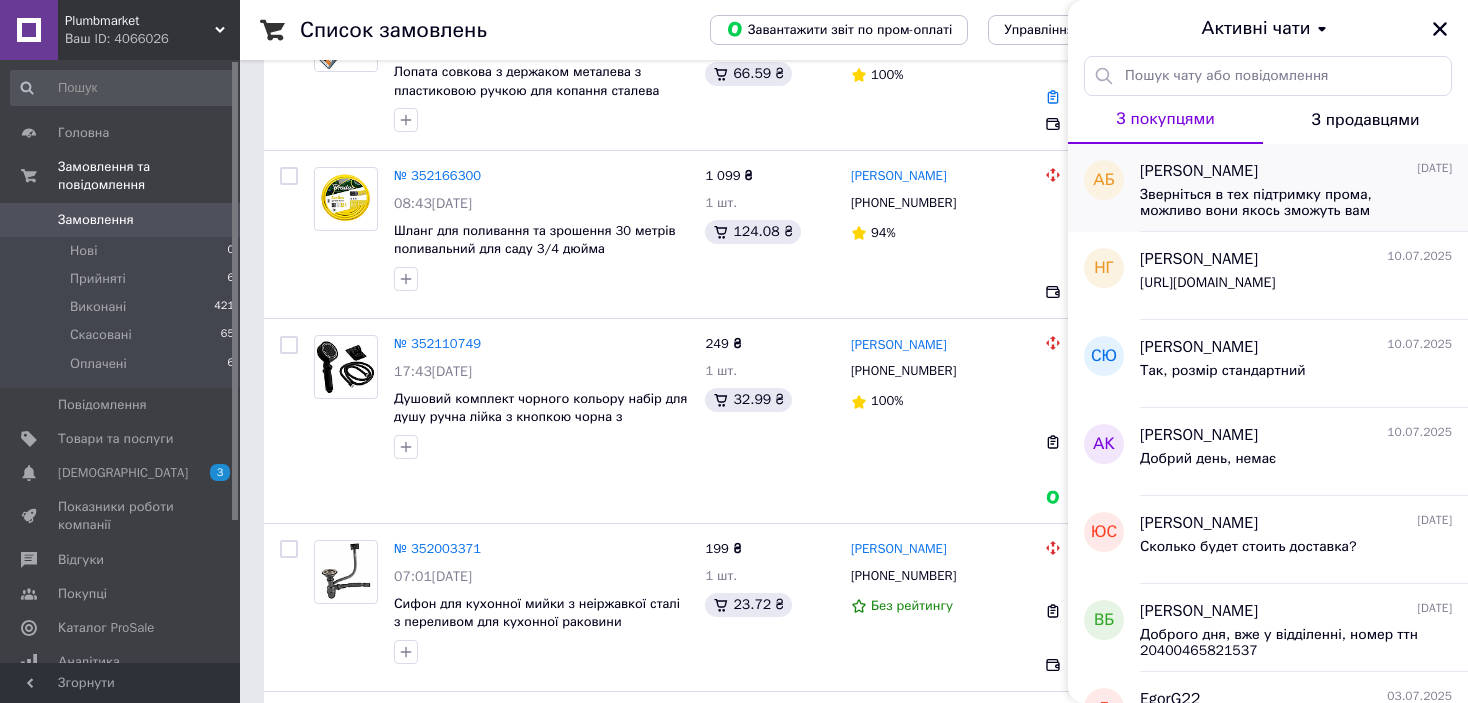 click on "Анна Берчун 11.07.2025" at bounding box center (1296, 171) 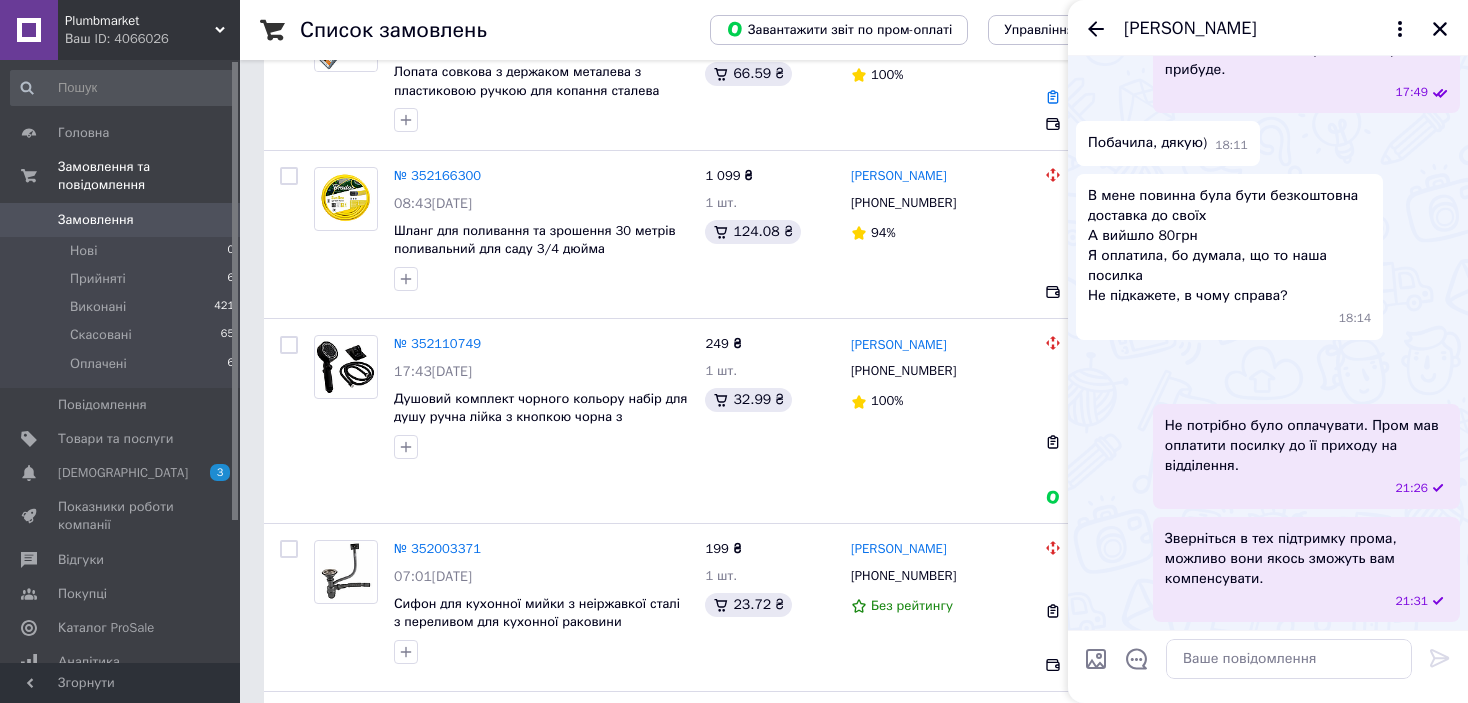 scroll, scrollTop: 1160, scrollLeft: 0, axis: vertical 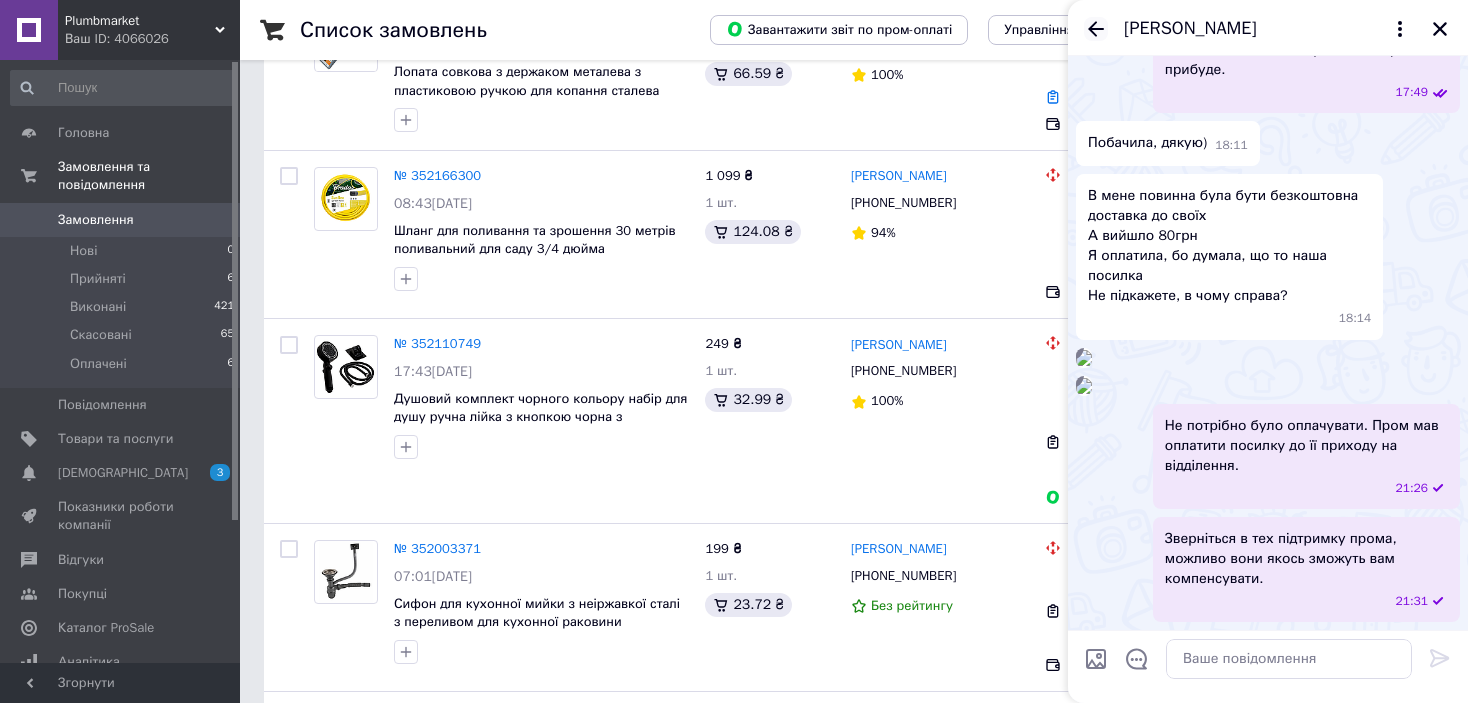 click 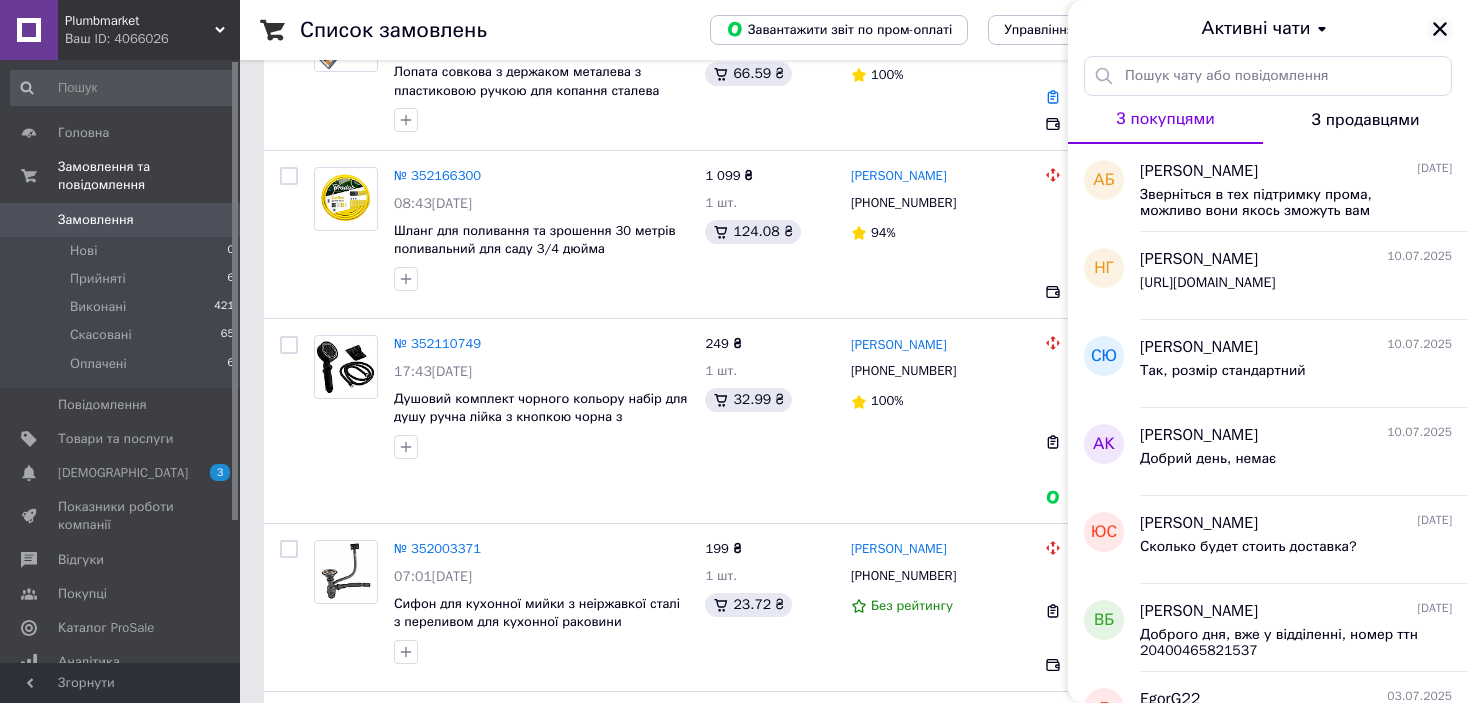 click at bounding box center (1440, 29) 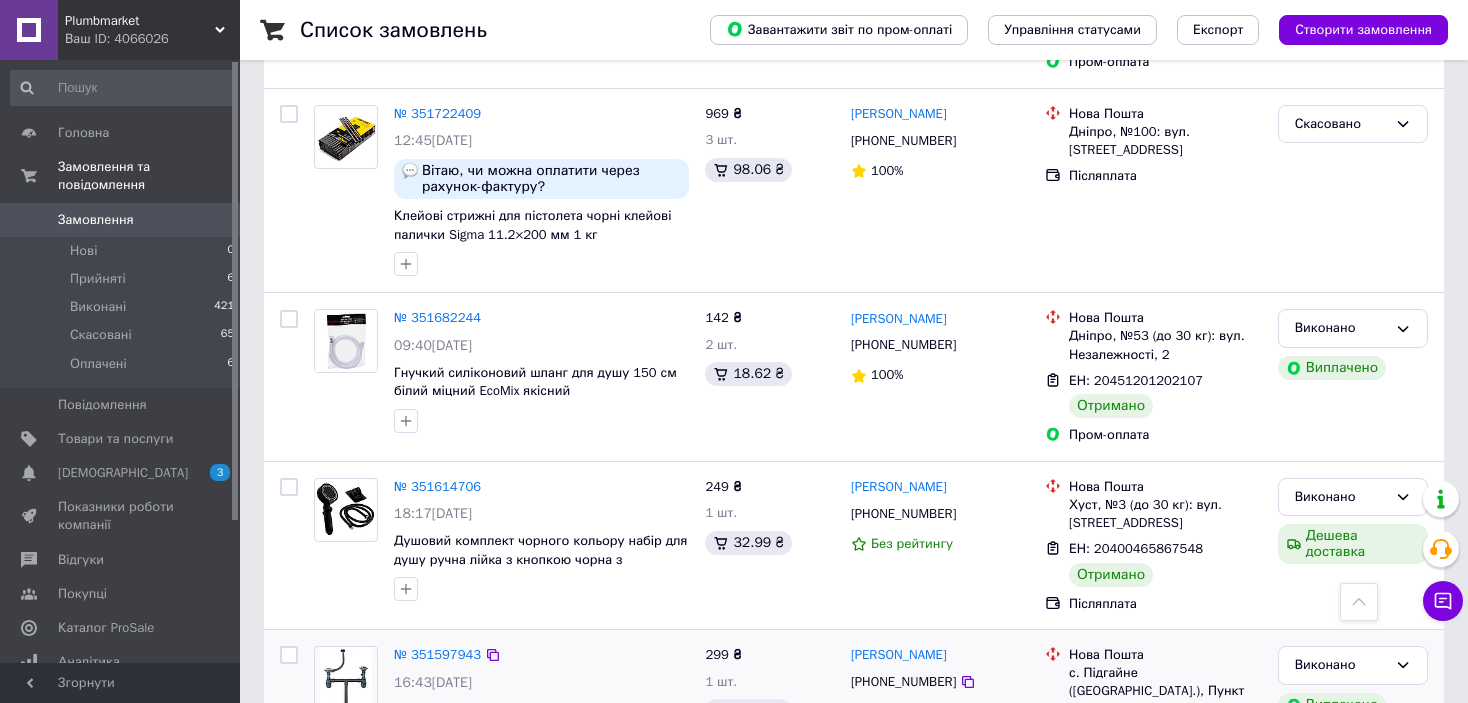 scroll, scrollTop: 3492, scrollLeft: 0, axis: vertical 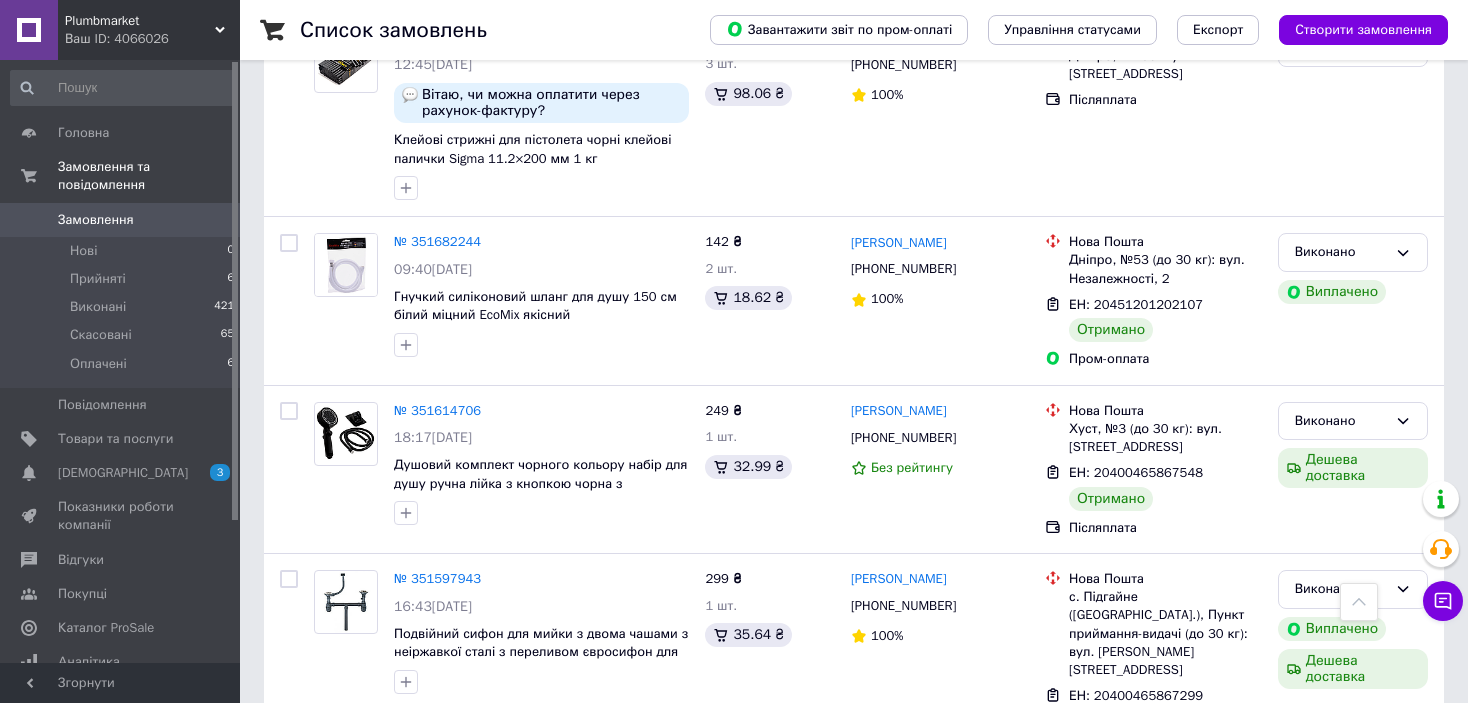 click on "Замовлення" at bounding box center [96, 220] 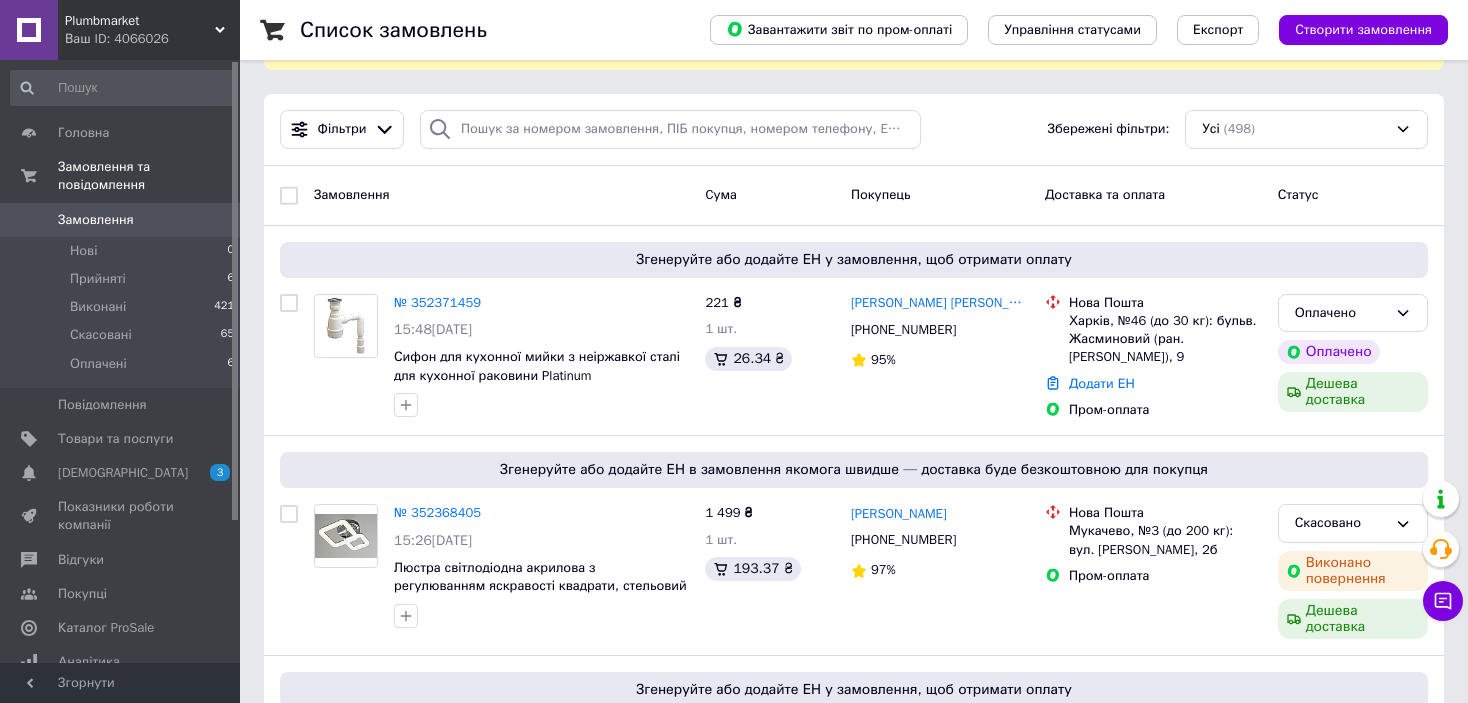 scroll, scrollTop: 200, scrollLeft: 0, axis: vertical 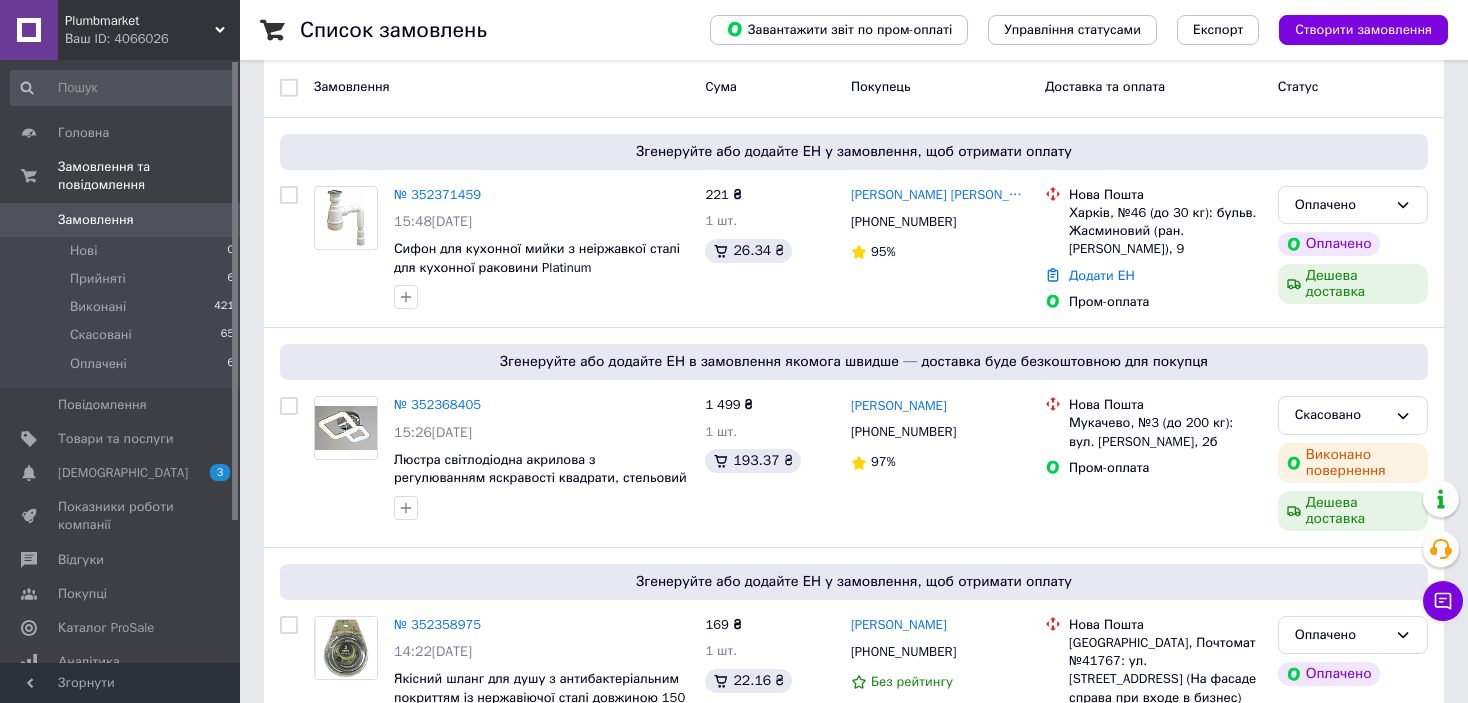 click on "Замовлення" at bounding box center [96, 220] 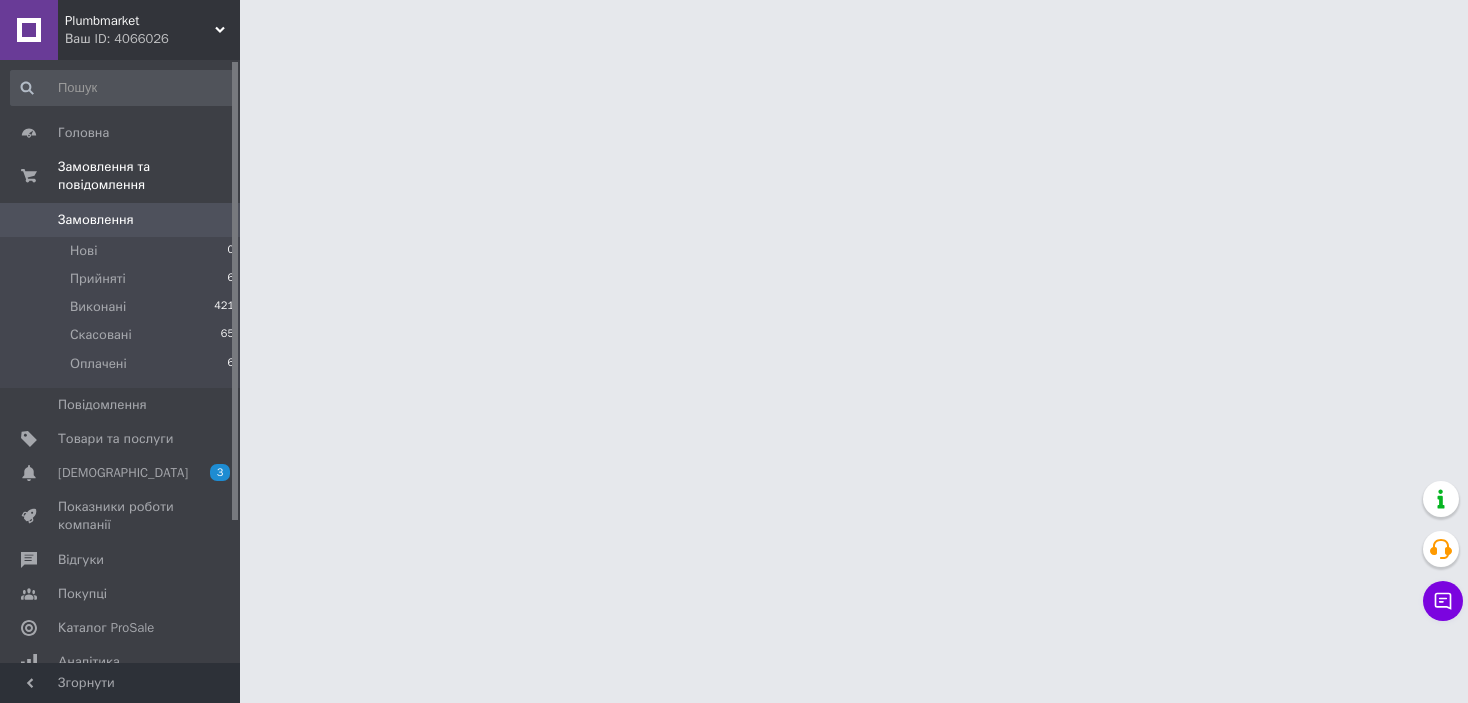 scroll, scrollTop: 0, scrollLeft: 0, axis: both 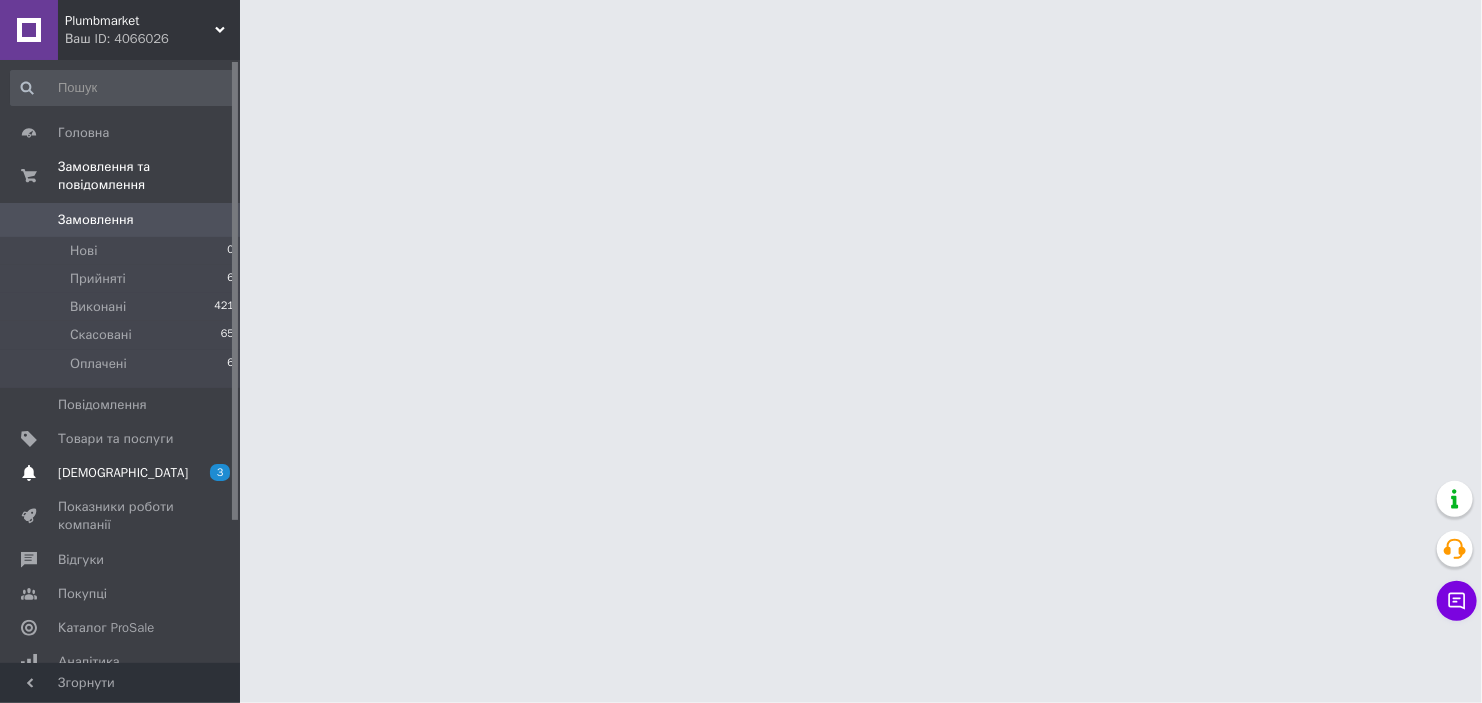 click on "[DEMOGRAPHIC_DATA]" at bounding box center [121, 473] 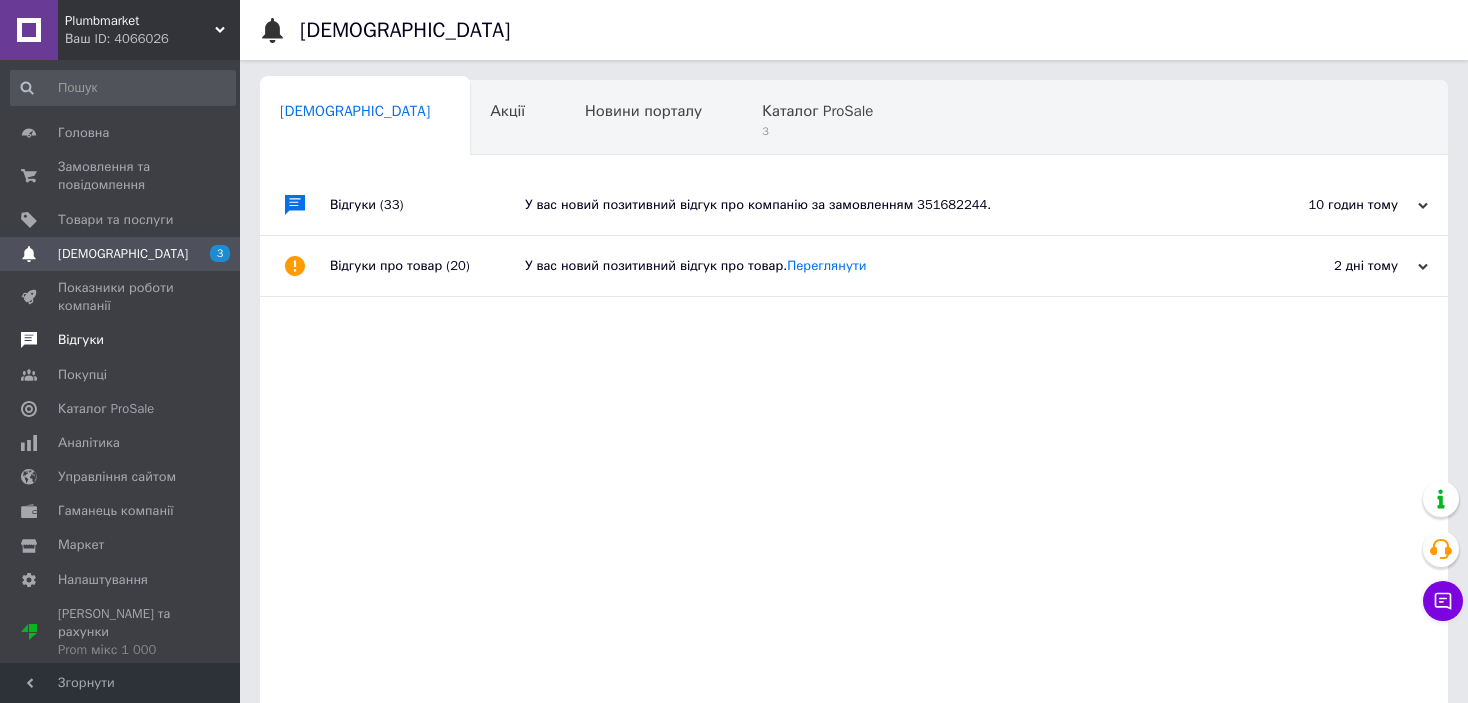 click on "Відгуки" at bounding box center (81, 340) 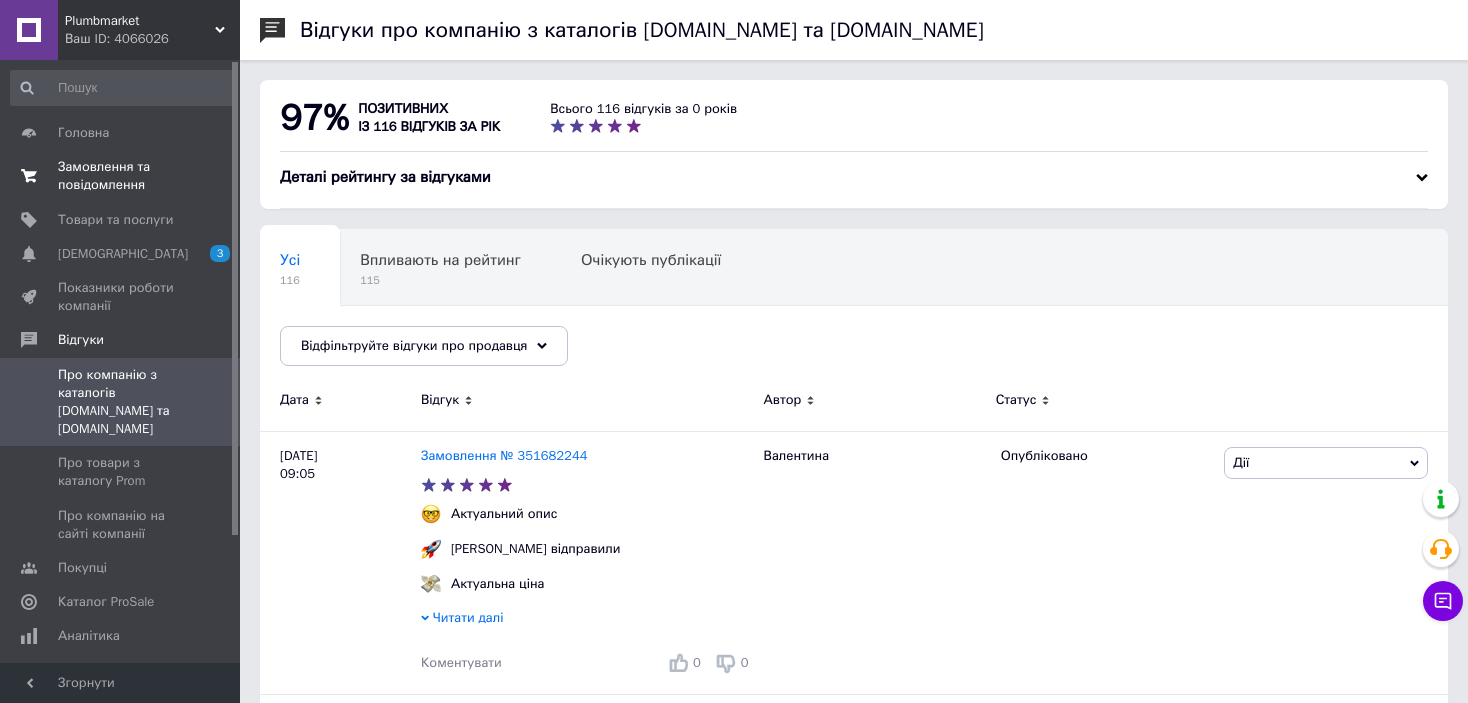 click on "Замовлення та повідомлення" at bounding box center [121, 176] 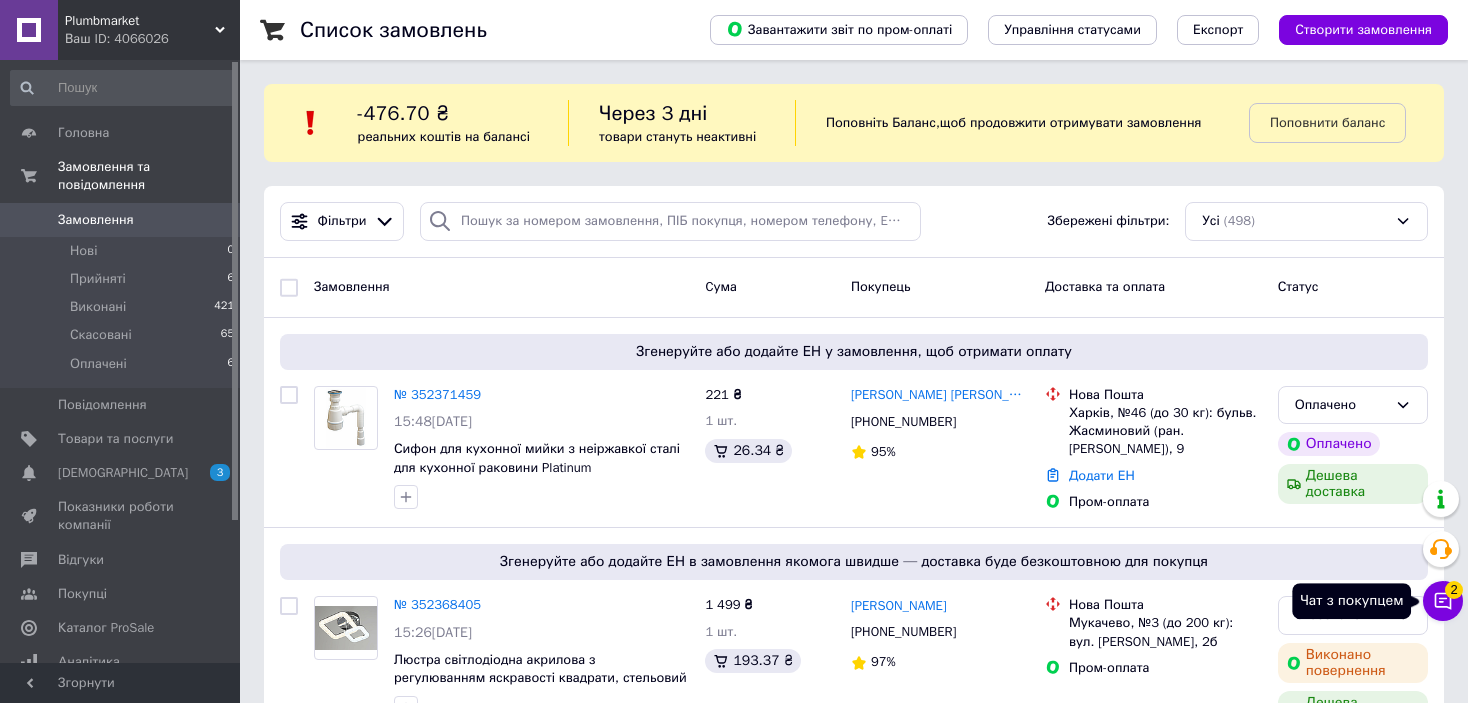 click on "2" at bounding box center (1454, 590) 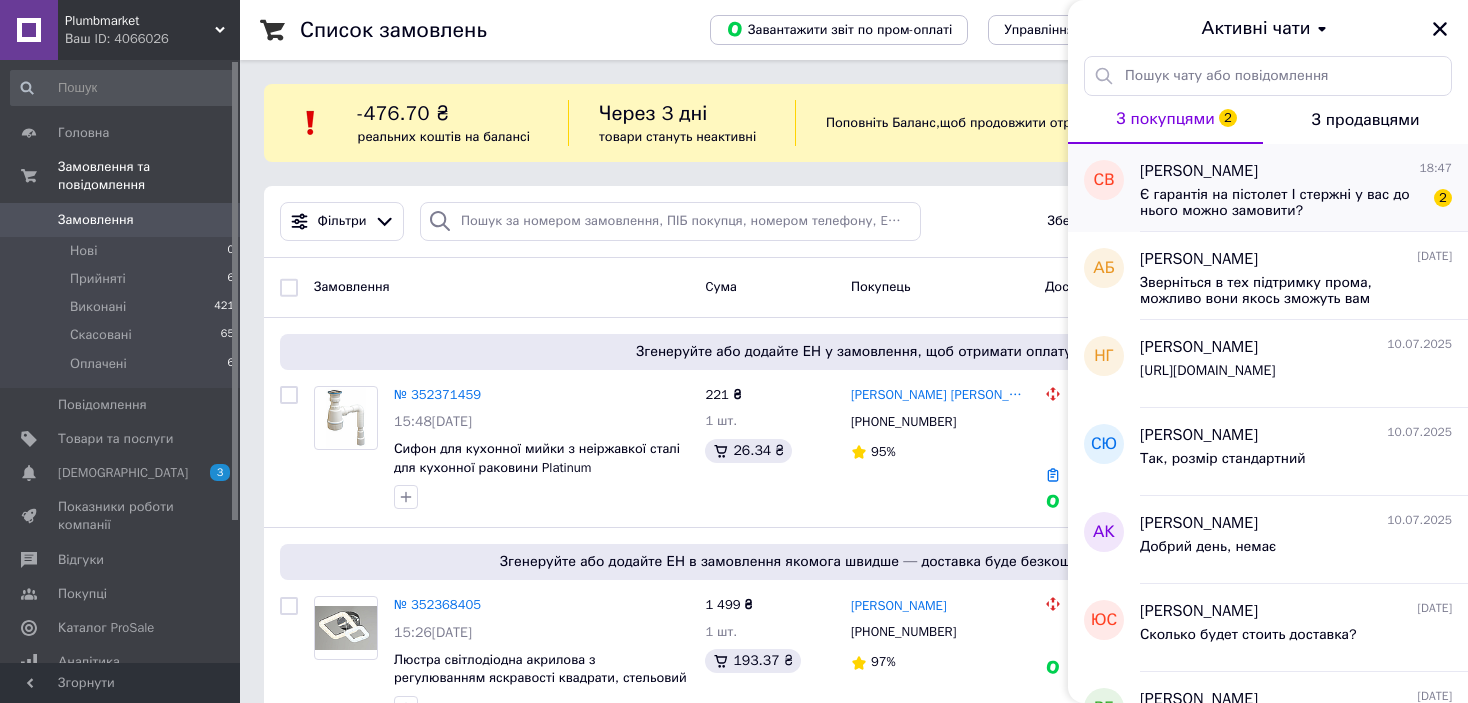 click on "Є гарантія на пістолет
І стержні у вас до нього можно замовити?" at bounding box center [1282, 203] 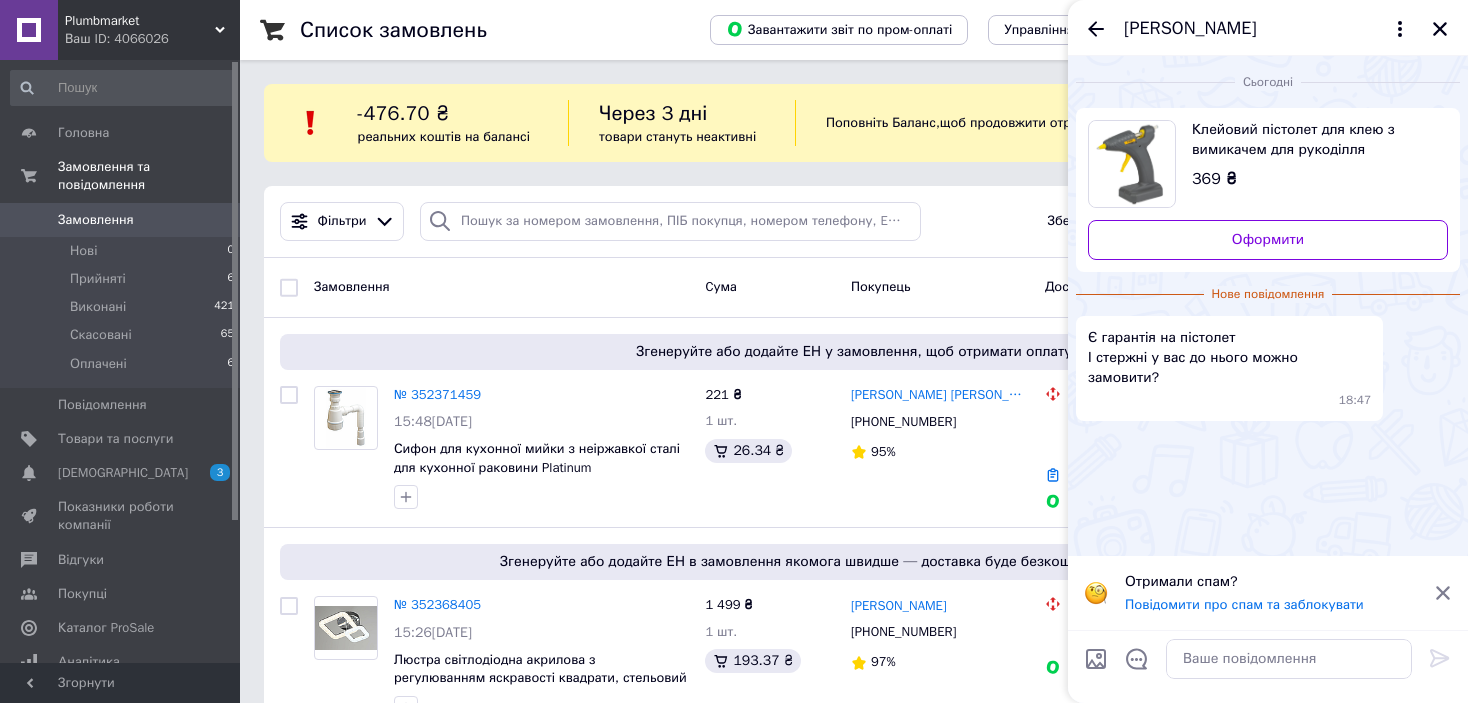 click on "Клейовий пістолет для клею з вимикачем для рукоділля бездротовий акумуляторний для гарячого клею автономний  Sigma 8 мм" at bounding box center [1312, 140] 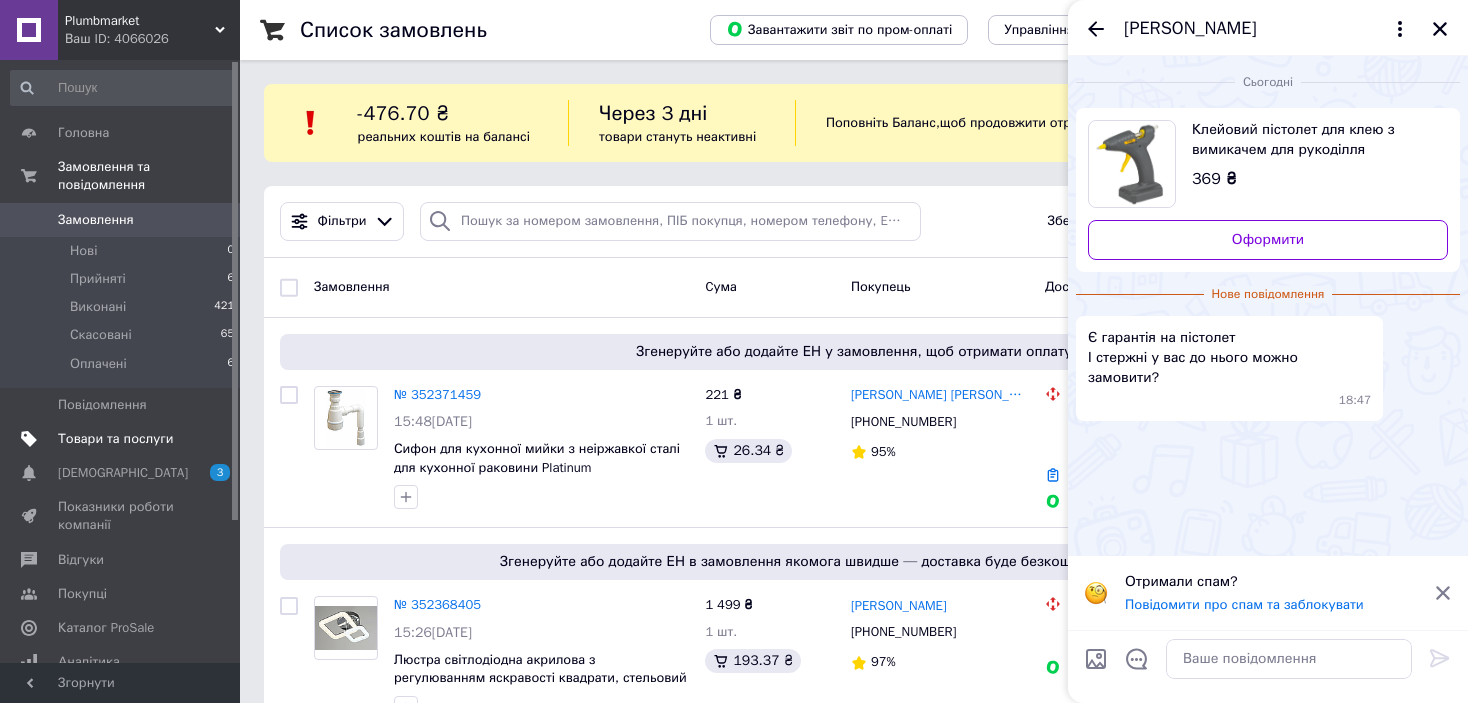 click on "Товари та послуги" at bounding box center [115, 439] 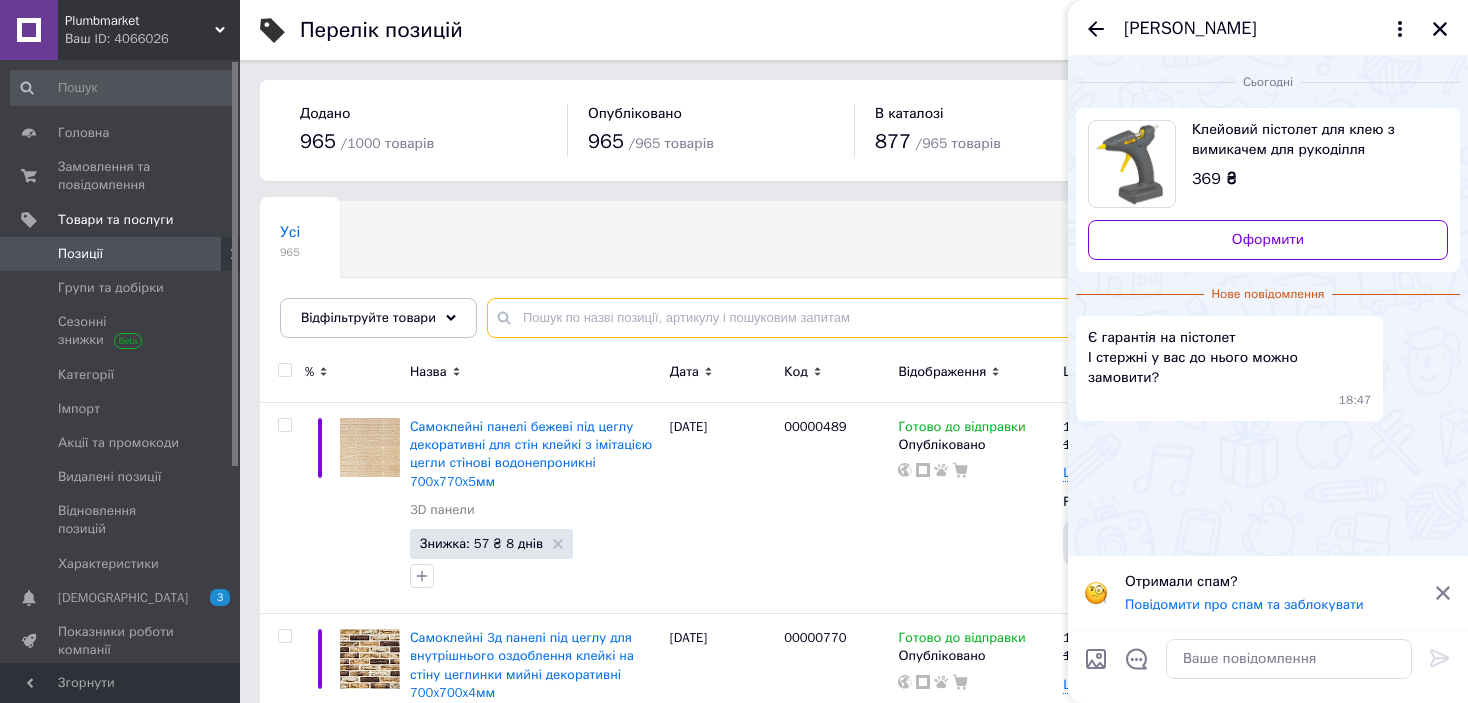 click at bounding box center (957, 318) 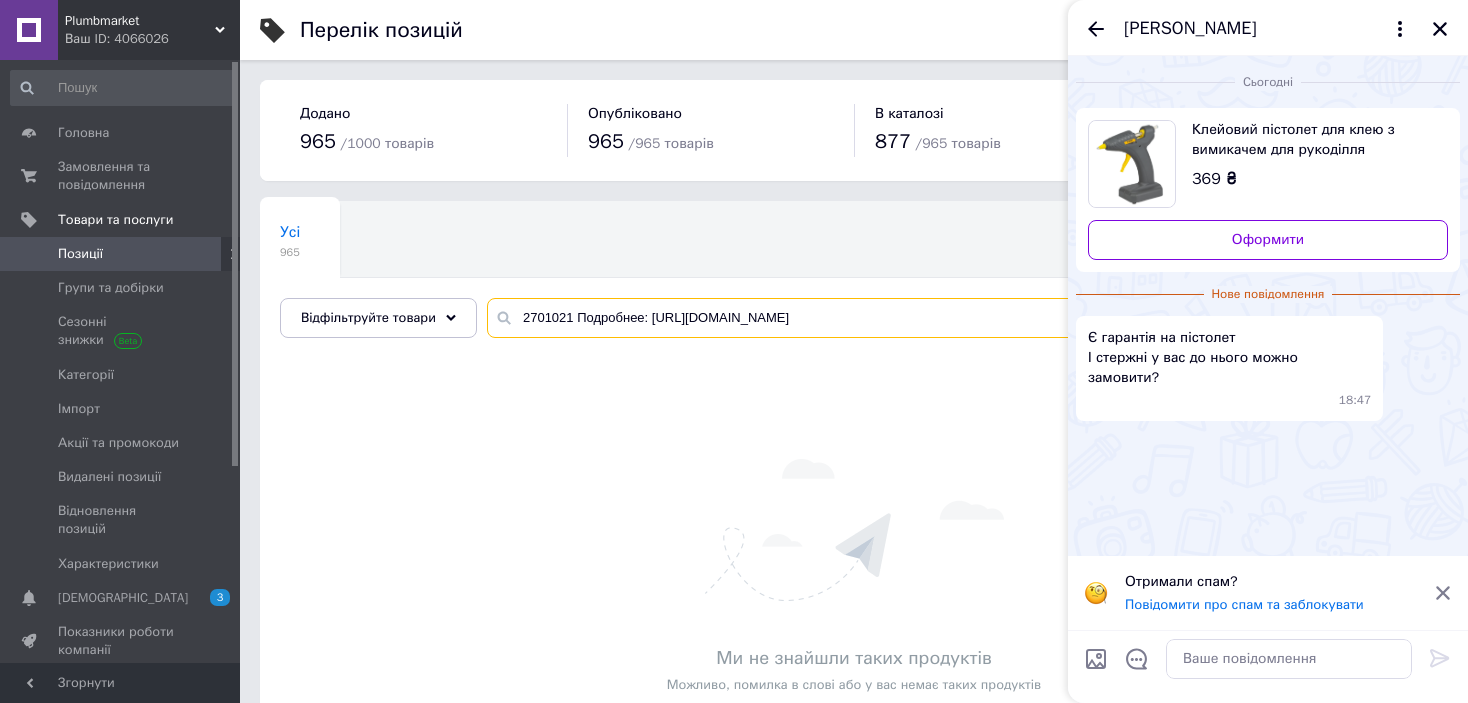 drag, startPoint x: 570, startPoint y: 314, endPoint x: 1132, endPoint y: 328, distance: 562.1744 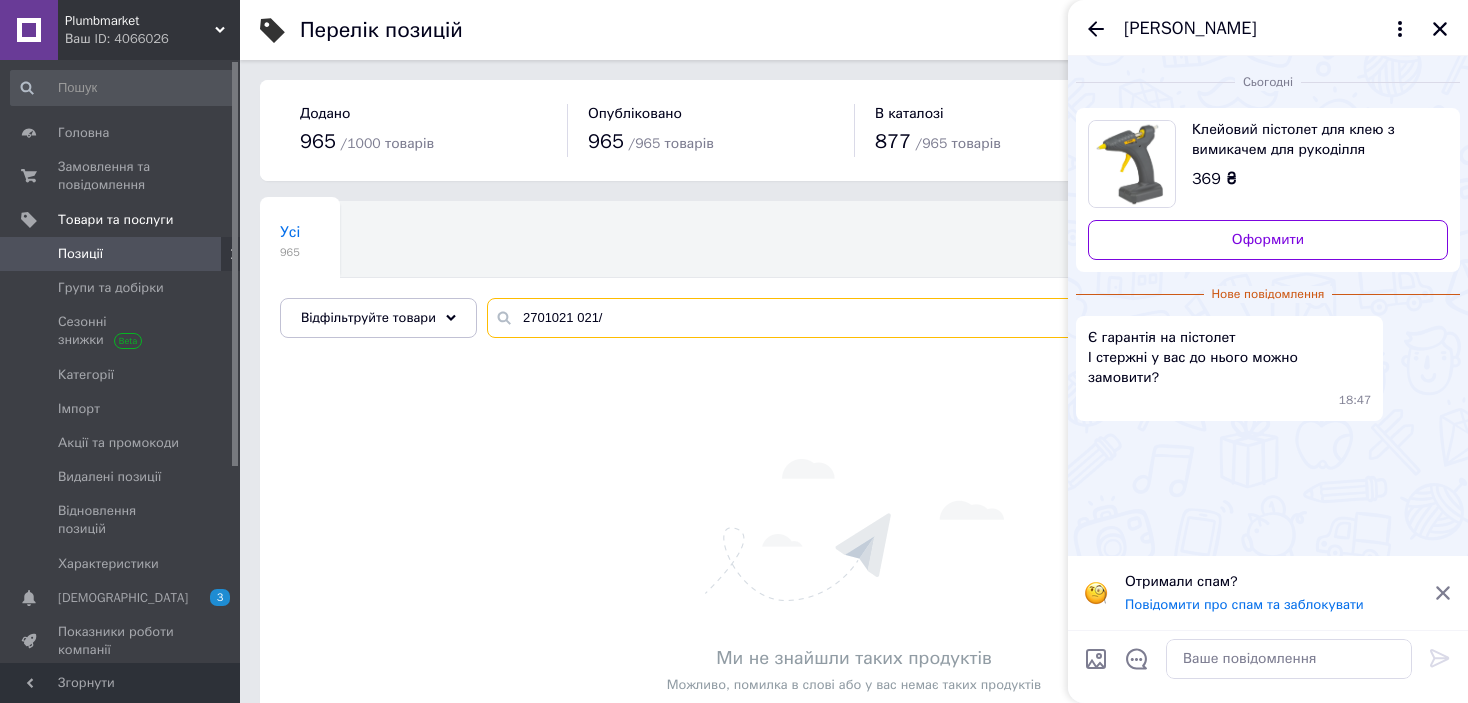 drag, startPoint x: 652, startPoint y: 314, endPoint x: 563, endPoint y: 316, distance: 89.02247 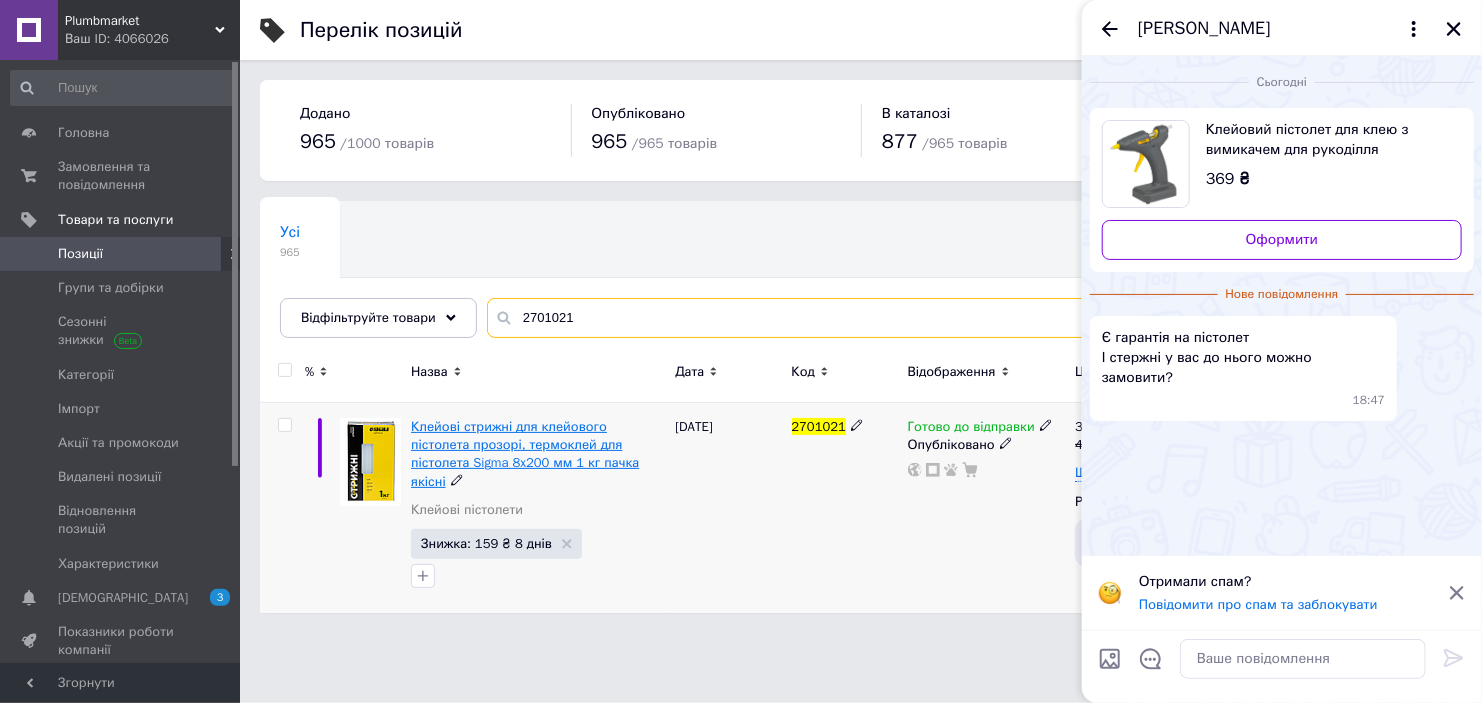 type on "2701021" 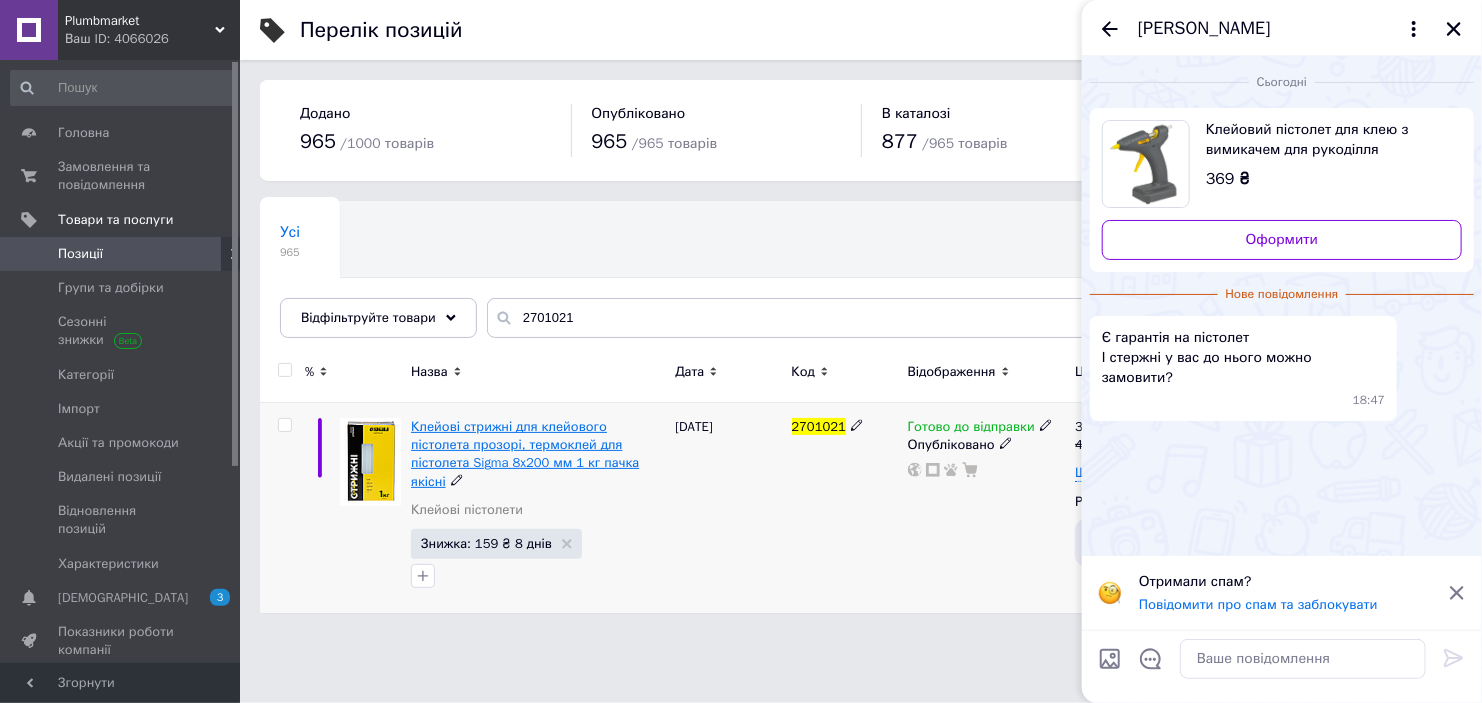 click on "Клейові стрижні для клейового пістолета прозорі, термоклей для пістолета Sigma 8x200 мм 1 кг пачка якісні" at bounding box center (525, 454) 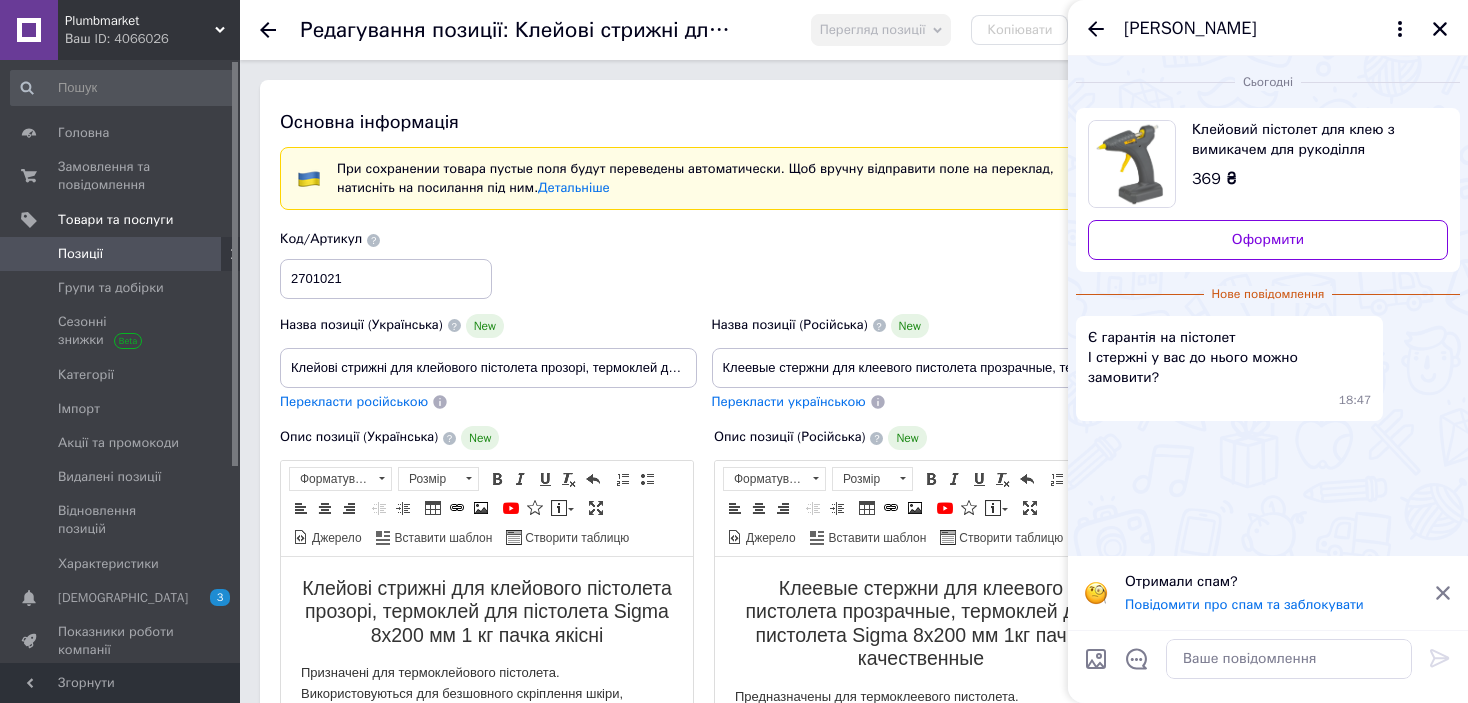 scroll, scrollTop: 0, scrollLeft: 0, axis: both 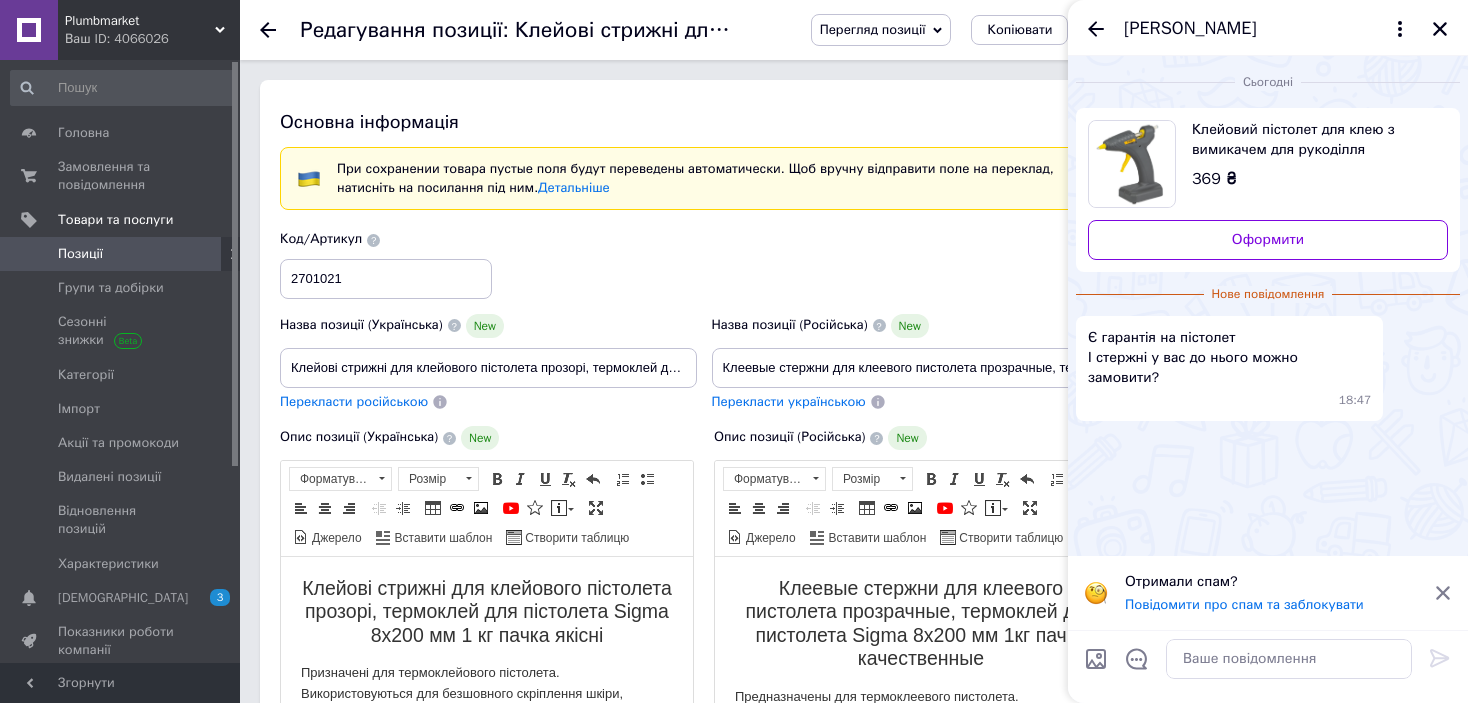 click on "Перегляд позиції" at bounding box center [873, 29] 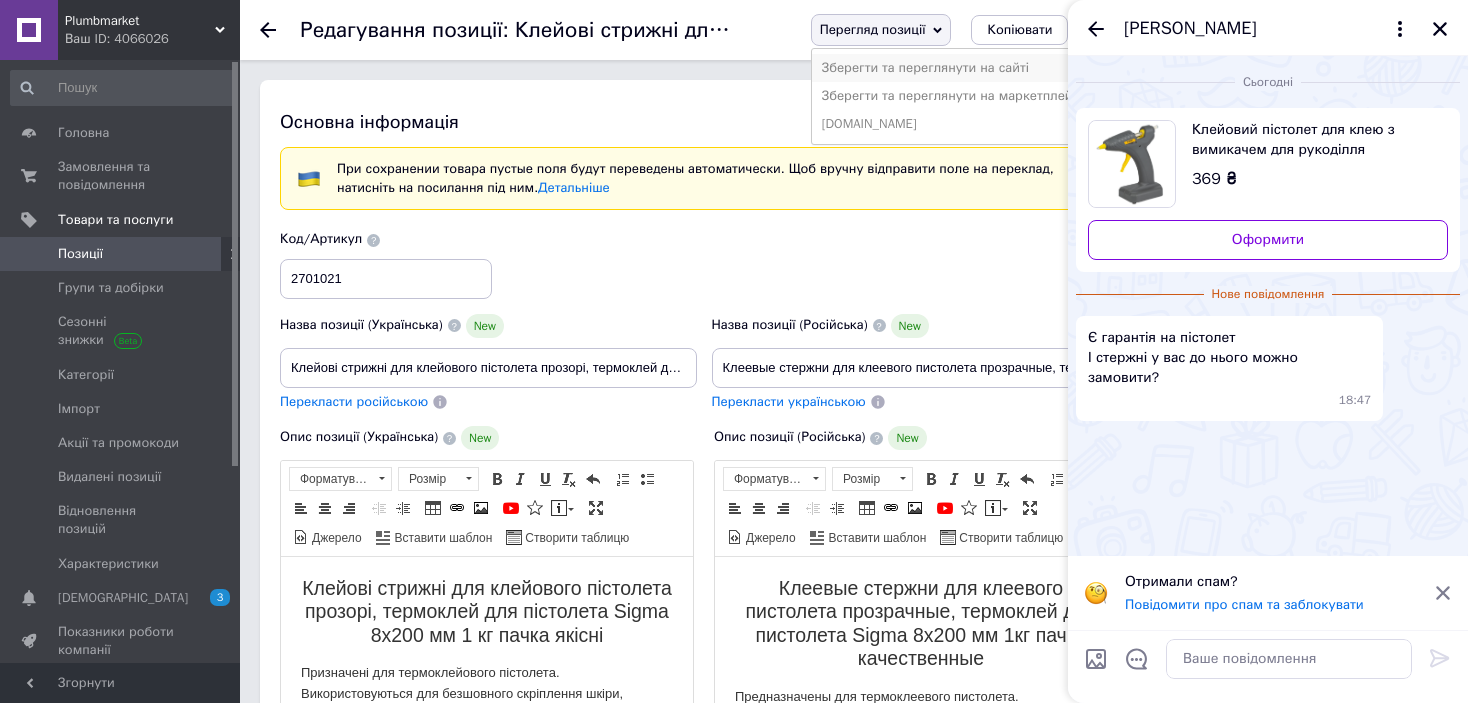 click on "Зберегти та переглянути на сайті" at bounding box center (952, 68) 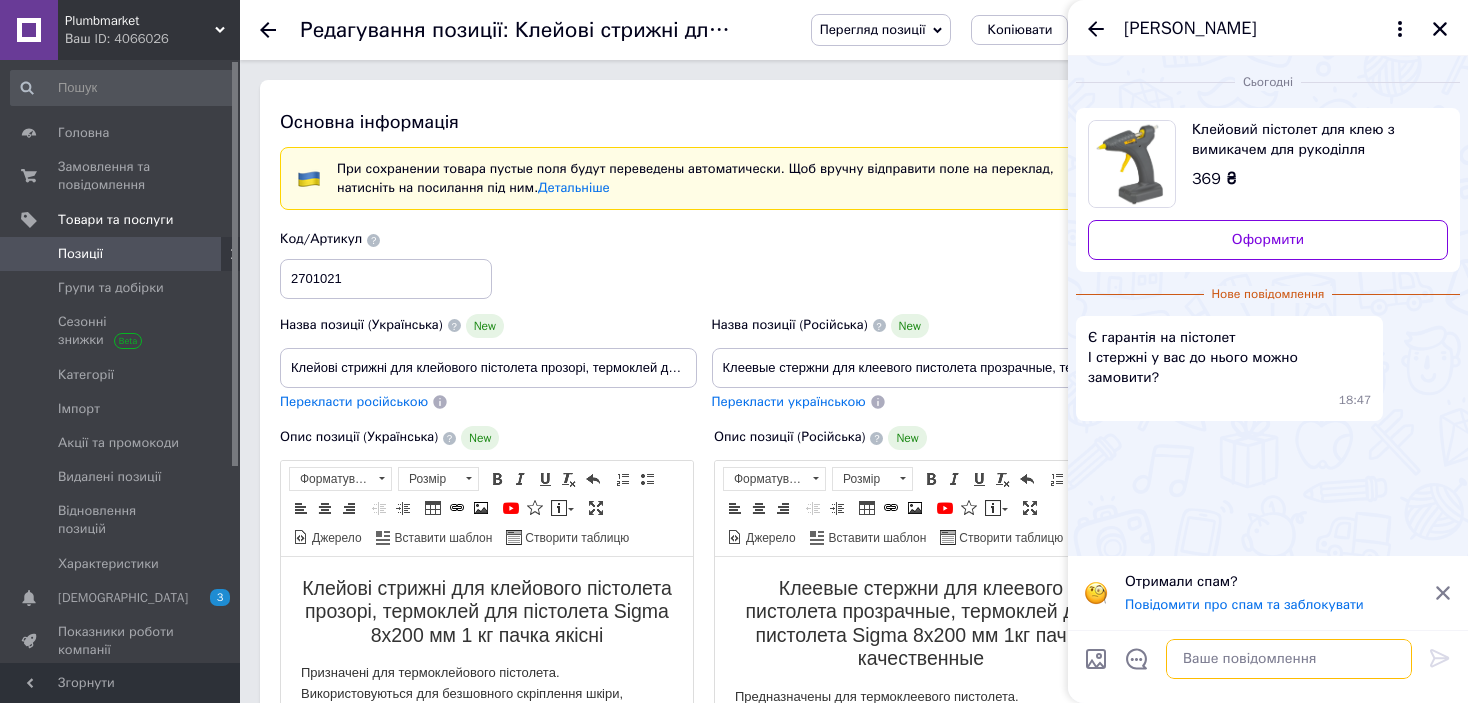 click at bounding box center [1289, 659] 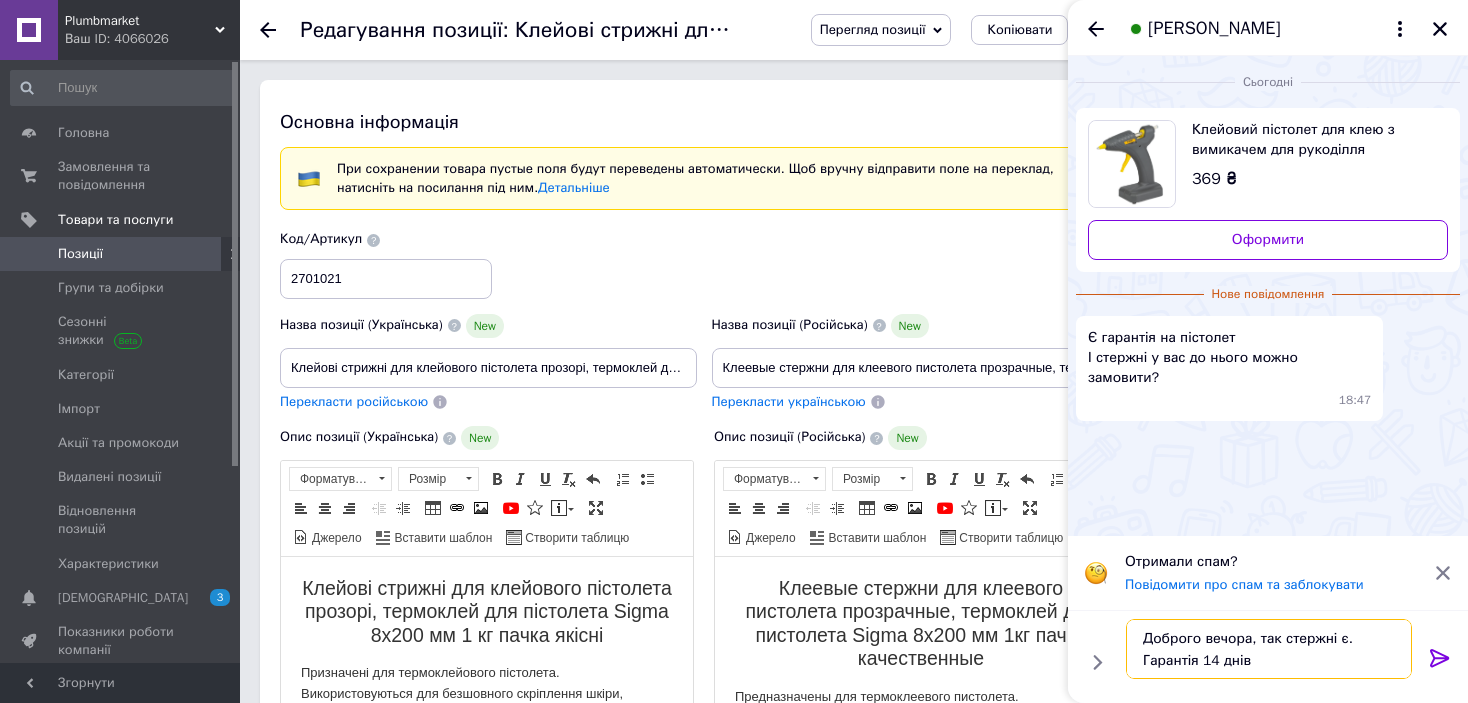 type on "Доброго вечора, так стержні є. Гарантія 14 днів" 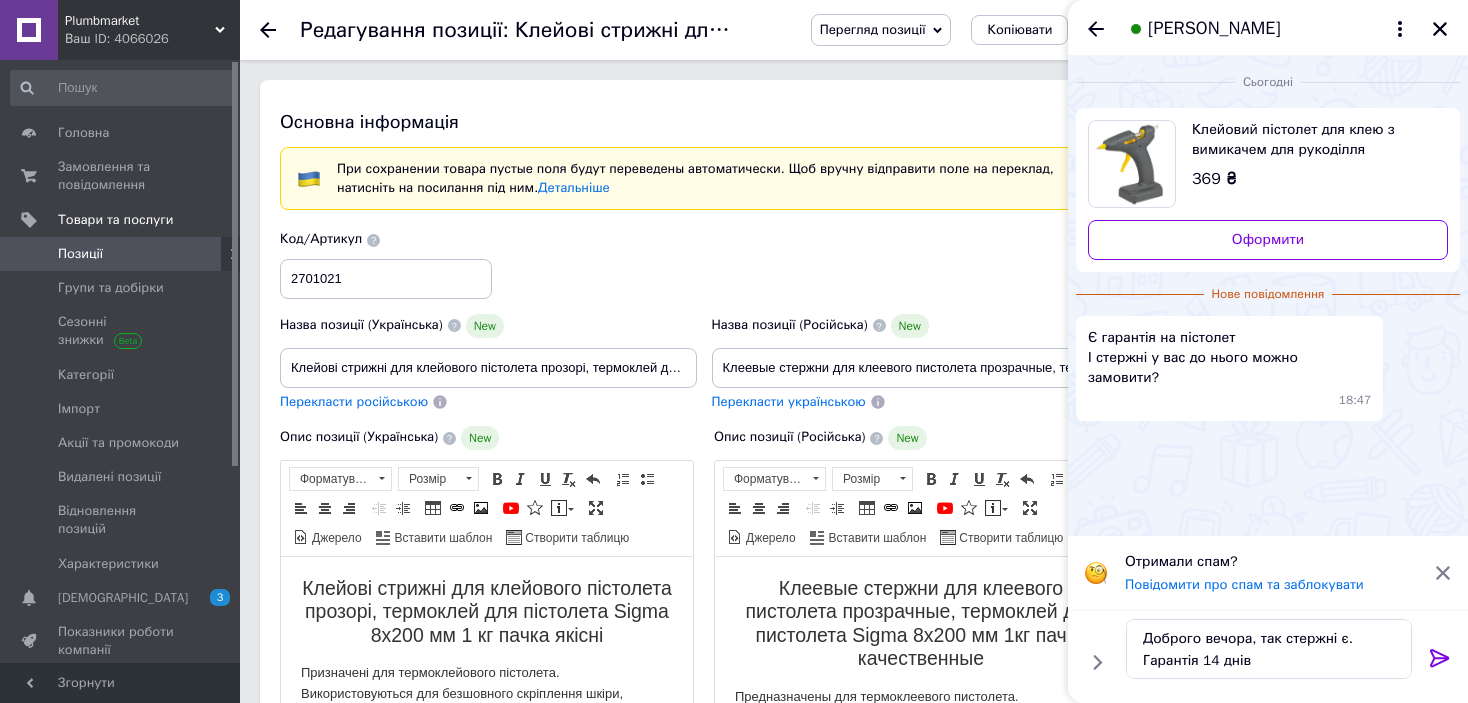 click 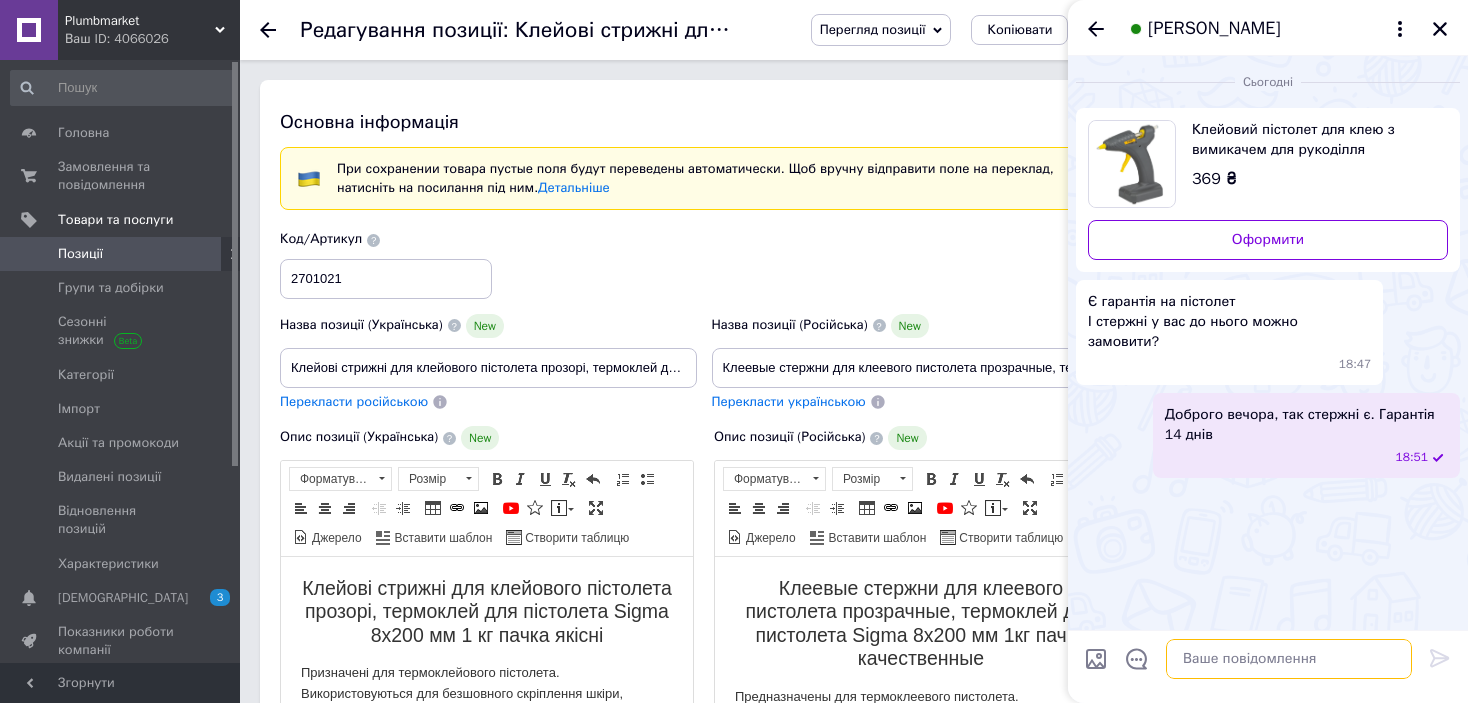 click at bounding box center (1289, 659) 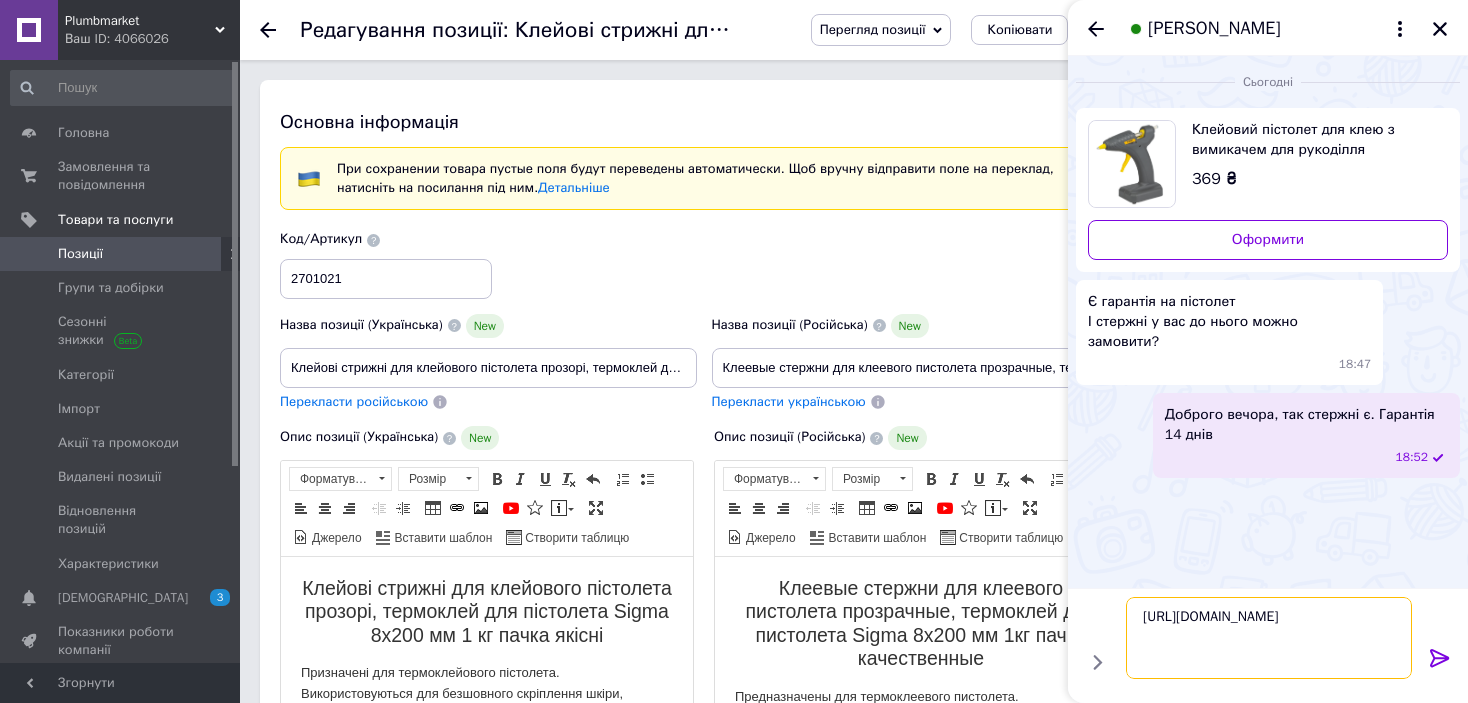 type 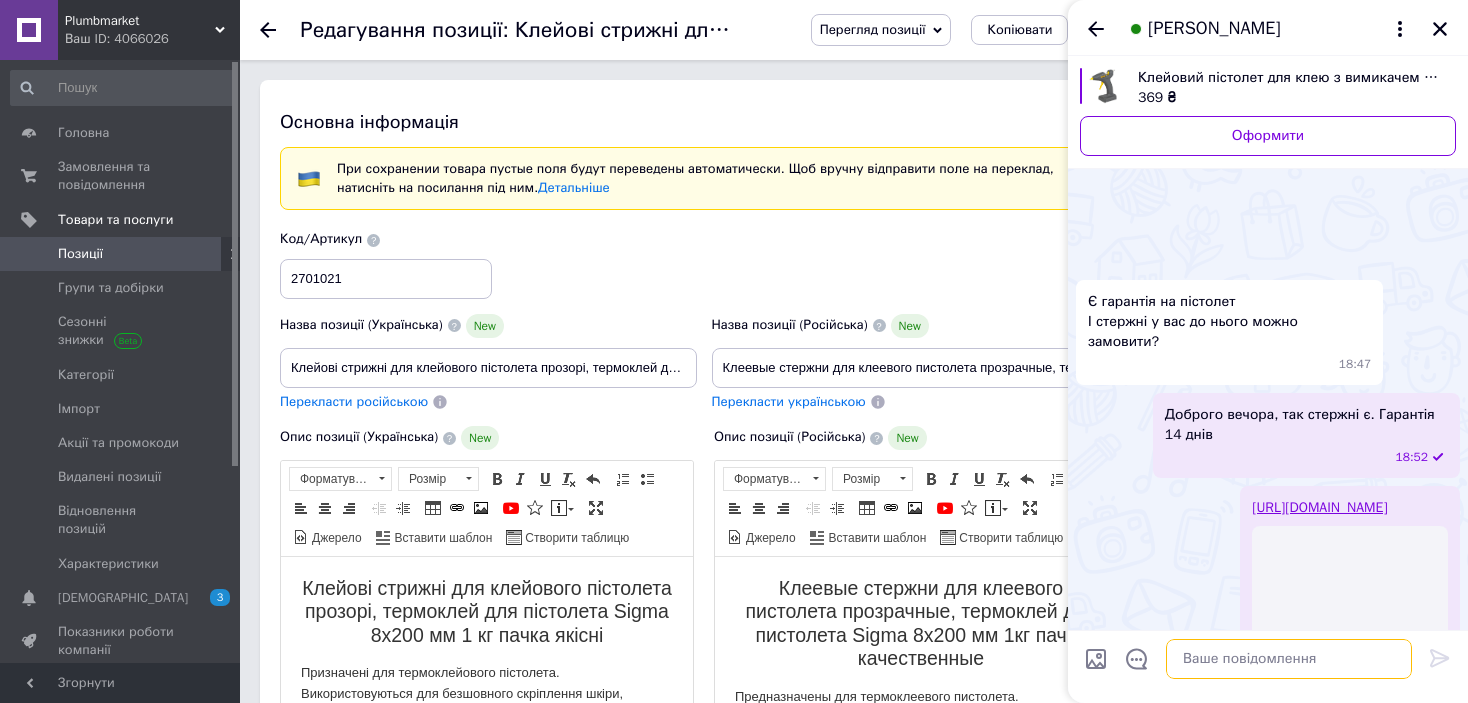 scroll, scrollTop: 176, scrollLeft: 0, axis: vertical 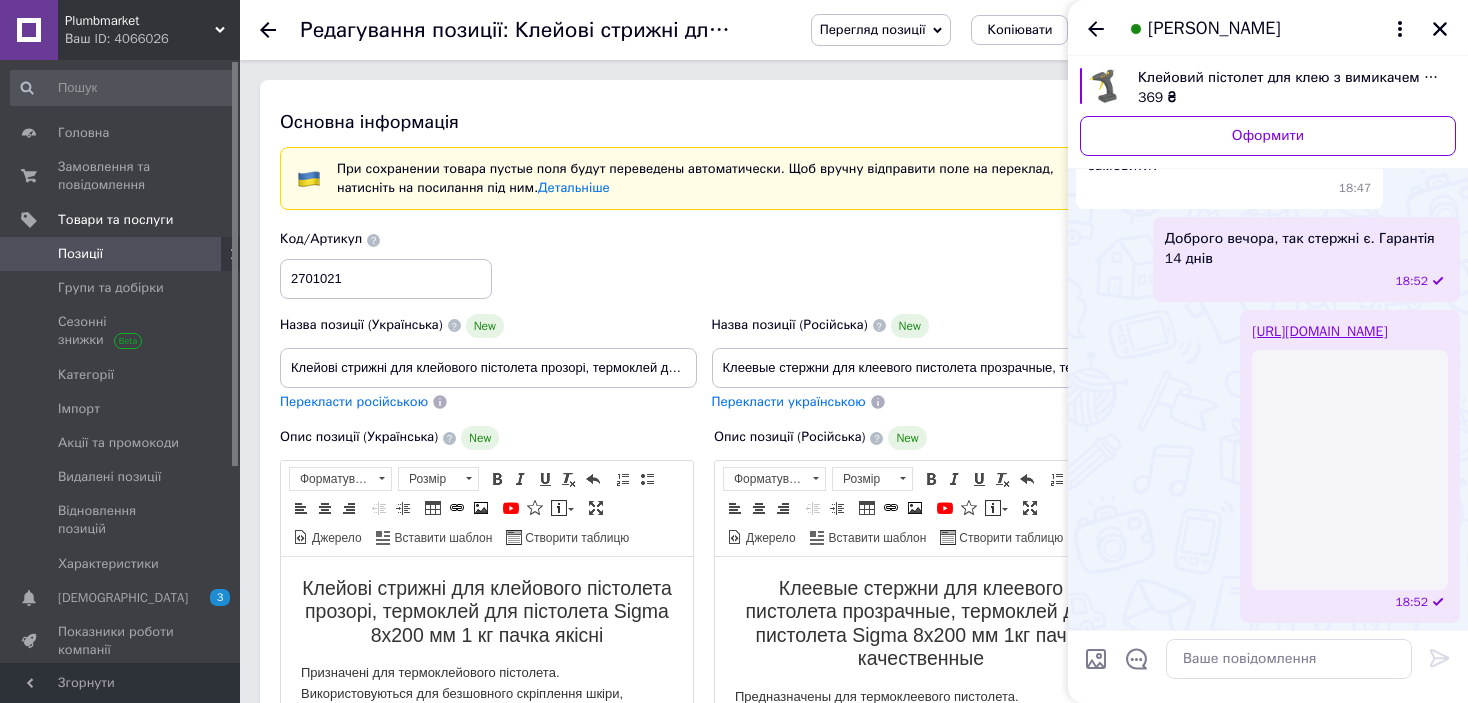 click on "Светлана Викторовна Кулиш" at bounding box center [1268, 28] 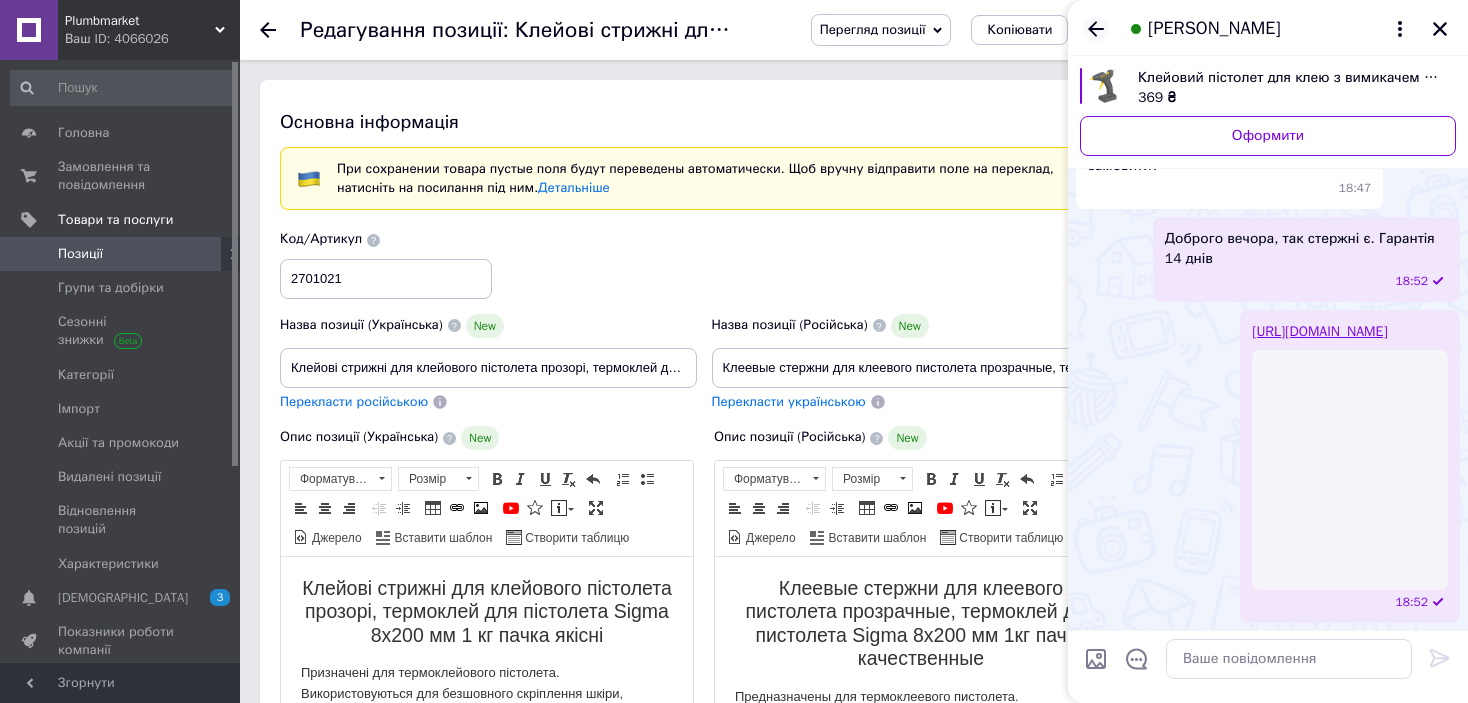 click 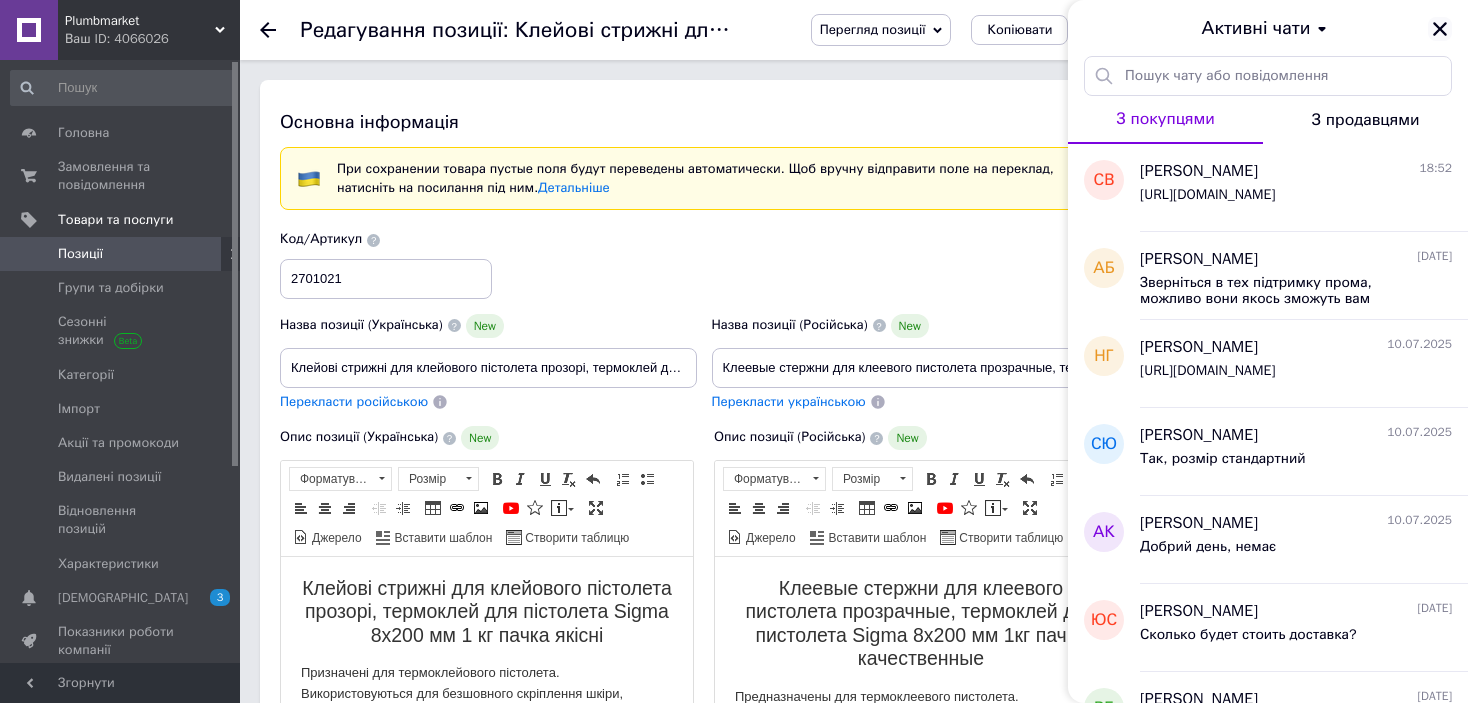 click 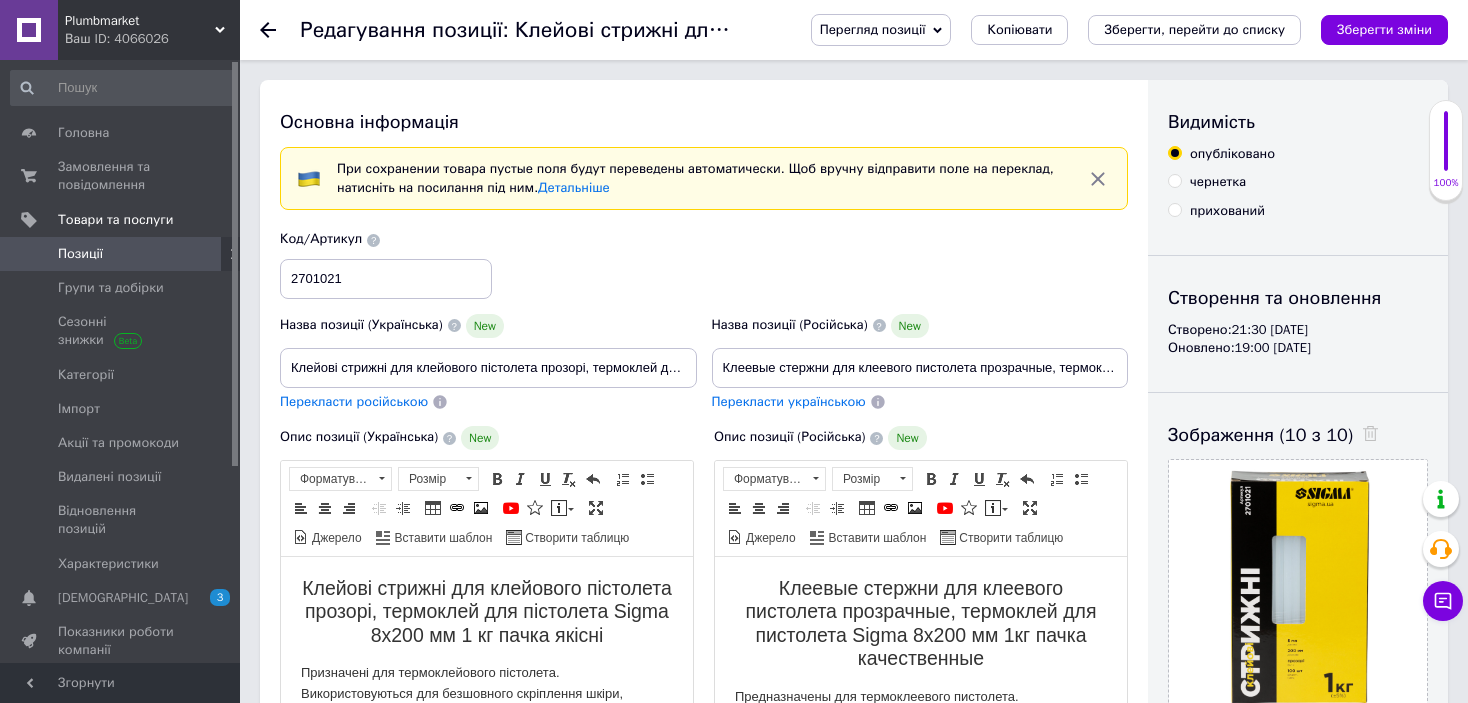 click on "Позиції" at bounding box center (121, 254) 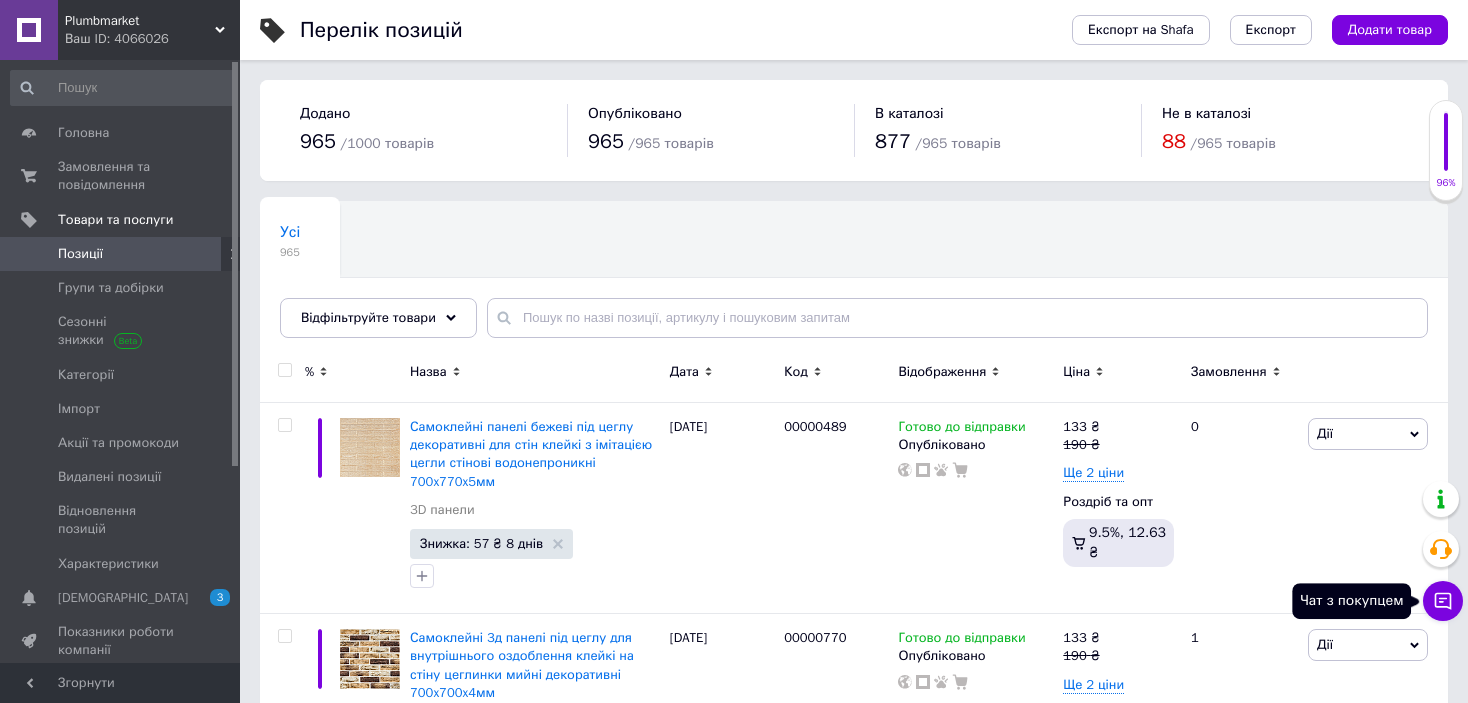 click on "Чат з покупцем" at bounding box center [1443, 601] 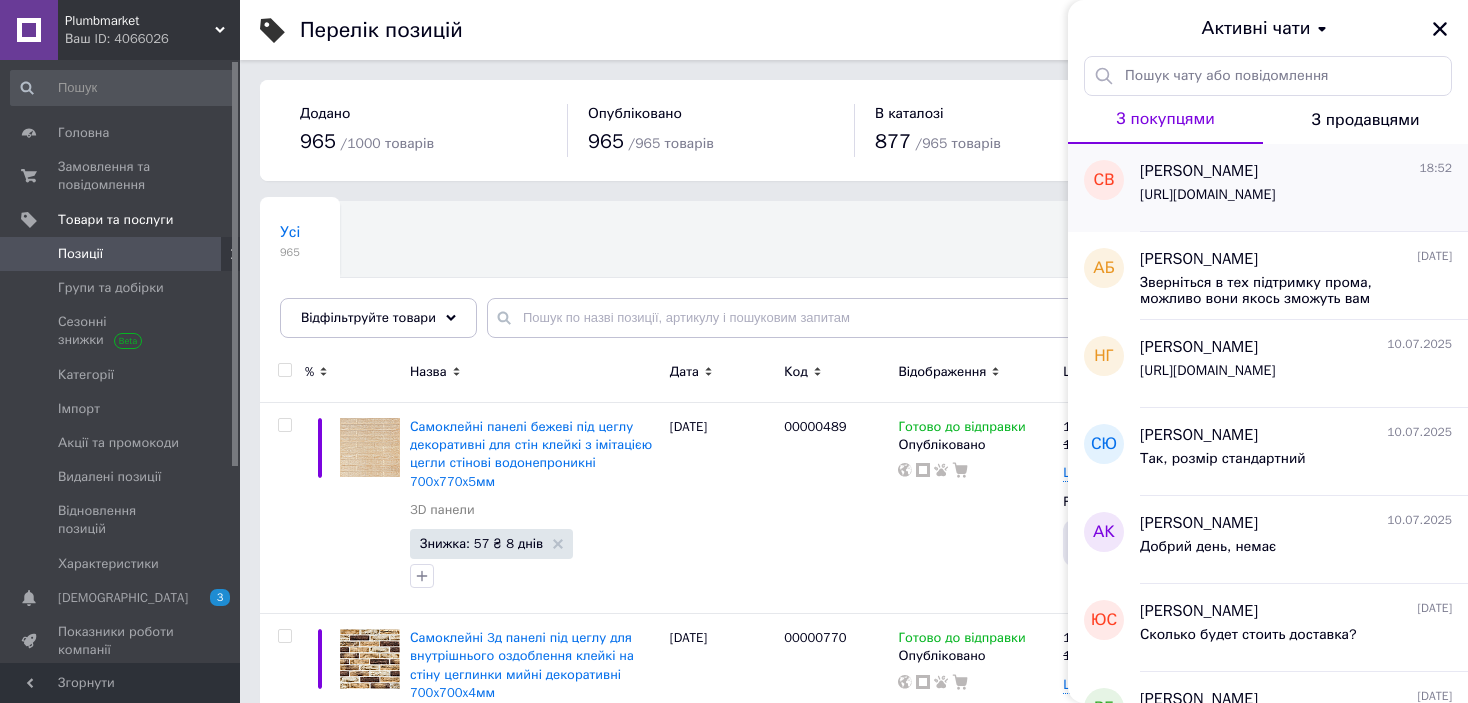 click on "Светлана Викторовна Кулиш 18:52 https://cs4066026.prom.ua/ua/p2532812370-kleevye-sterzhni-dlya.html" at bounding box center (1304, 188) 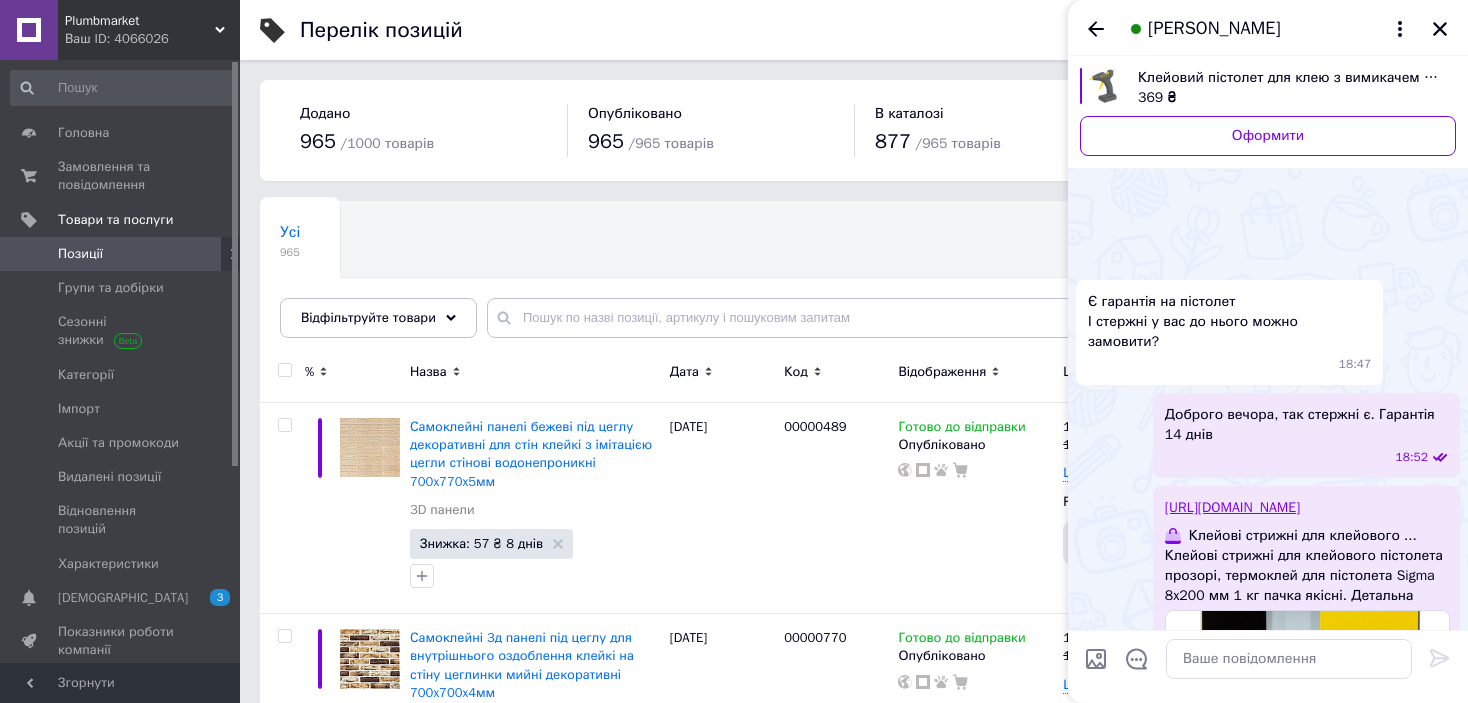 scroll, scrollTop: 172, scrollLeft: 0, axis: vertical 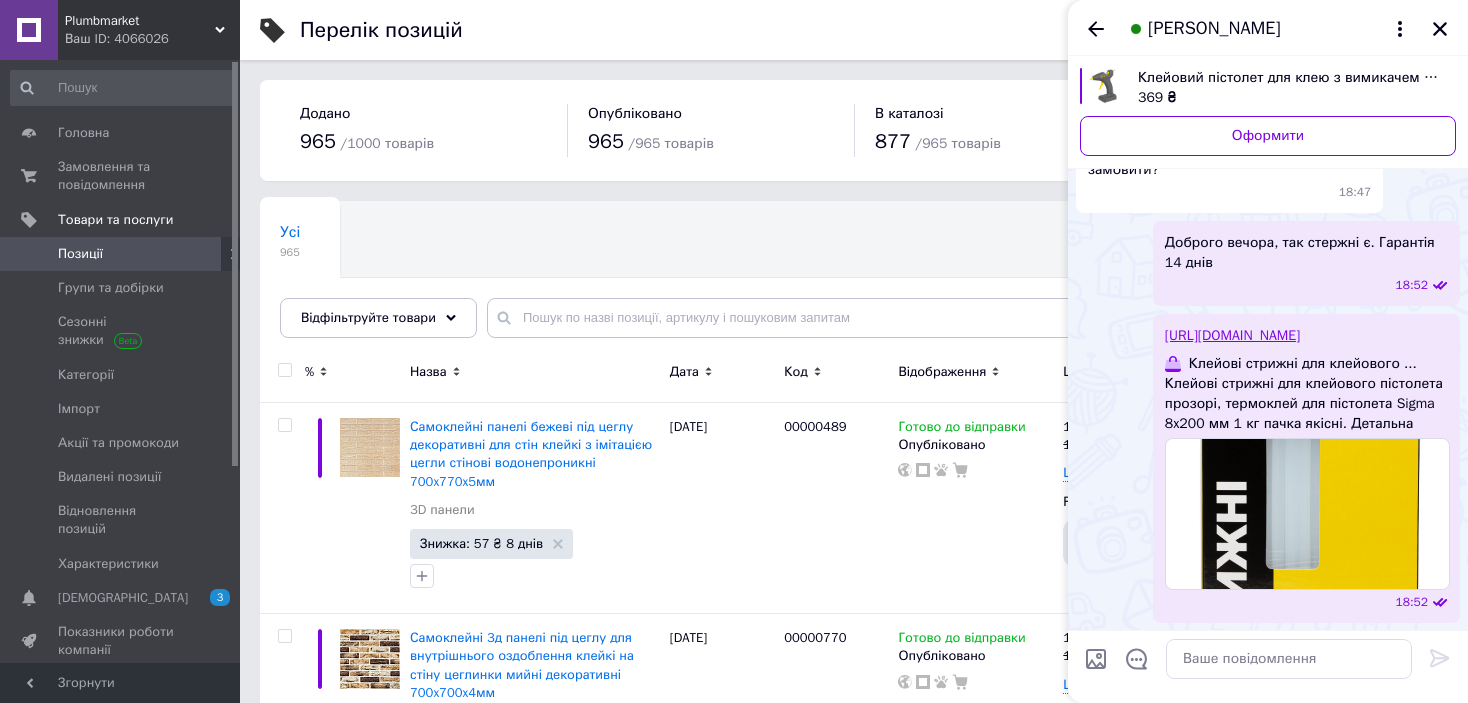 click on "Светлана Викторовна Кулиш" at bounding box center [1214, 29] 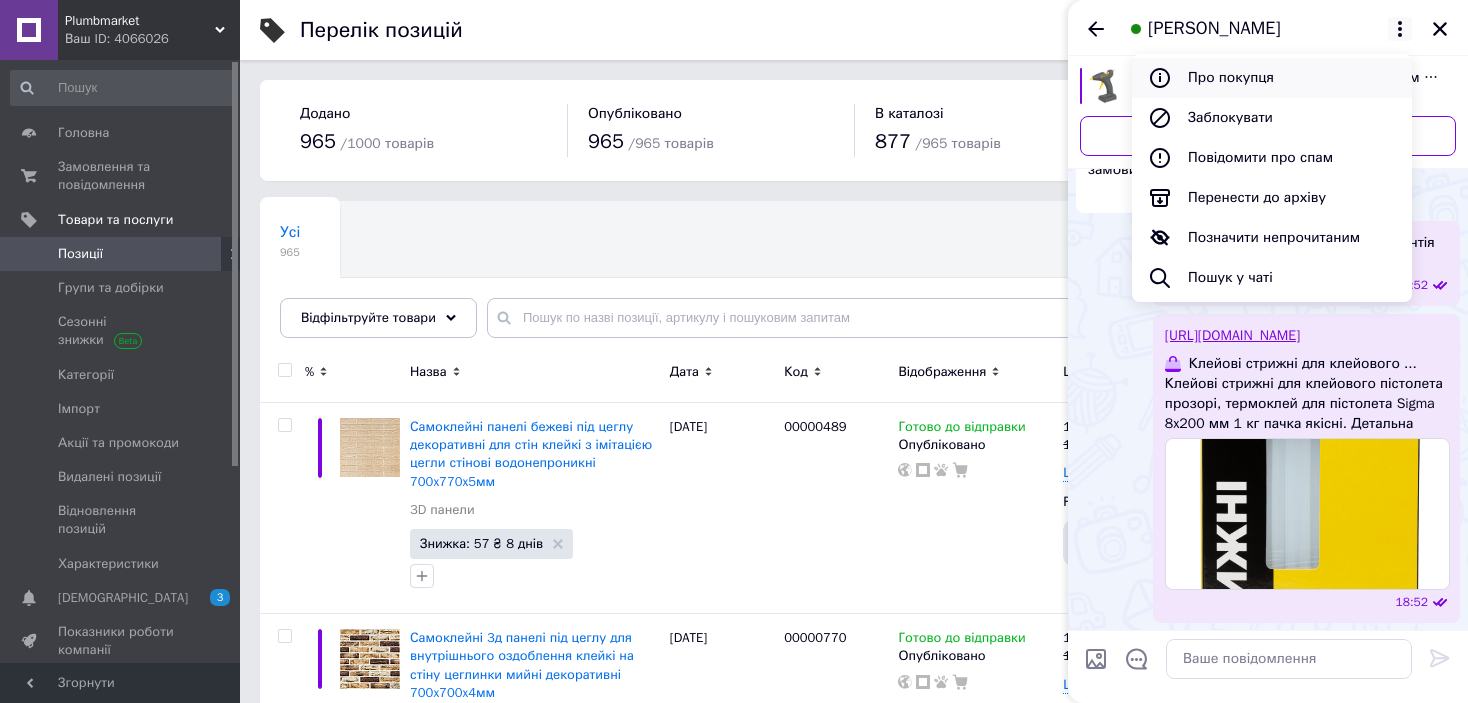click on "Про покупця" at bounding box center [1272, 78] 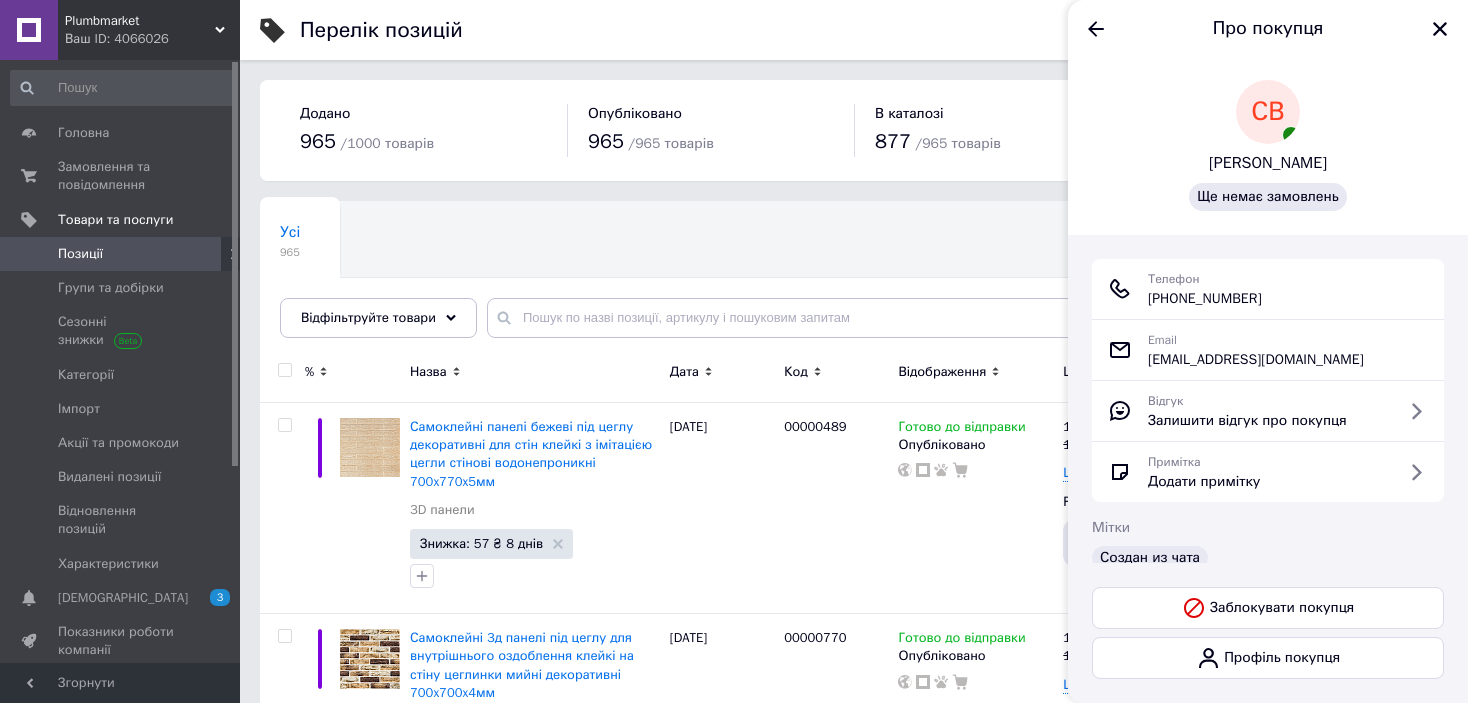click on "Про покупця" at bounding box center (1268, 28) 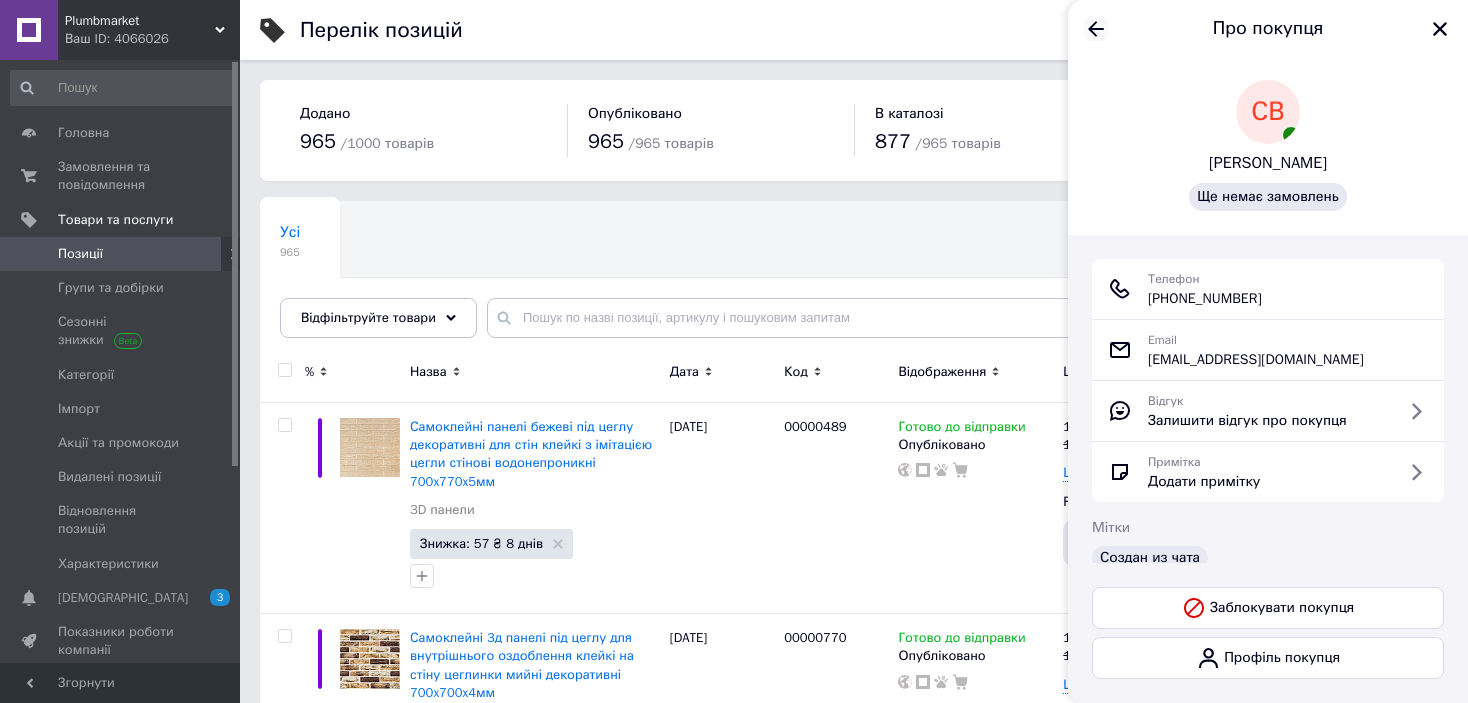click 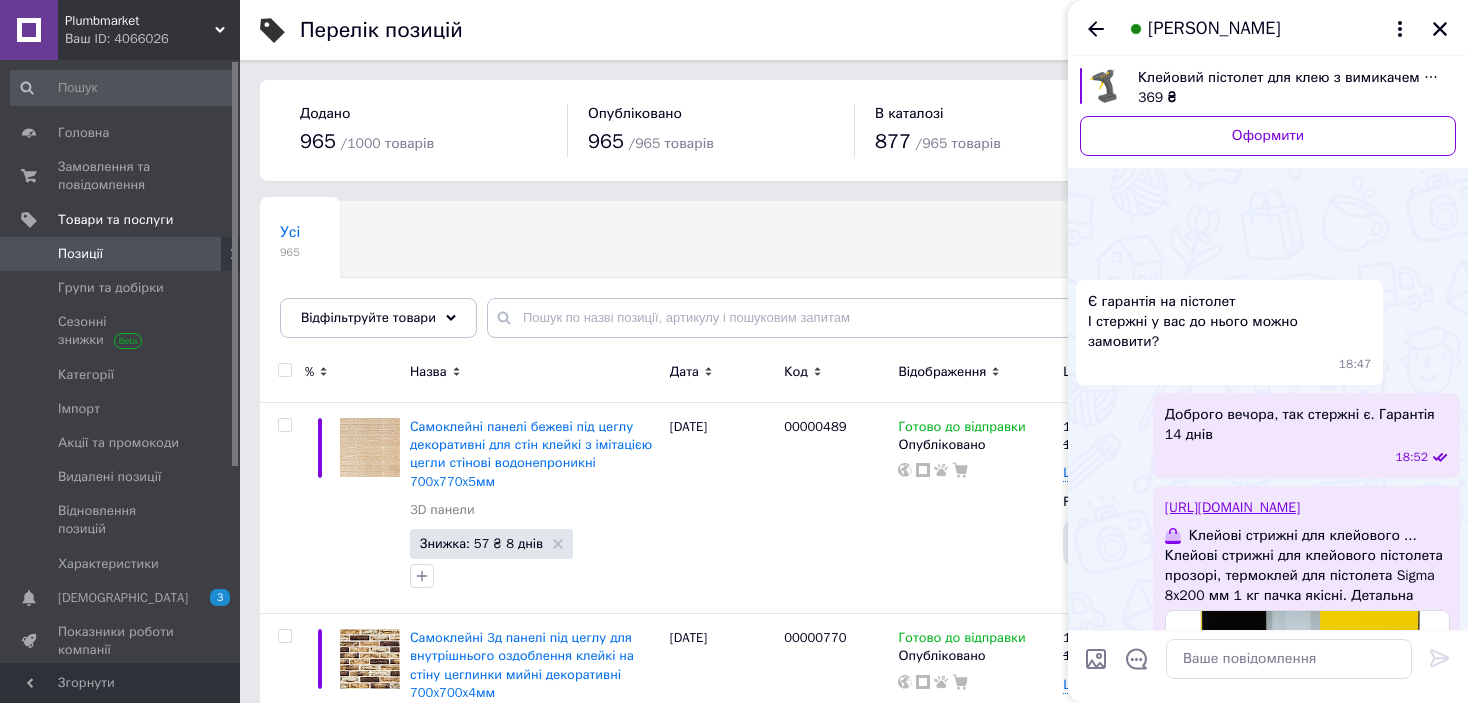 scroll, scrollTop: 172, scrollLeft: 0, axis: vertical 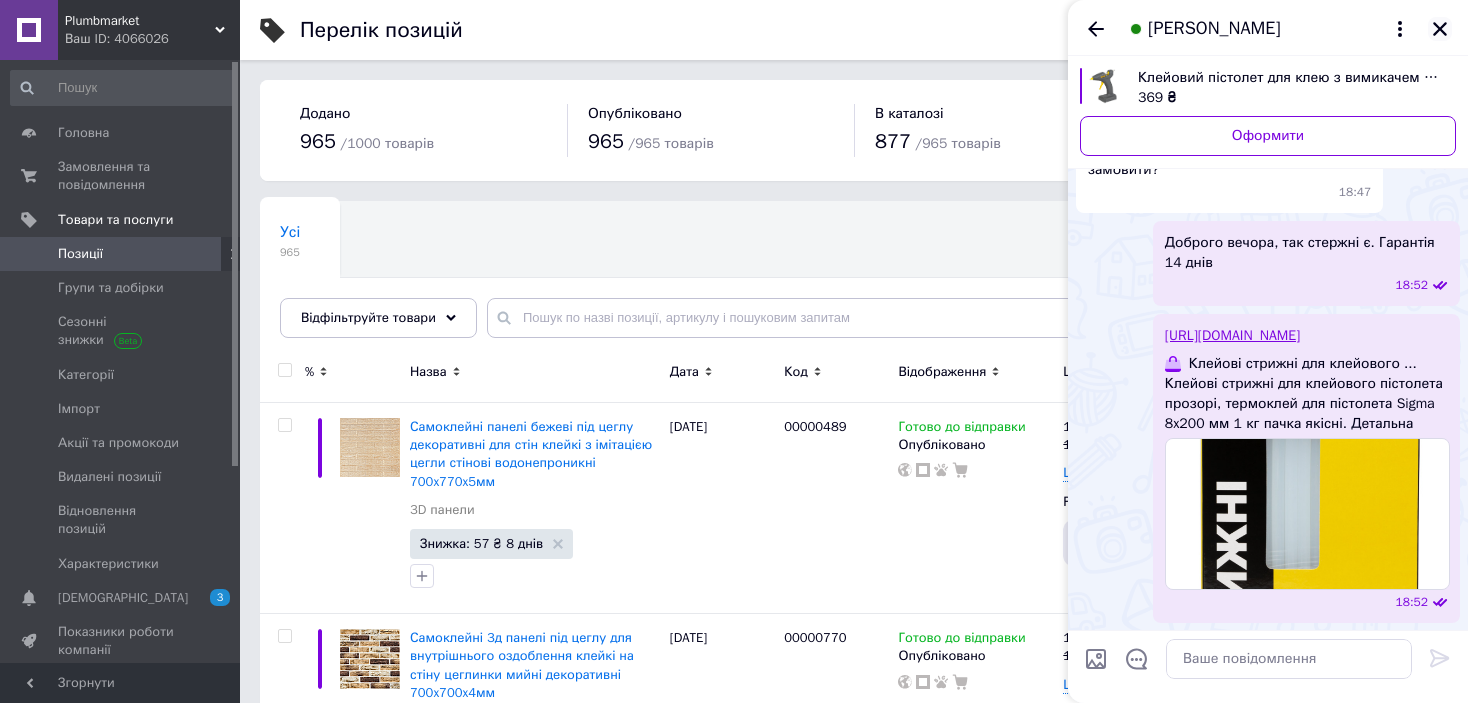 click at bounding box center [1440, 29] 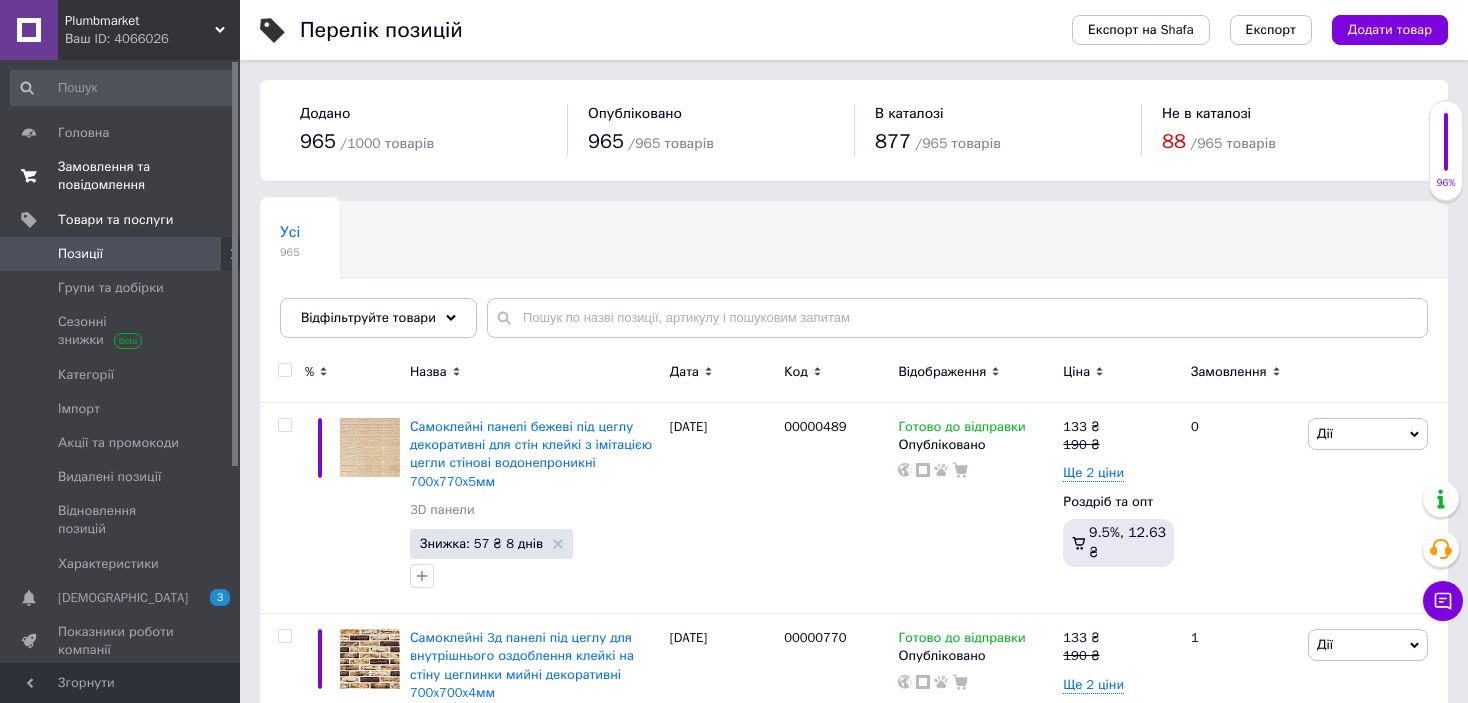 click on "Замовлення та повідомлення" at bounding box center (121, 176) 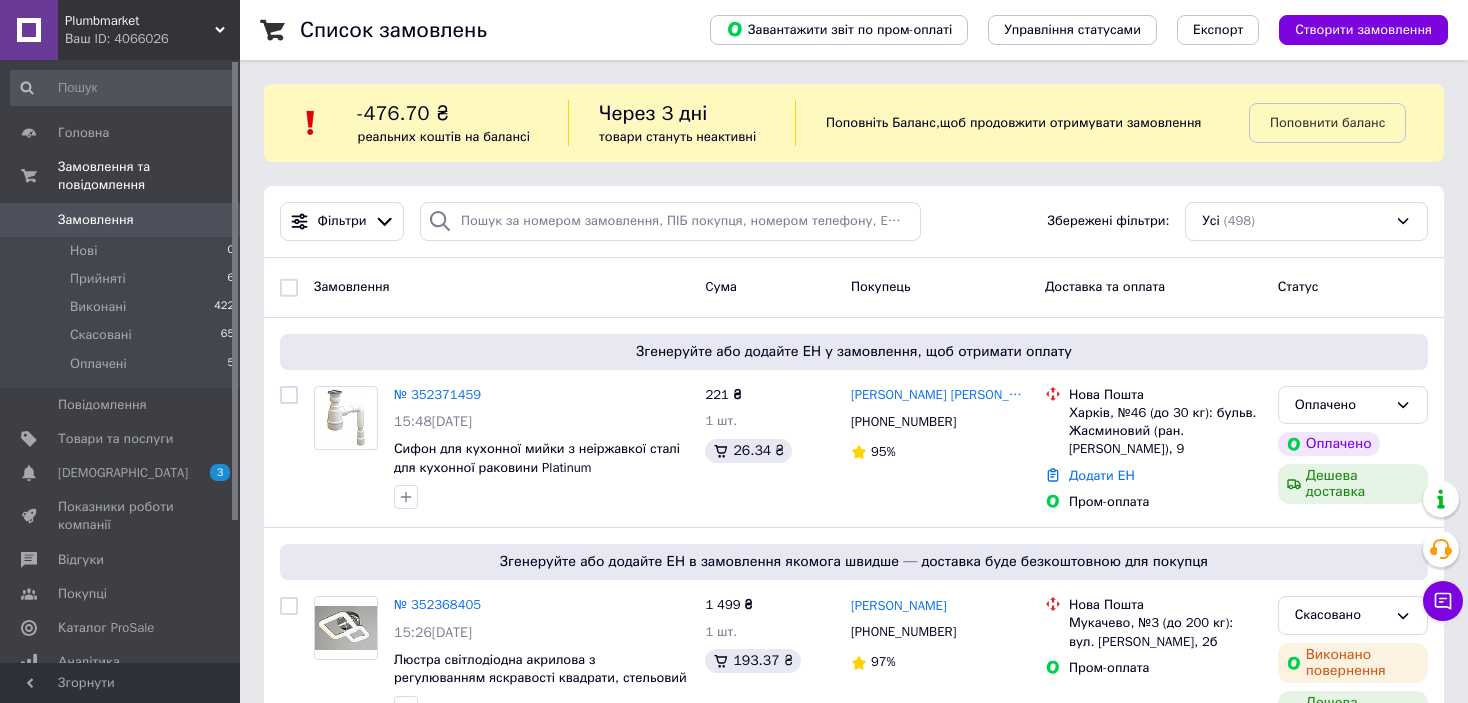 click on "Замовлення 0" at bounding box center (123, 220) 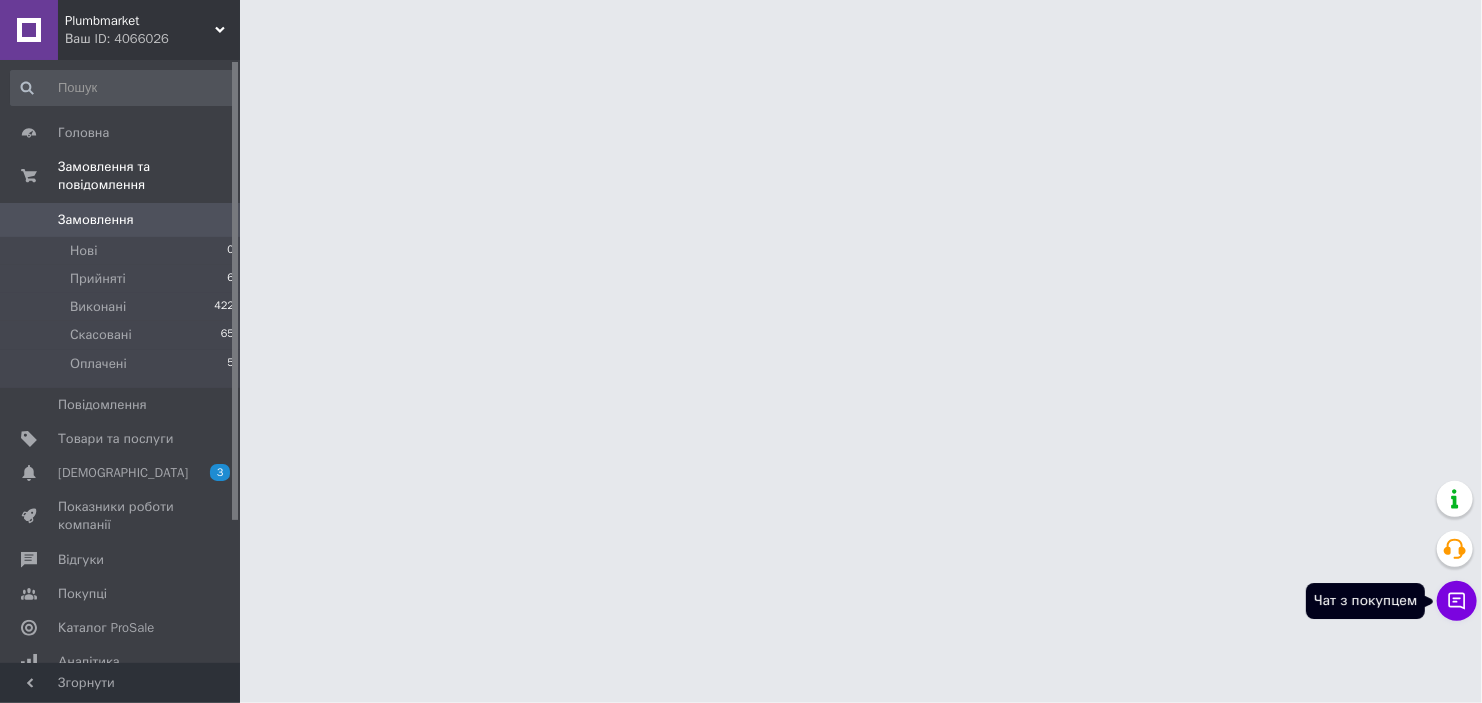click 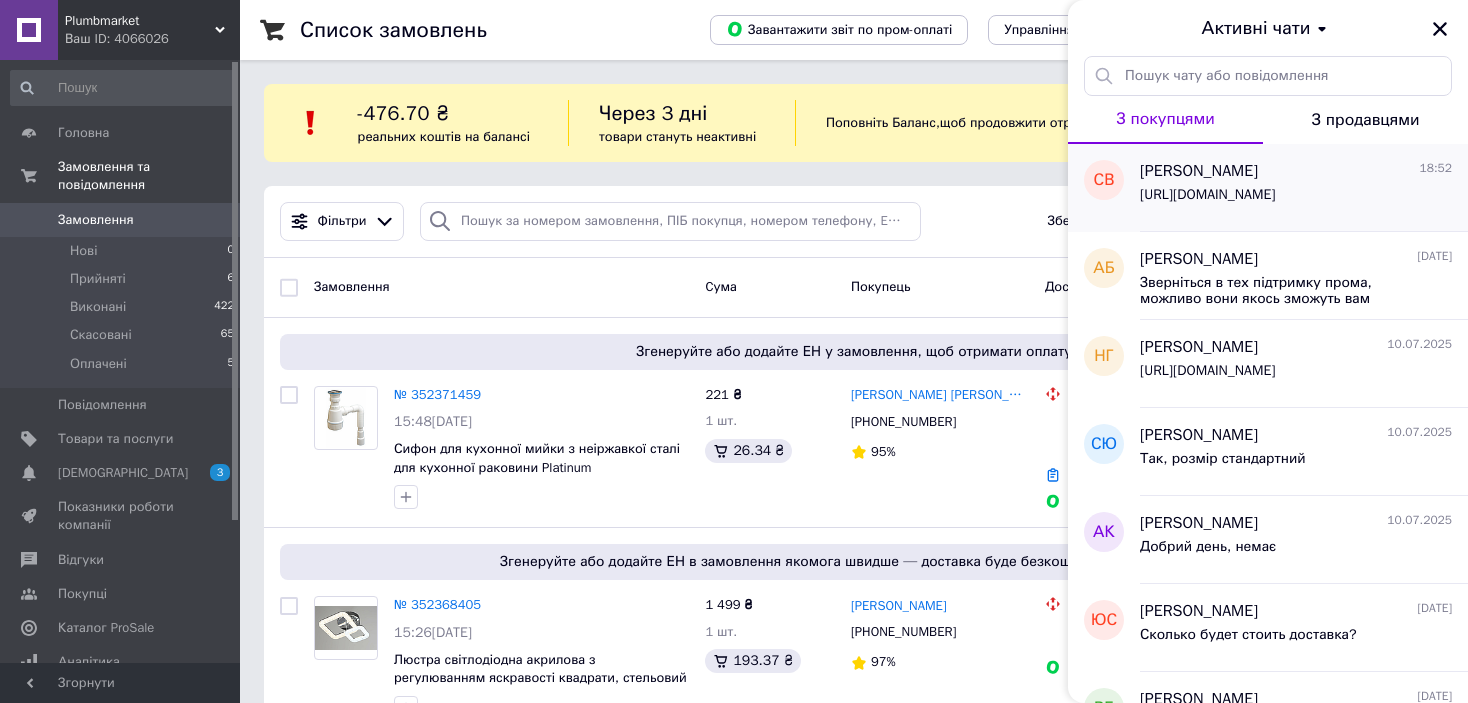 click on "https://cs4066026.prom.ua/ua/p2532812370-kleevye-sterzhni-dlya.html" at bounding box center (1207, 195) 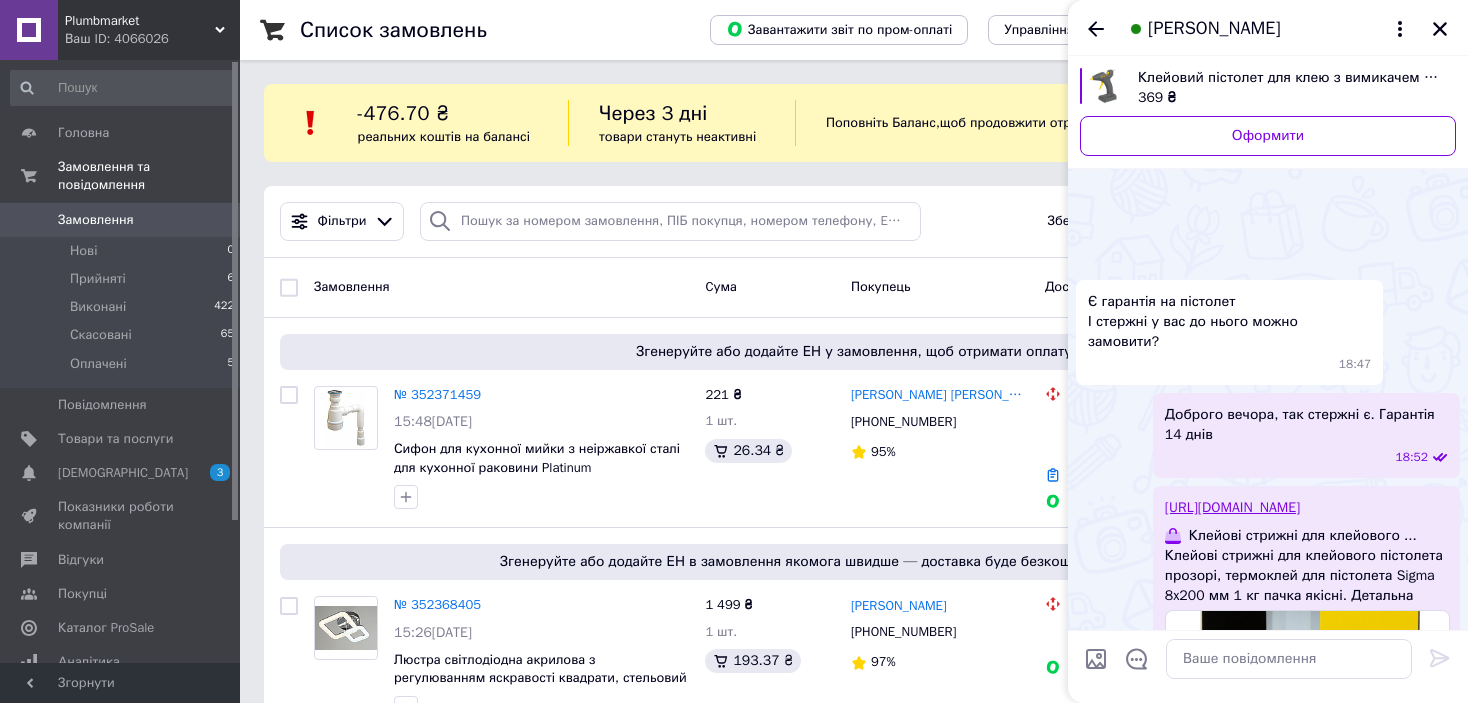 scroll, scrollTop: 172, scrollLeft: 0, axis: vertical 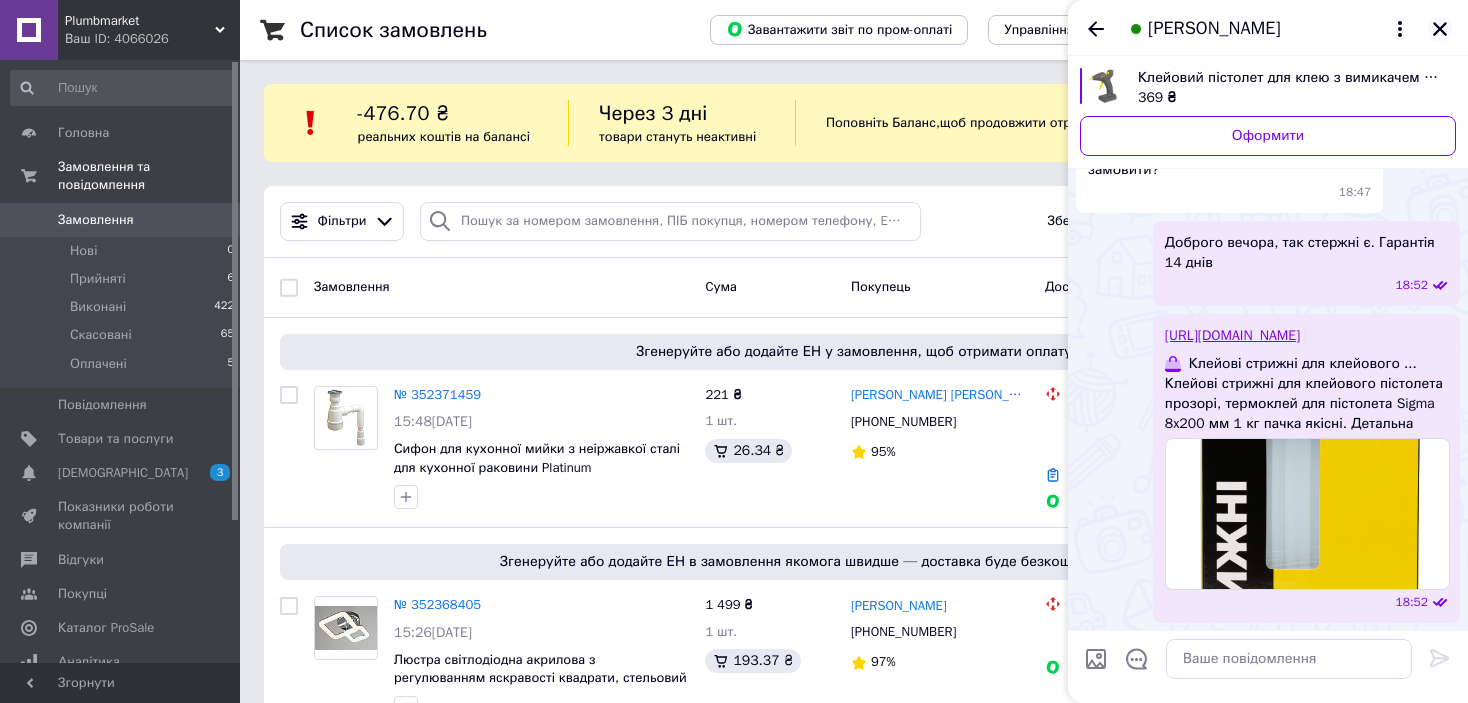 click 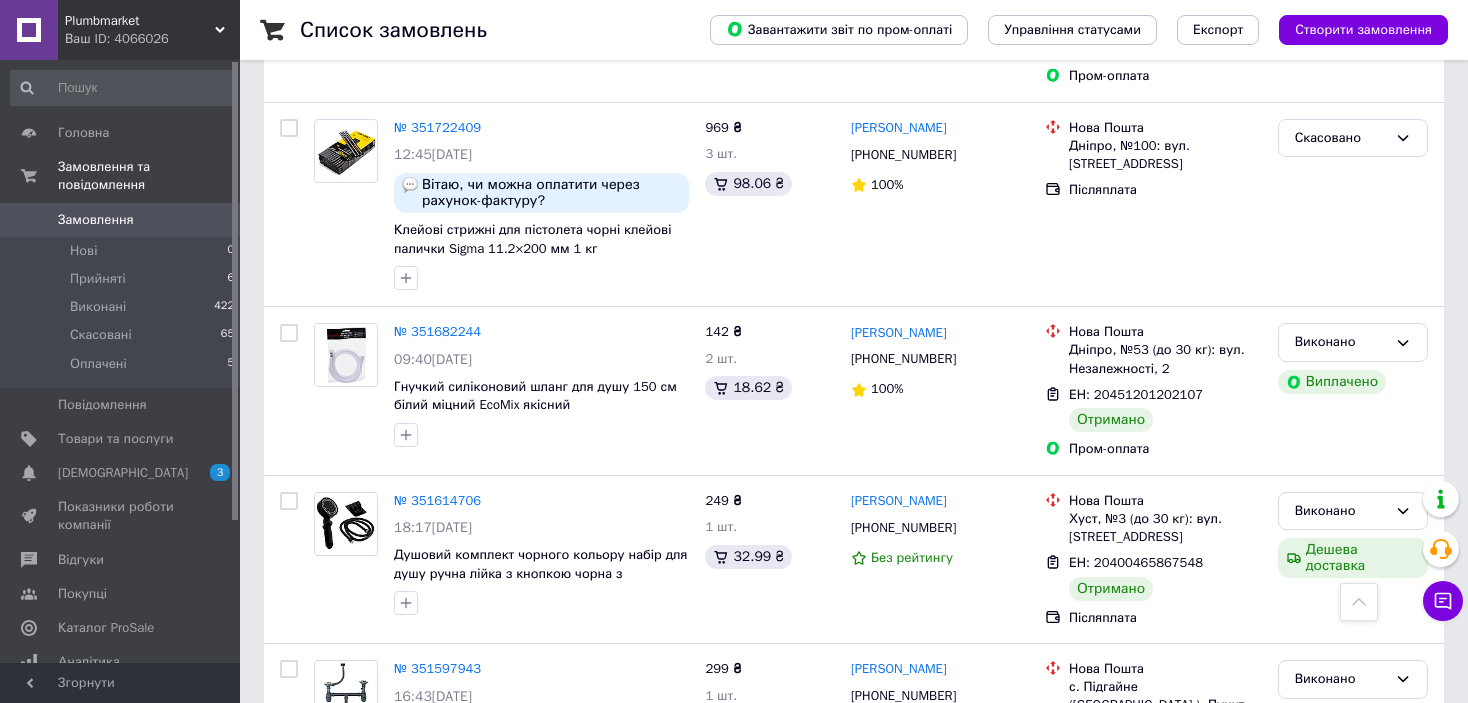 scroll, scrollTop: 3492, scrollLeft: 0, axis: vertical 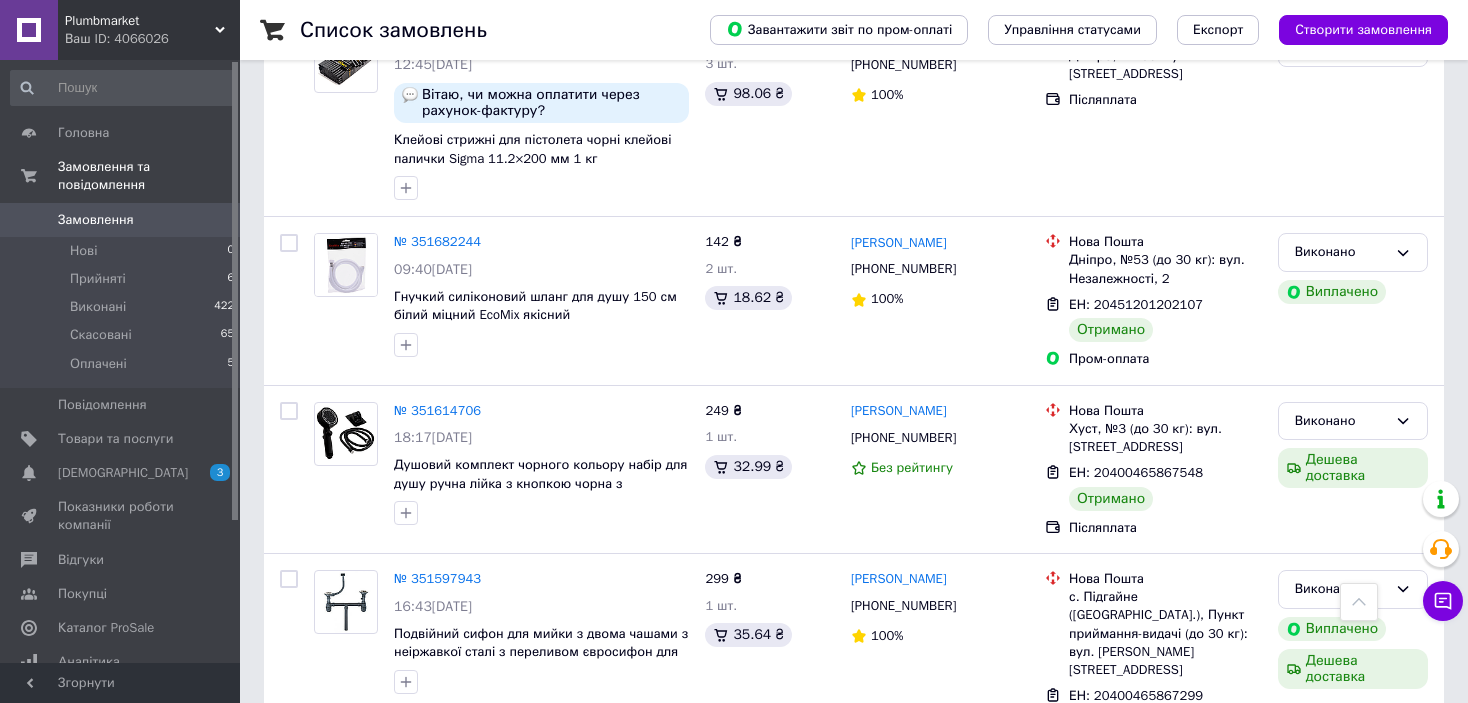 click on "Замовлення" at bounding box center (96, 220) 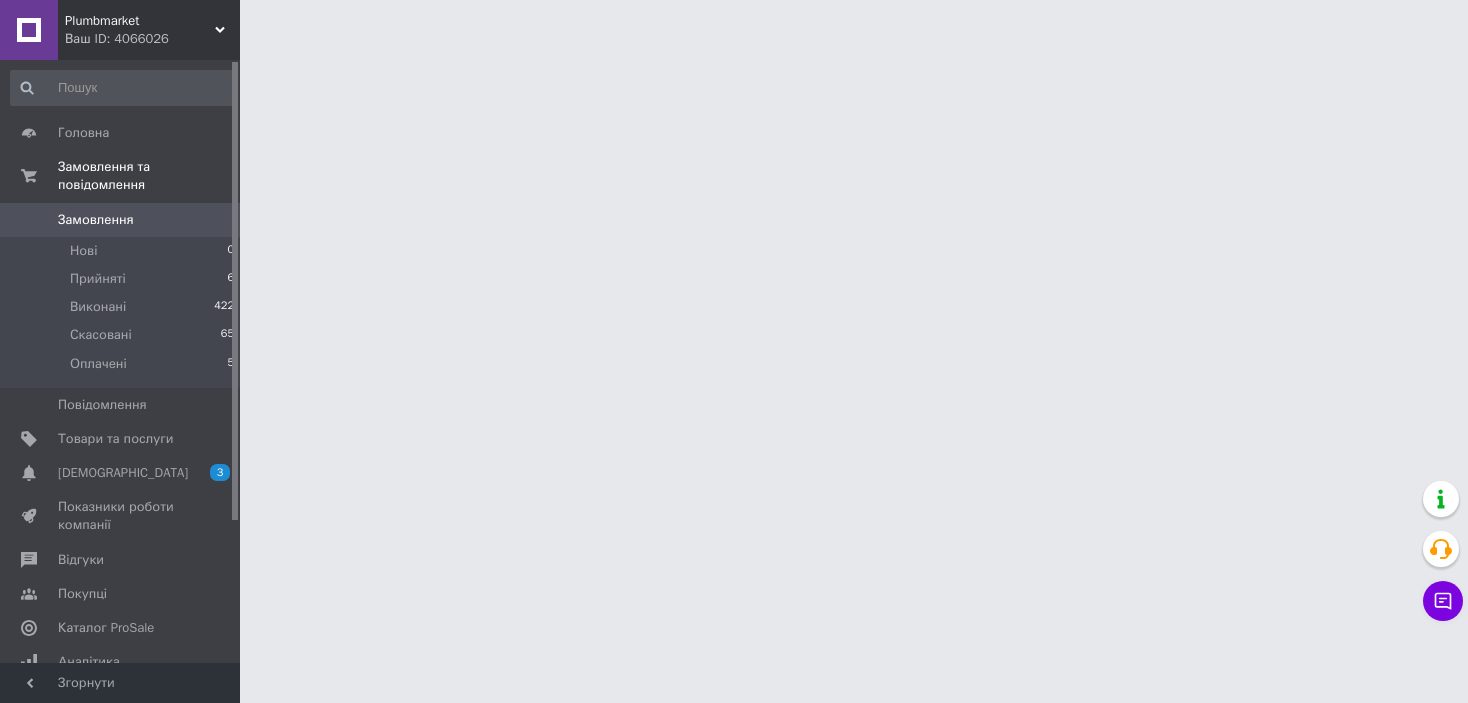 scroll, scrollTop: 0, scrollLeft: 0, axis: both 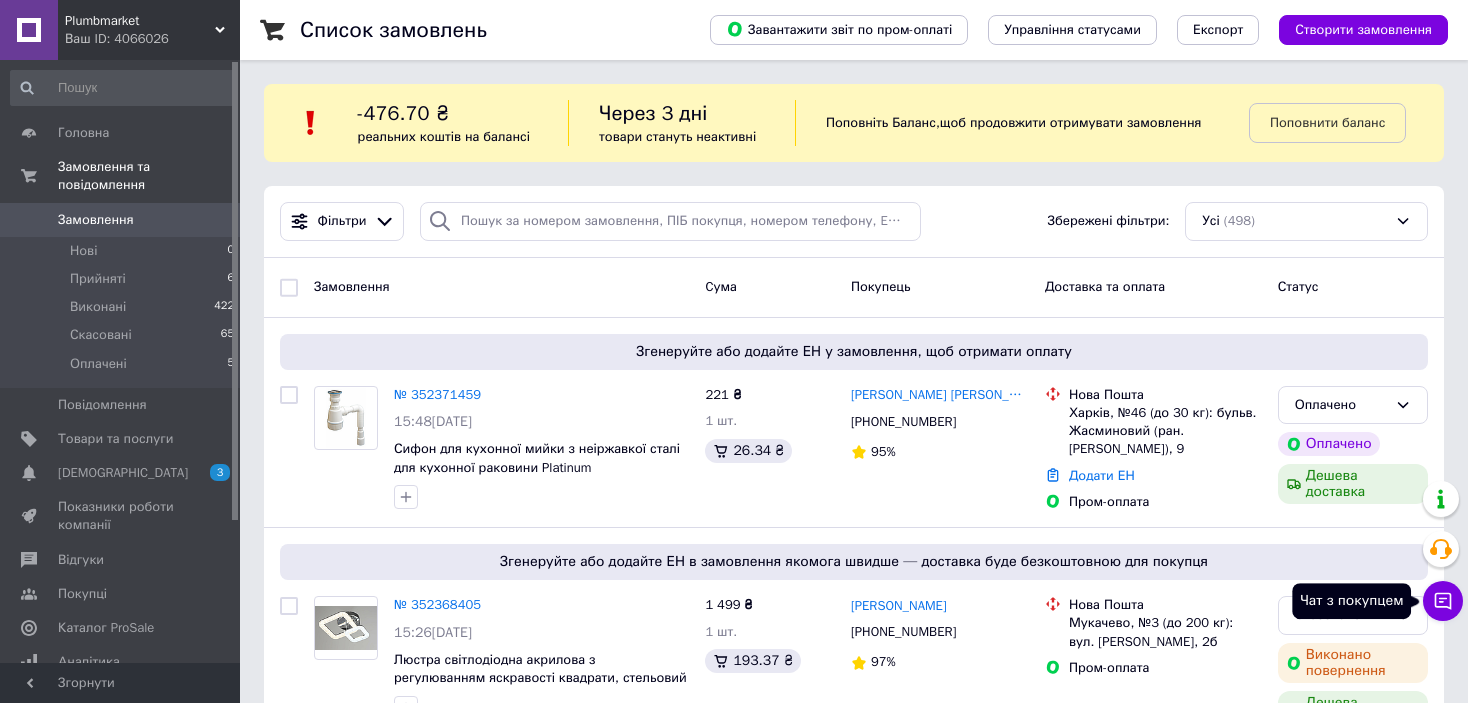 click 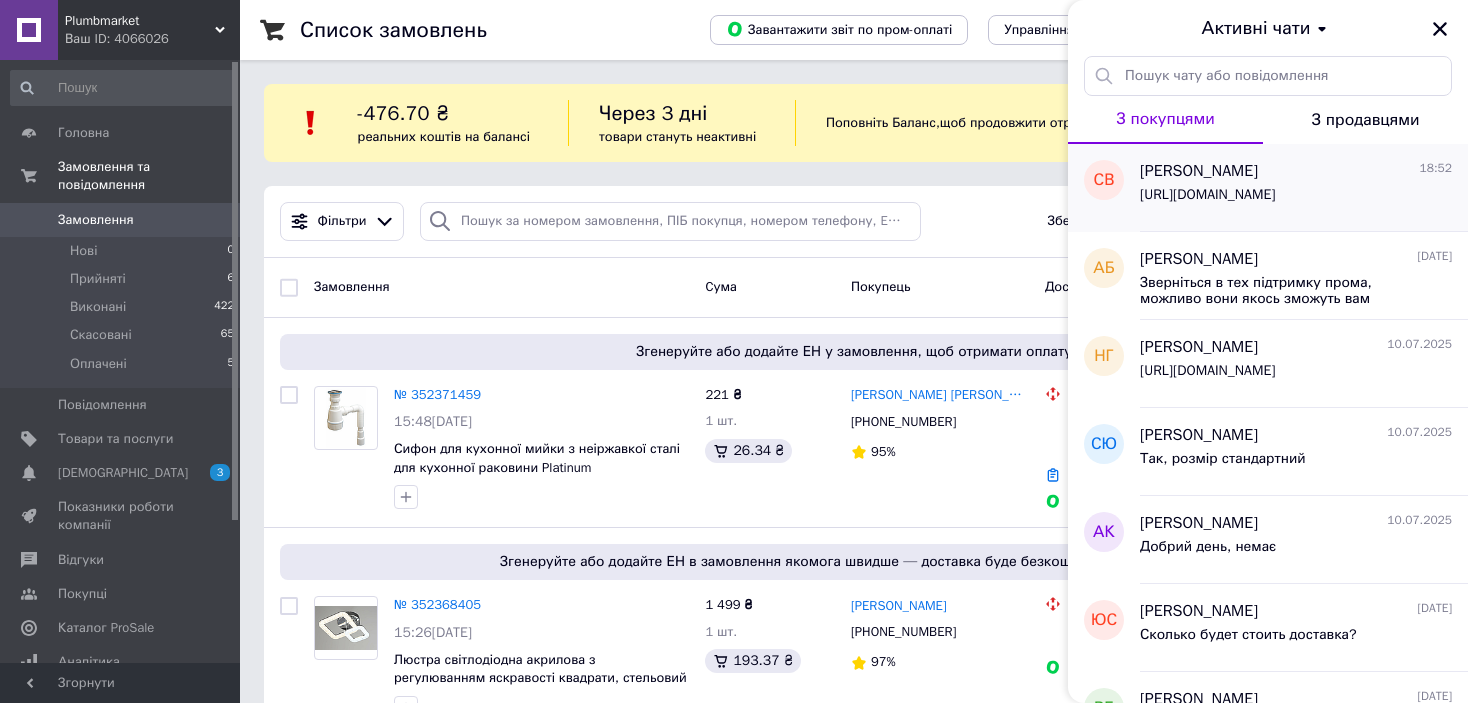 click on "https://cs4066026.prom.ua/ua/p2532812370-kleevye-sterzhni-dlya.html" at bounding box center [1207, 195] 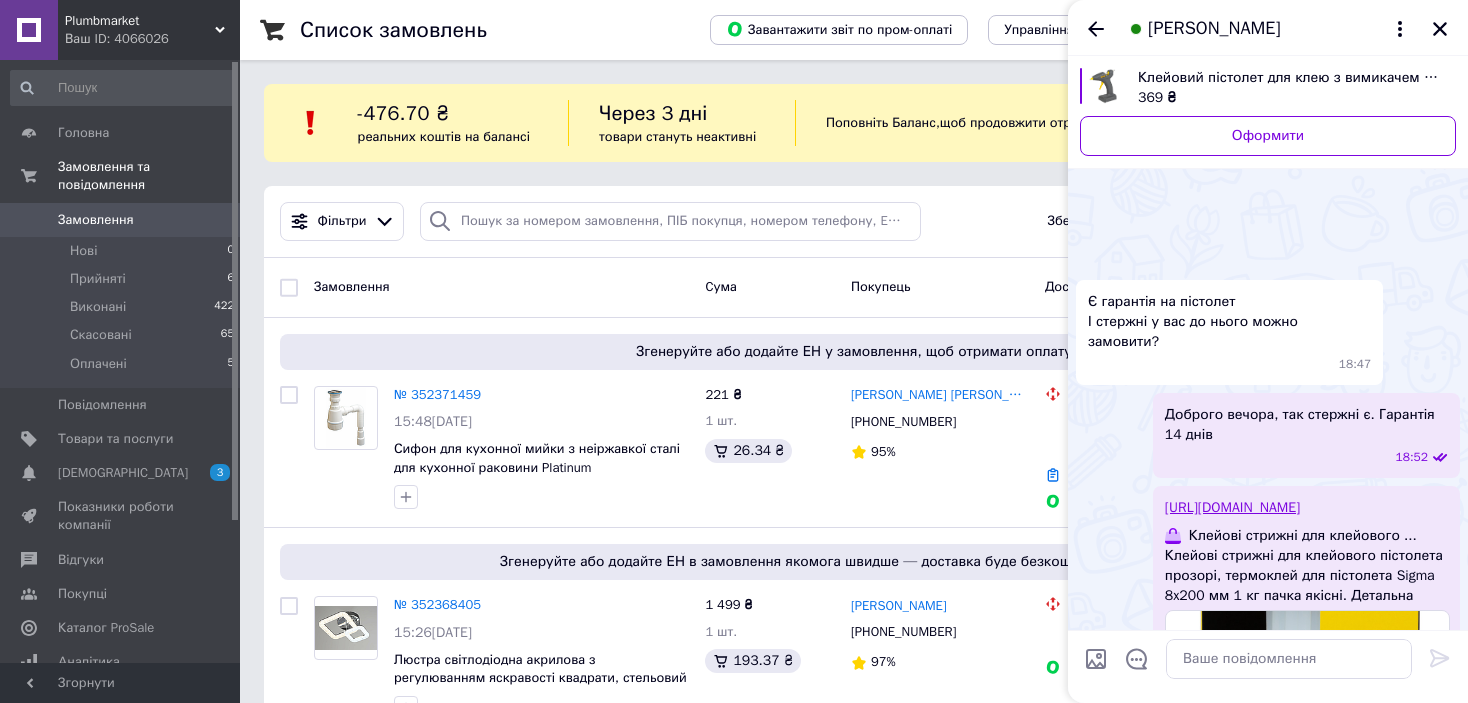 scroll, scrollTop: 172, scrollLeft: 0, axis: vertical 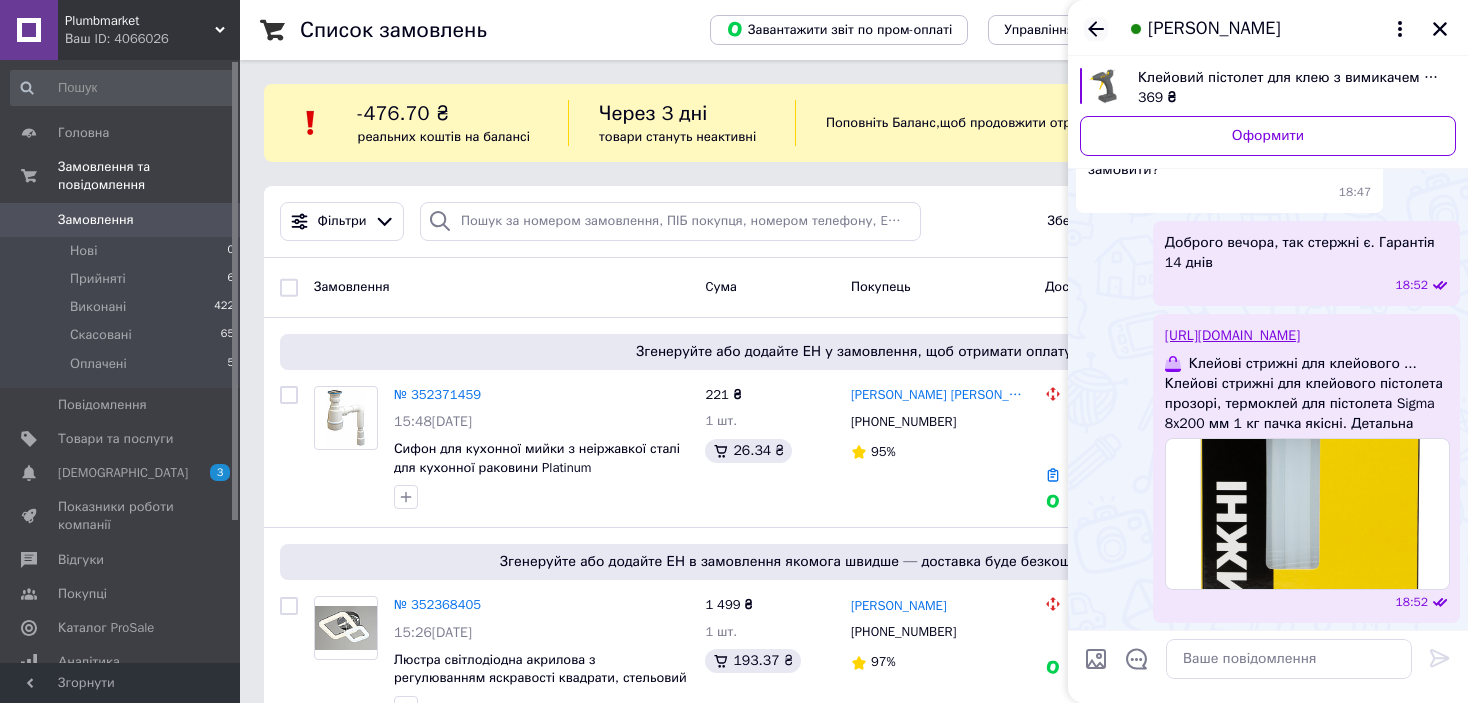 click 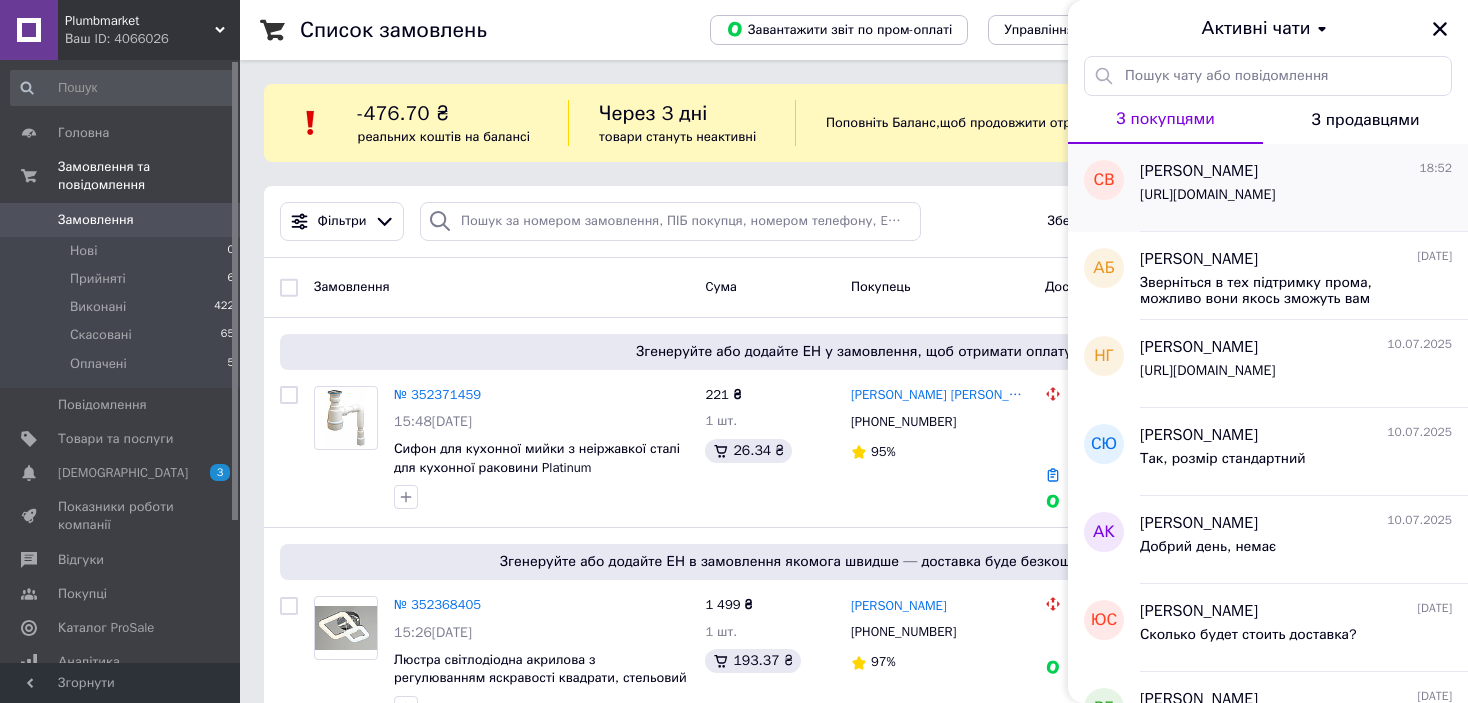 click on "https://cs4066026.prom.ua/ua/p2532812370-kleevye-sterzhni-dlya.html" at bounding box center [1207, 195] 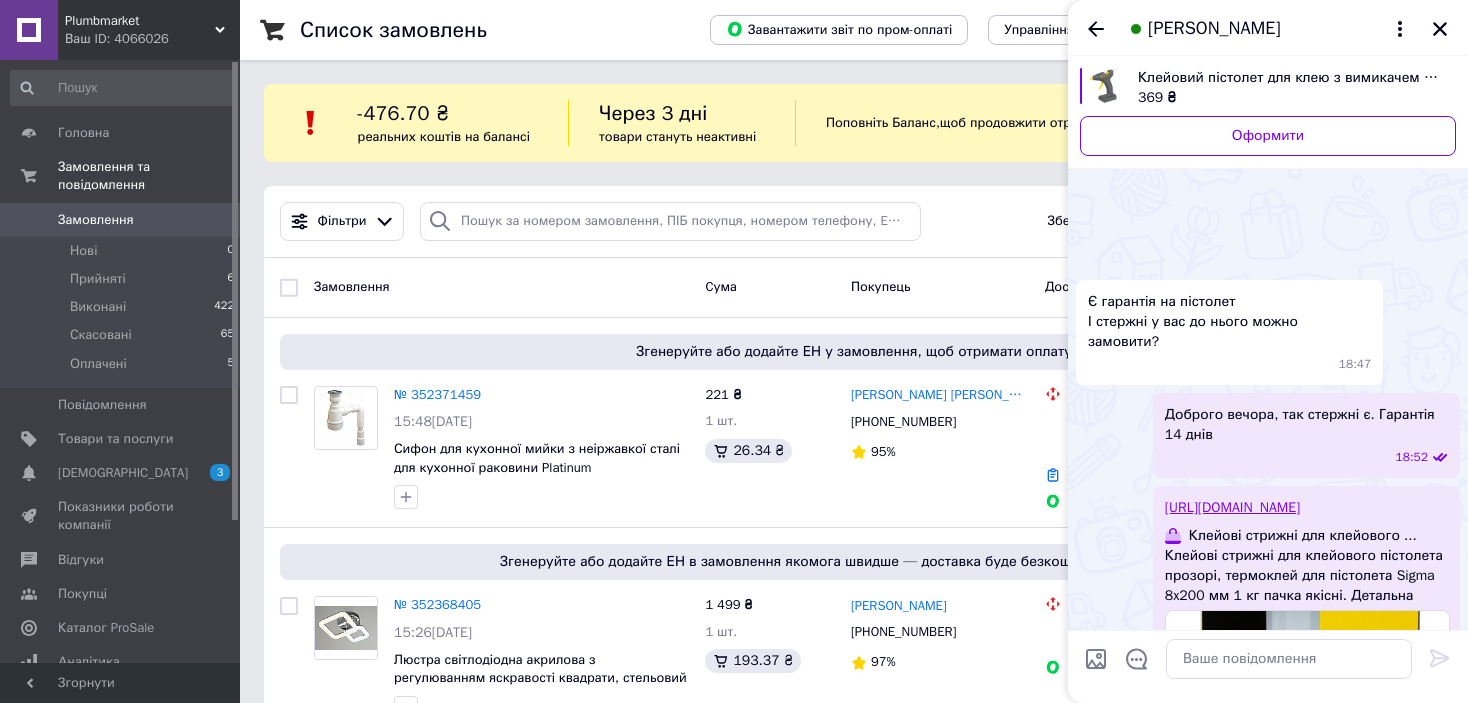 scroll, scrollTop: 172, scrollLeft: 0, axis: vertical 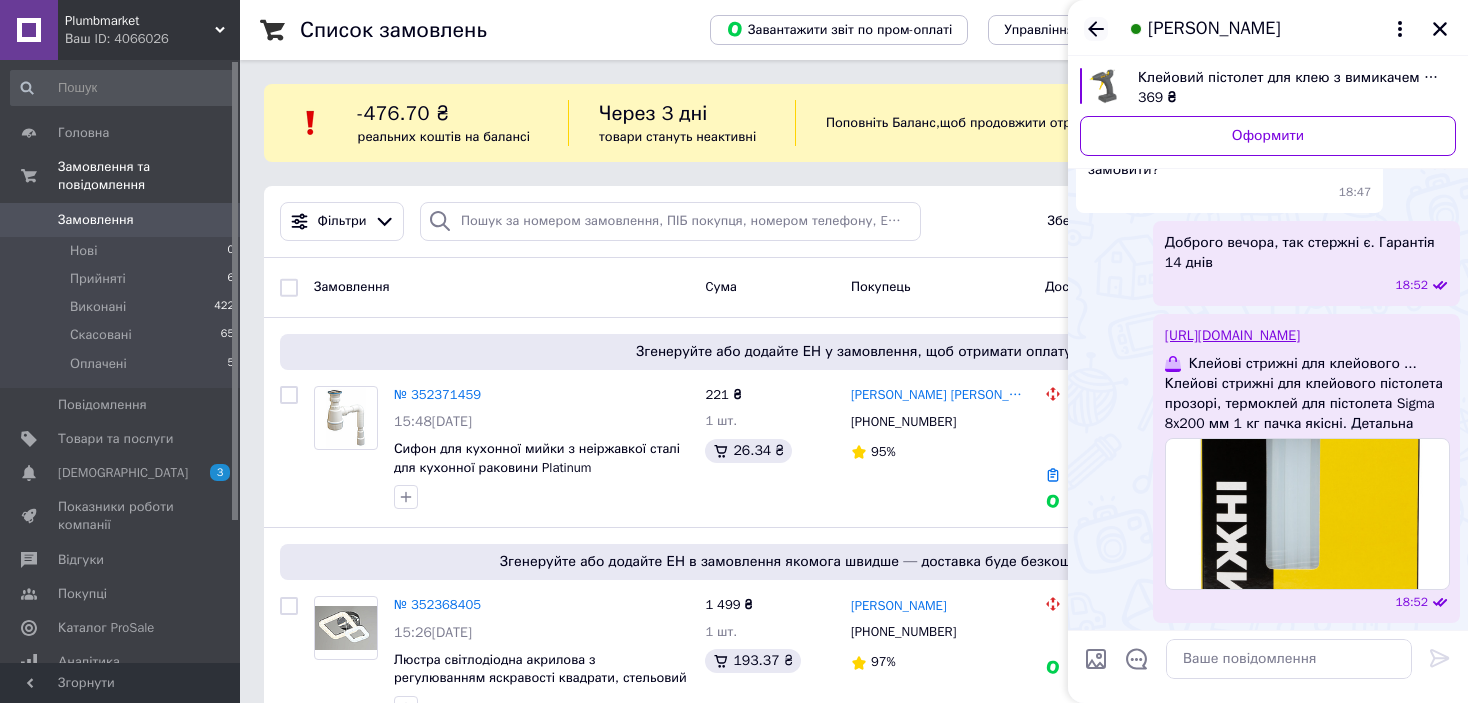 click 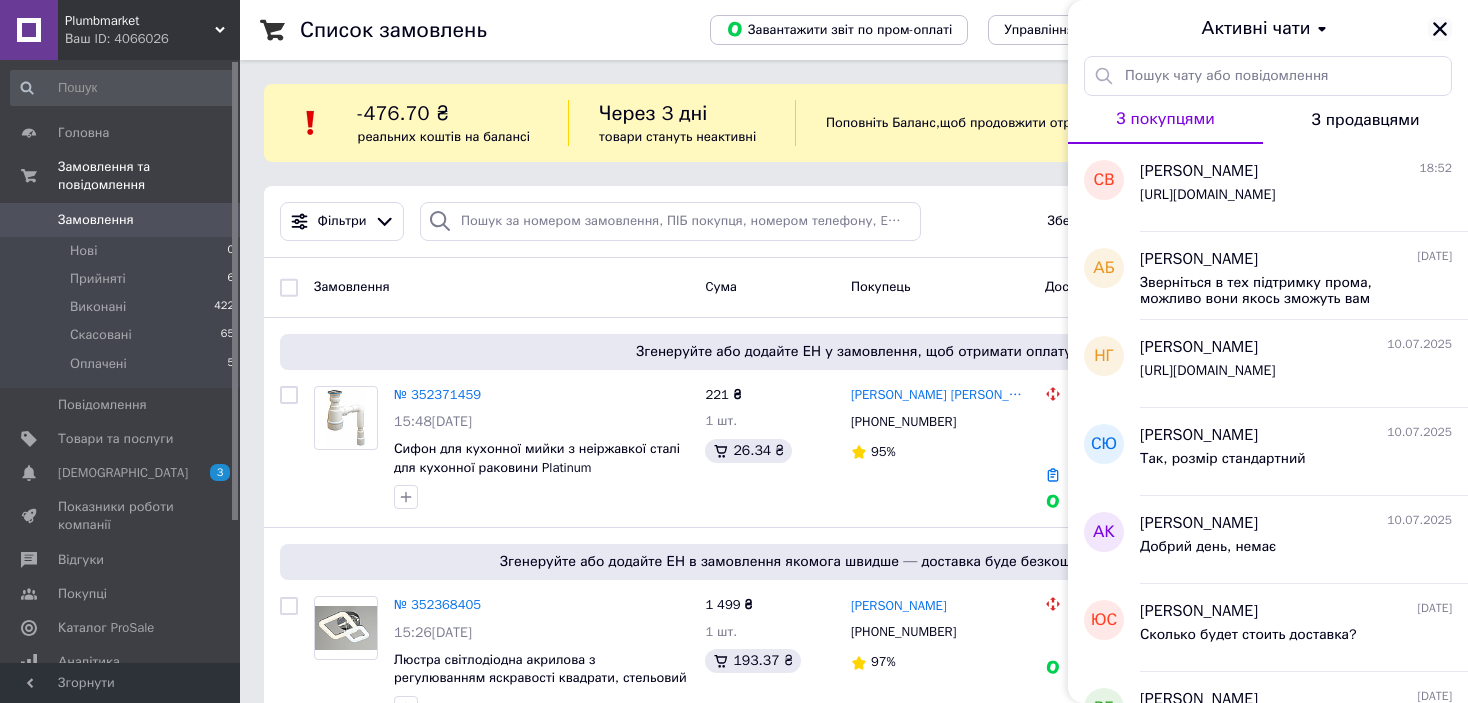 click 